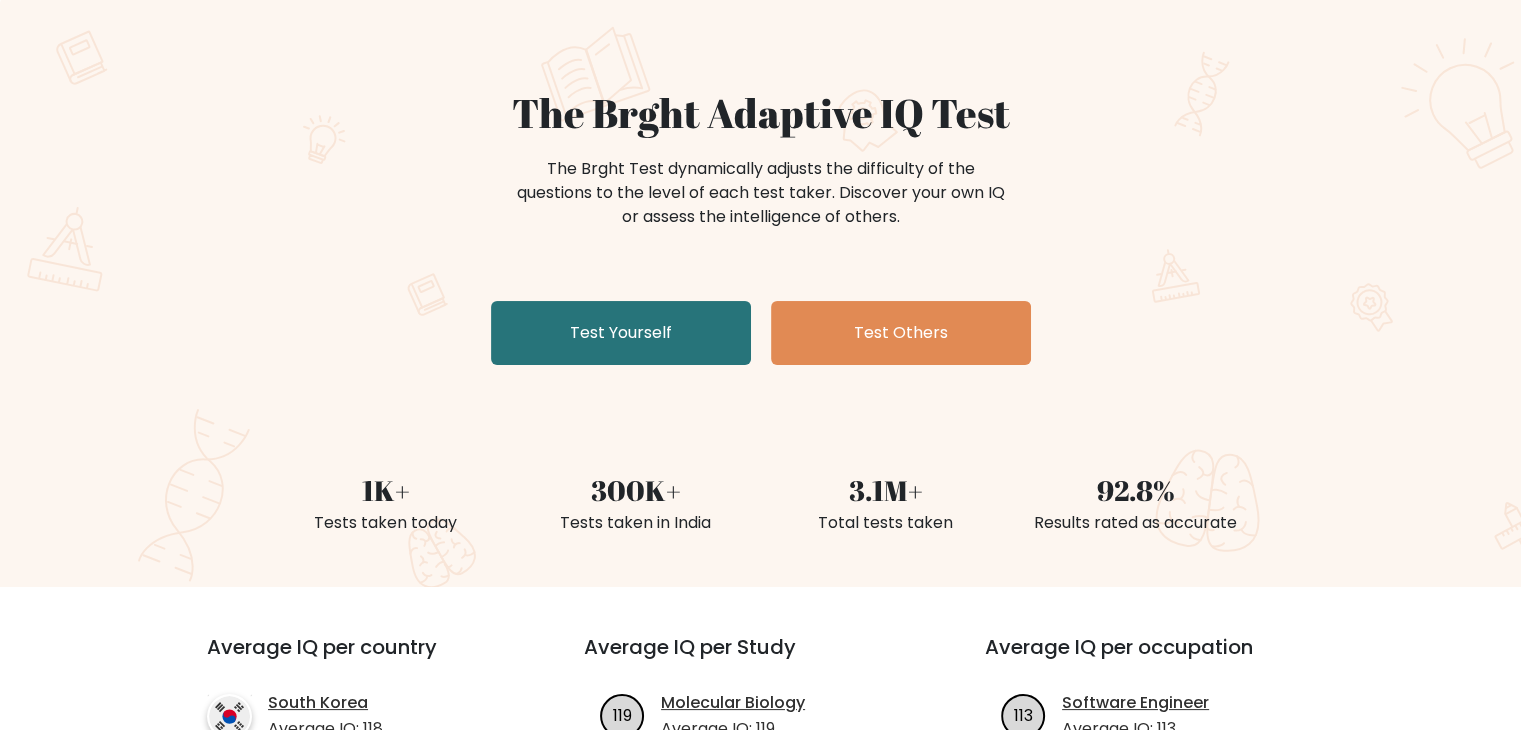 scroll, scrollTop: 200, scrollLeft: 0, axis: vertical 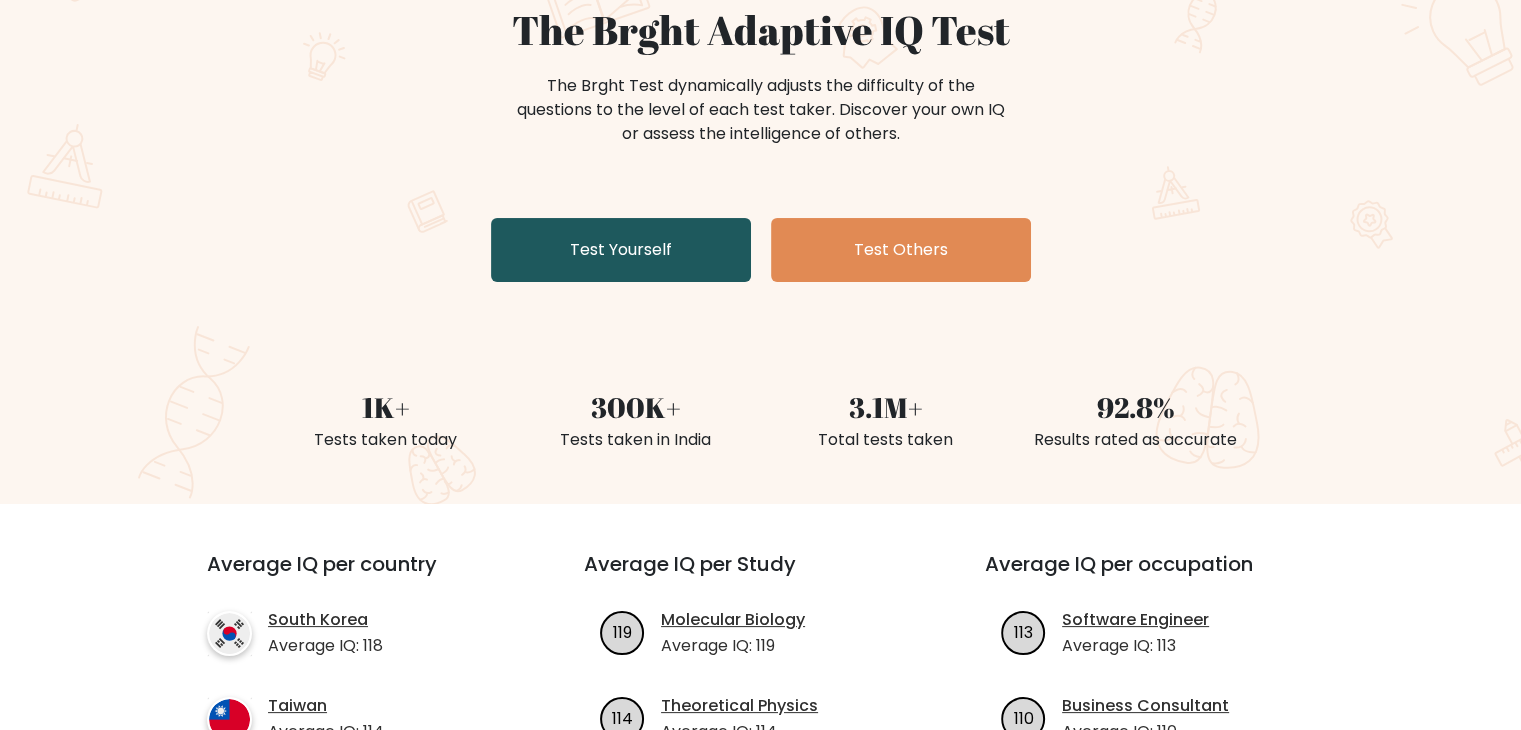 click on "Test Yourself" at bounding box center (621, 250) 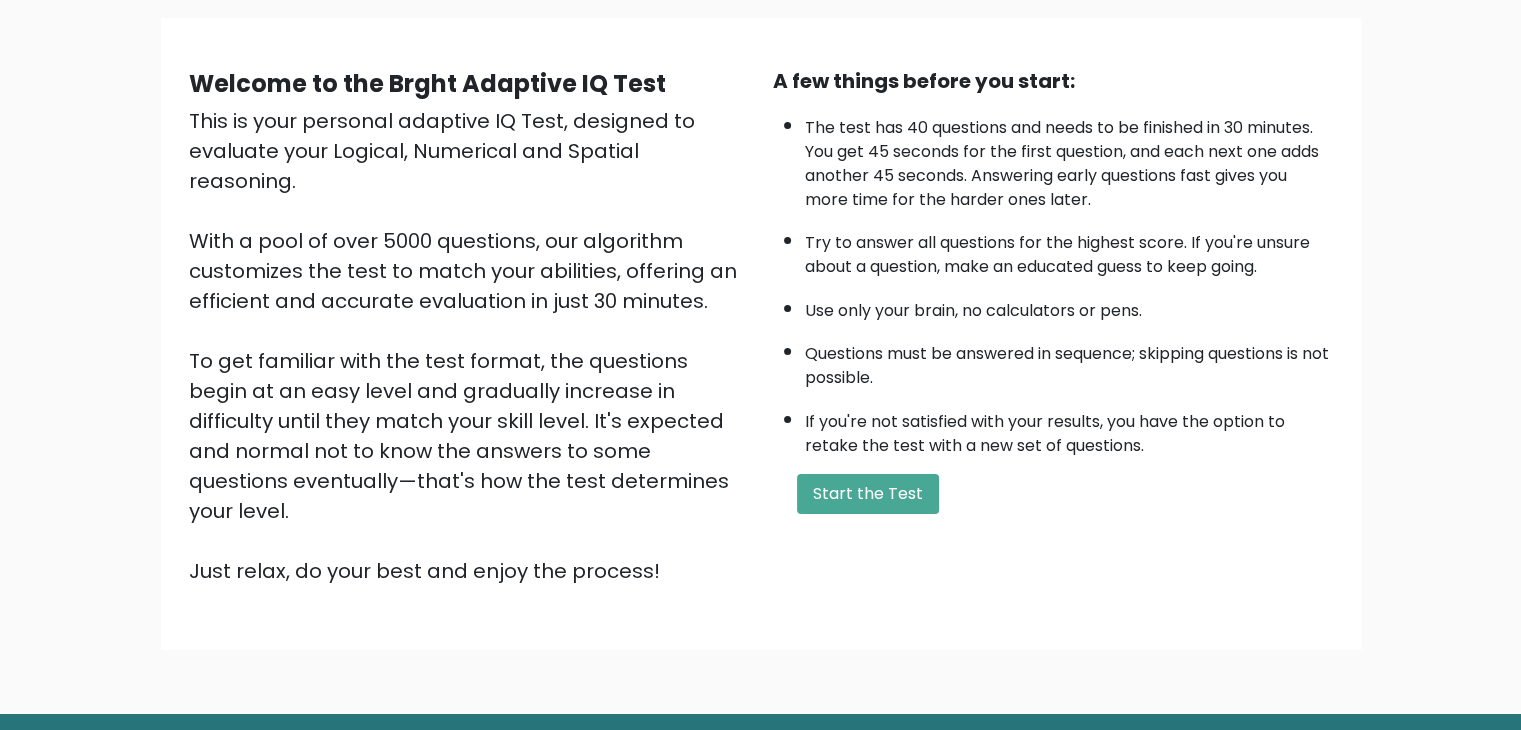 scroll, scrollTop: 186, scrollLeft: 0, axis: vertical 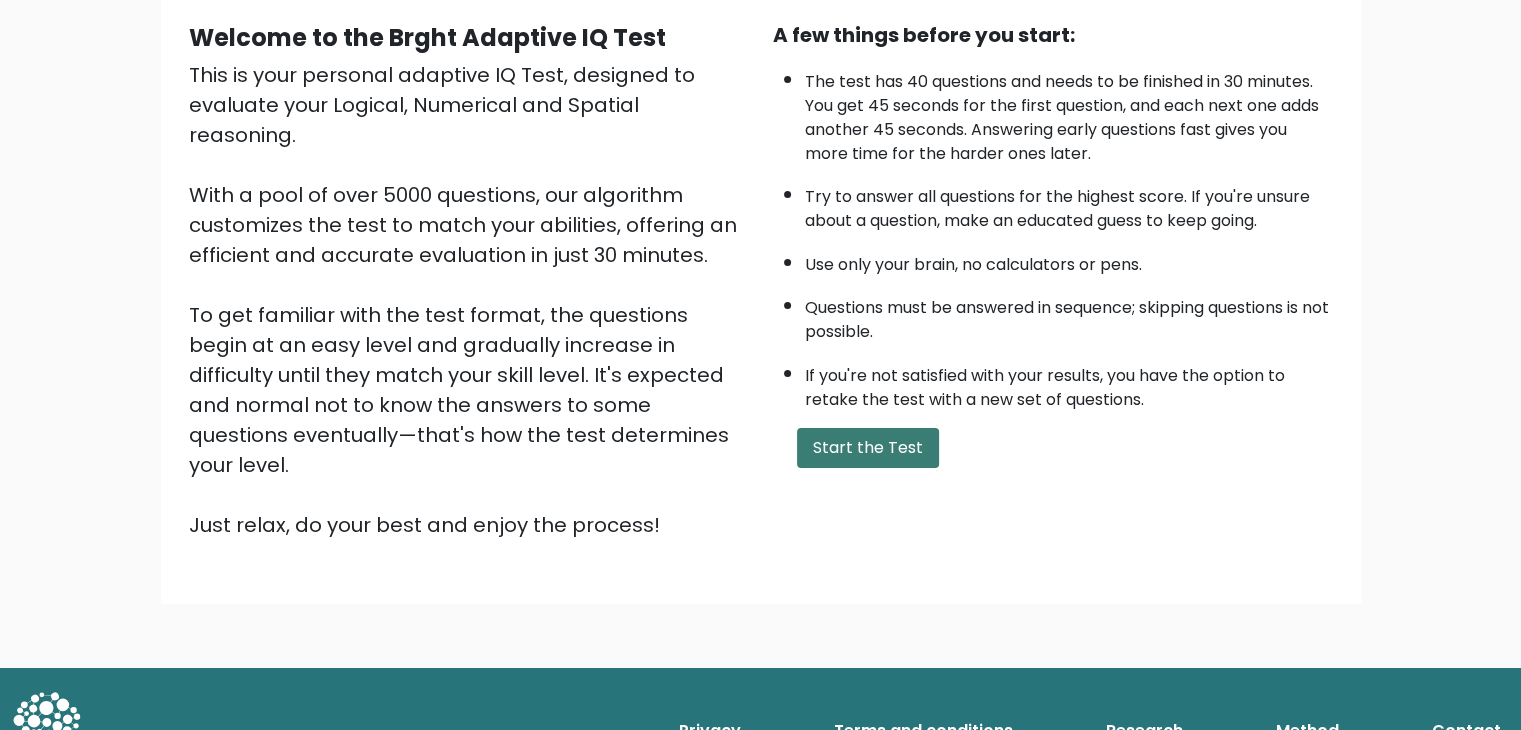 click on "Start the Test" at bounding box center (868, 448) 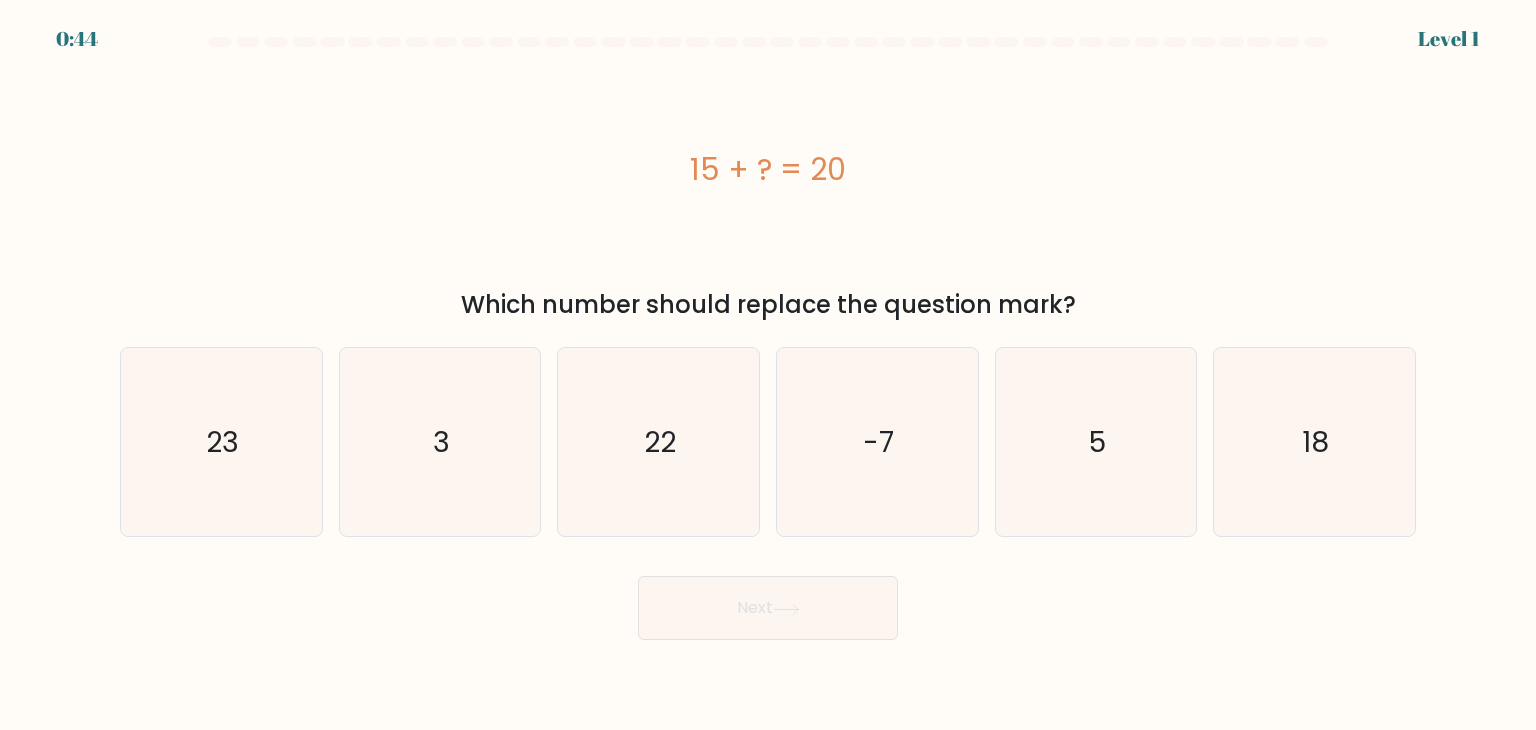 scroll, scrollTop: 0, scrollLeft: 0, axis: both 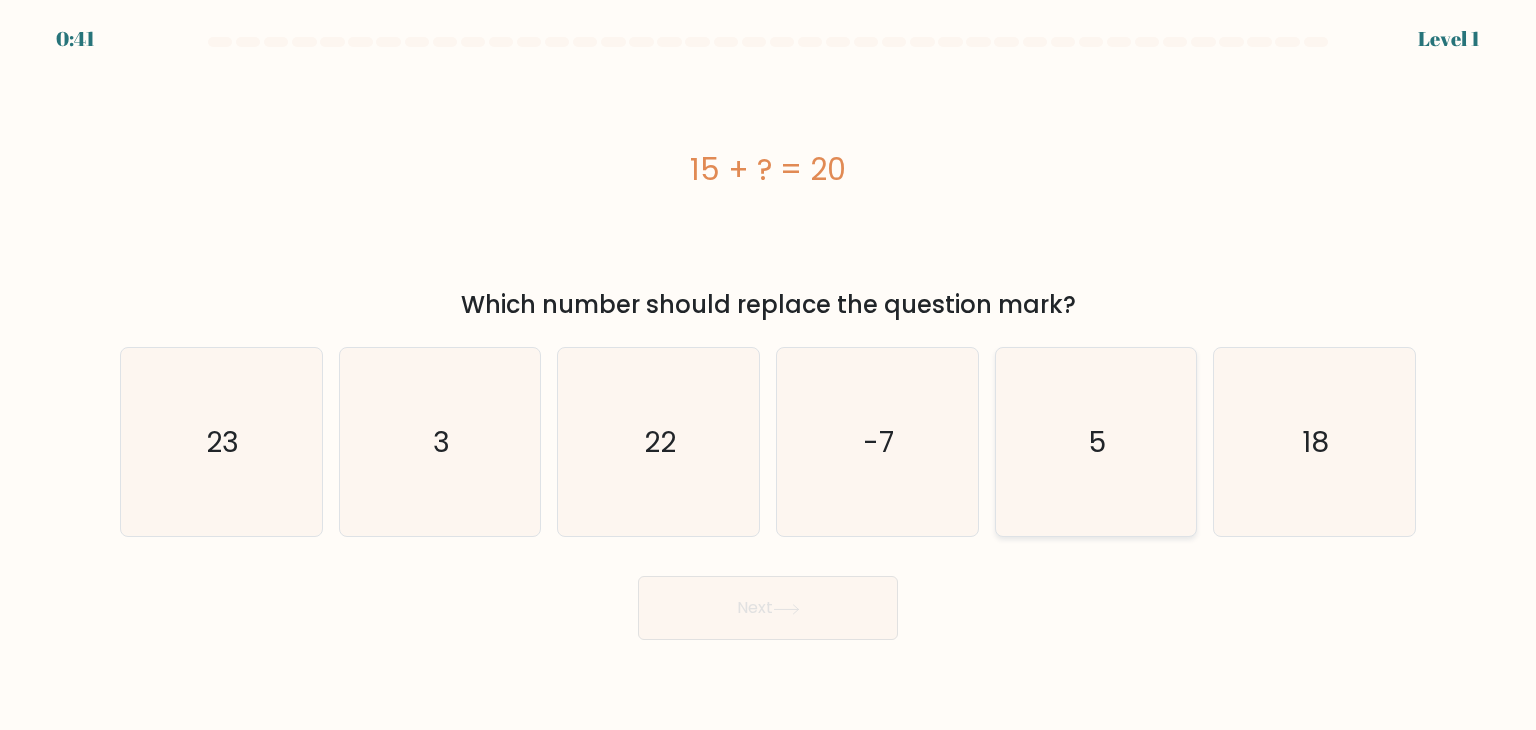 click on "5" at bounding box center (1096, 442) 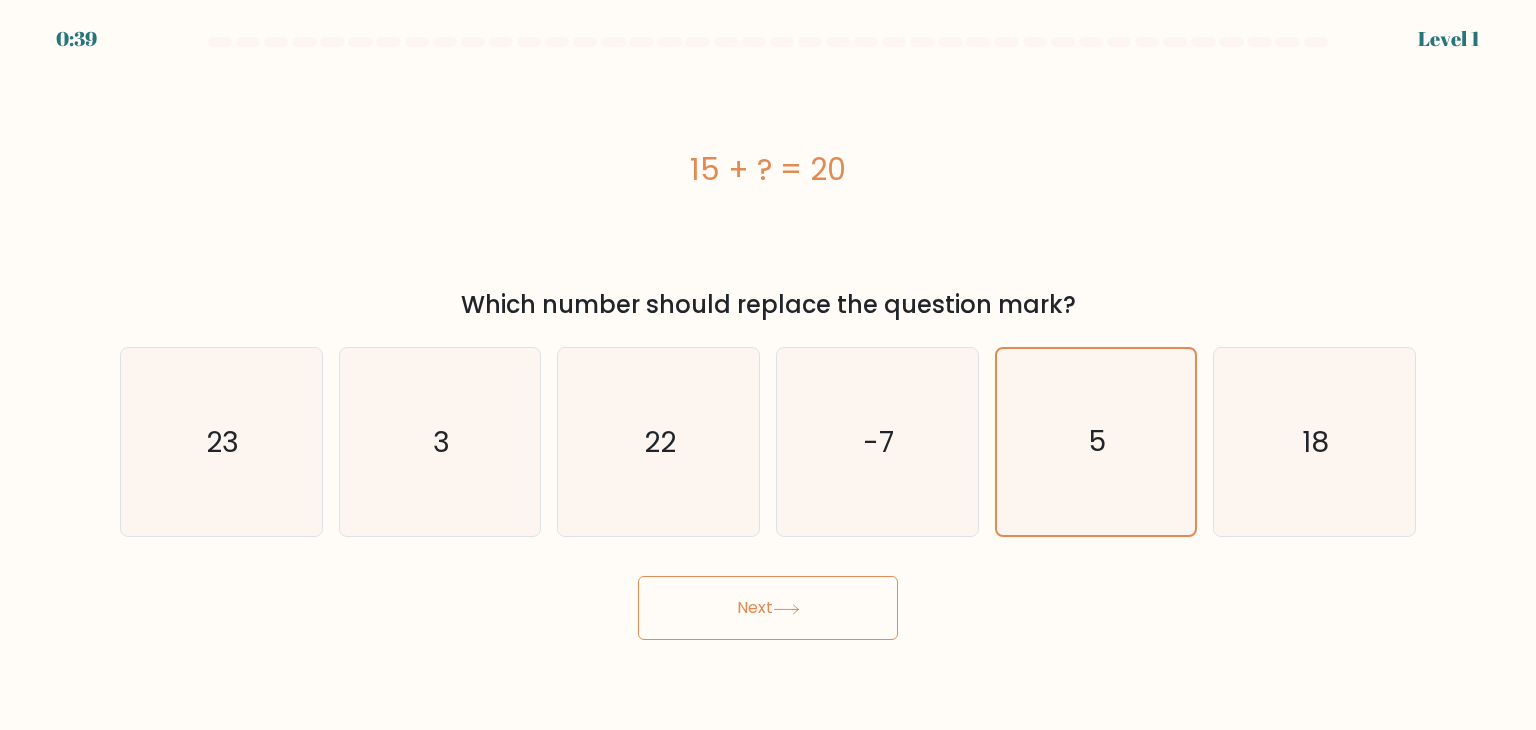 click on "Next" at bounding box center [768, 608] 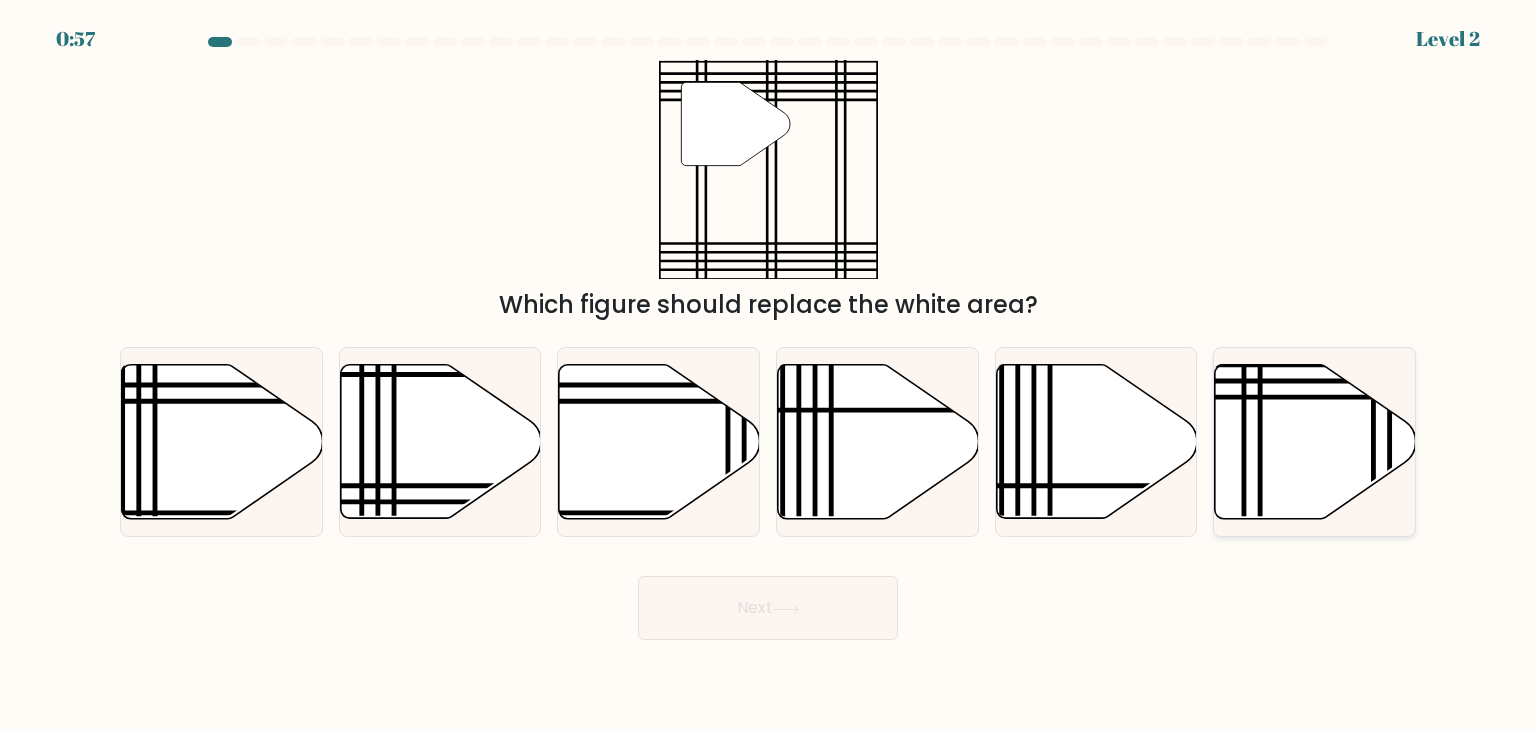 click at bounding box center (1315, 442) 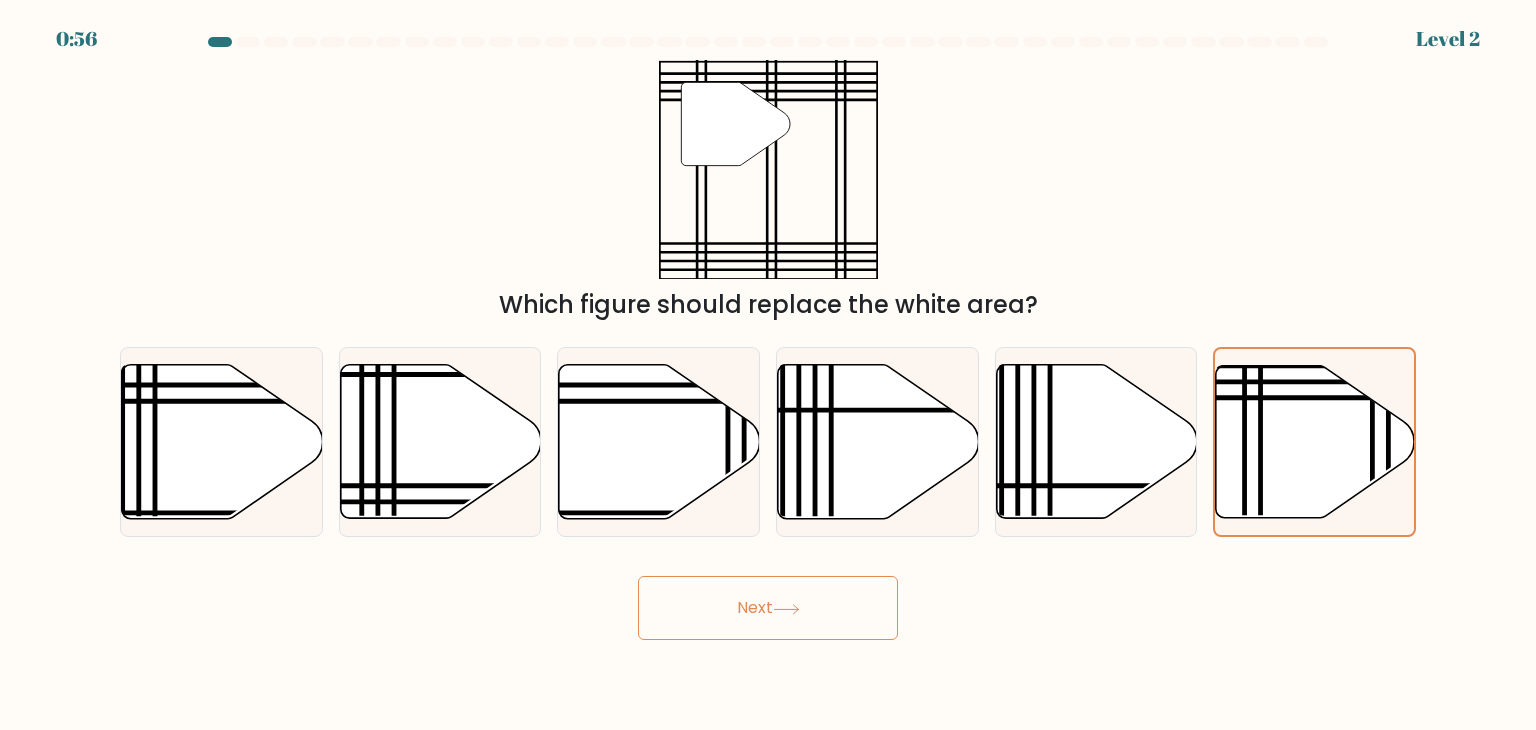click on "Next" at bounding box center (768, 608) 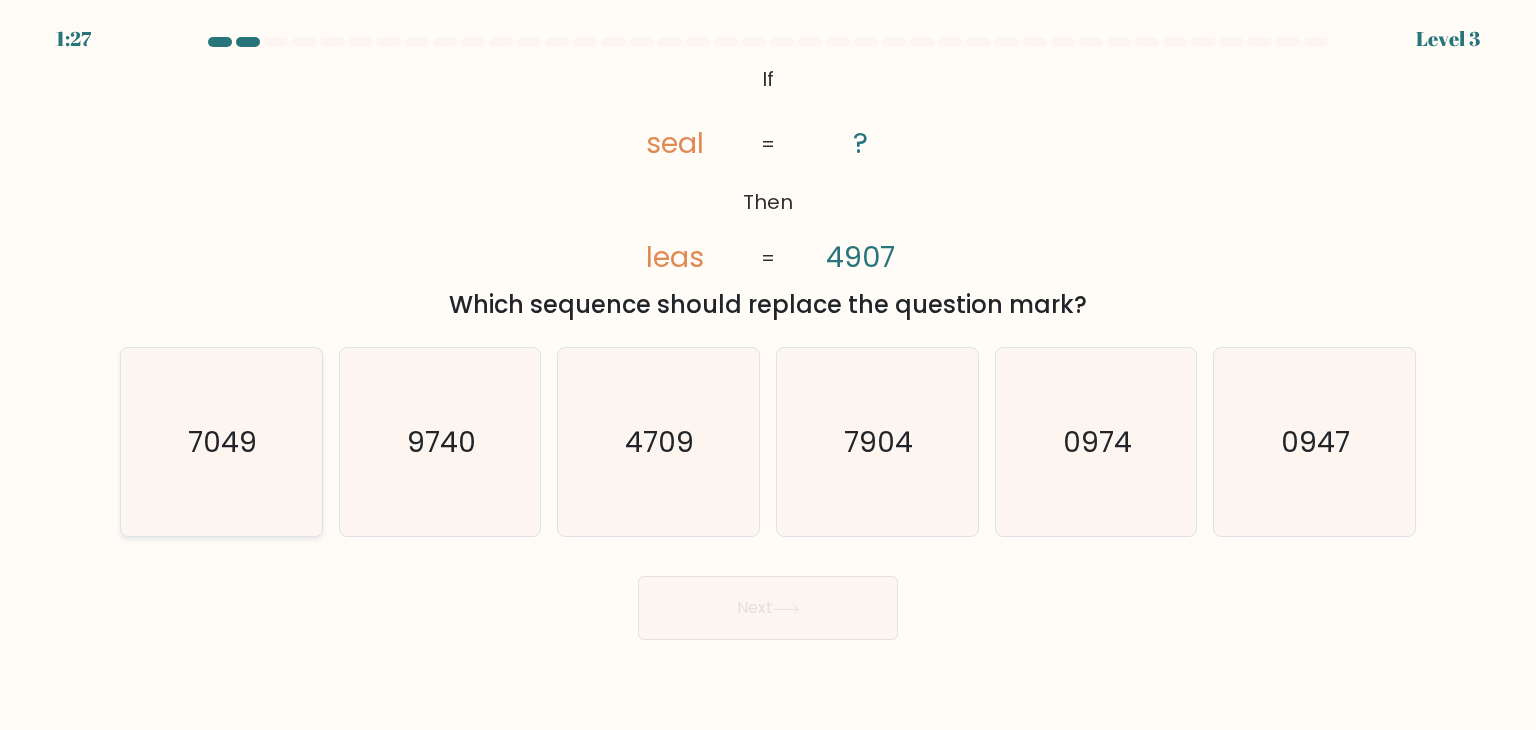 click on "7049" at bounding box center [223, 442] 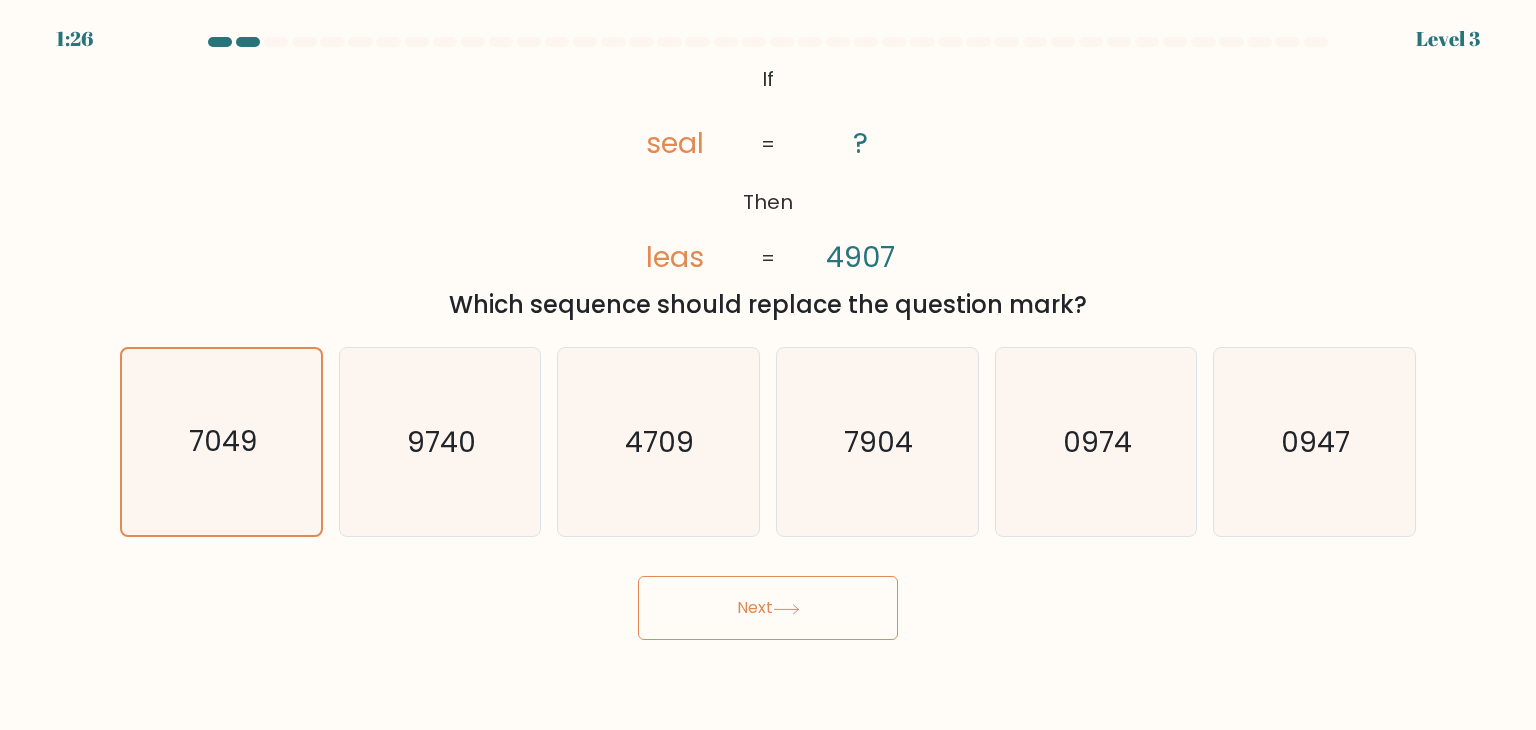 click on "Next" at bounding box center [768, 608] 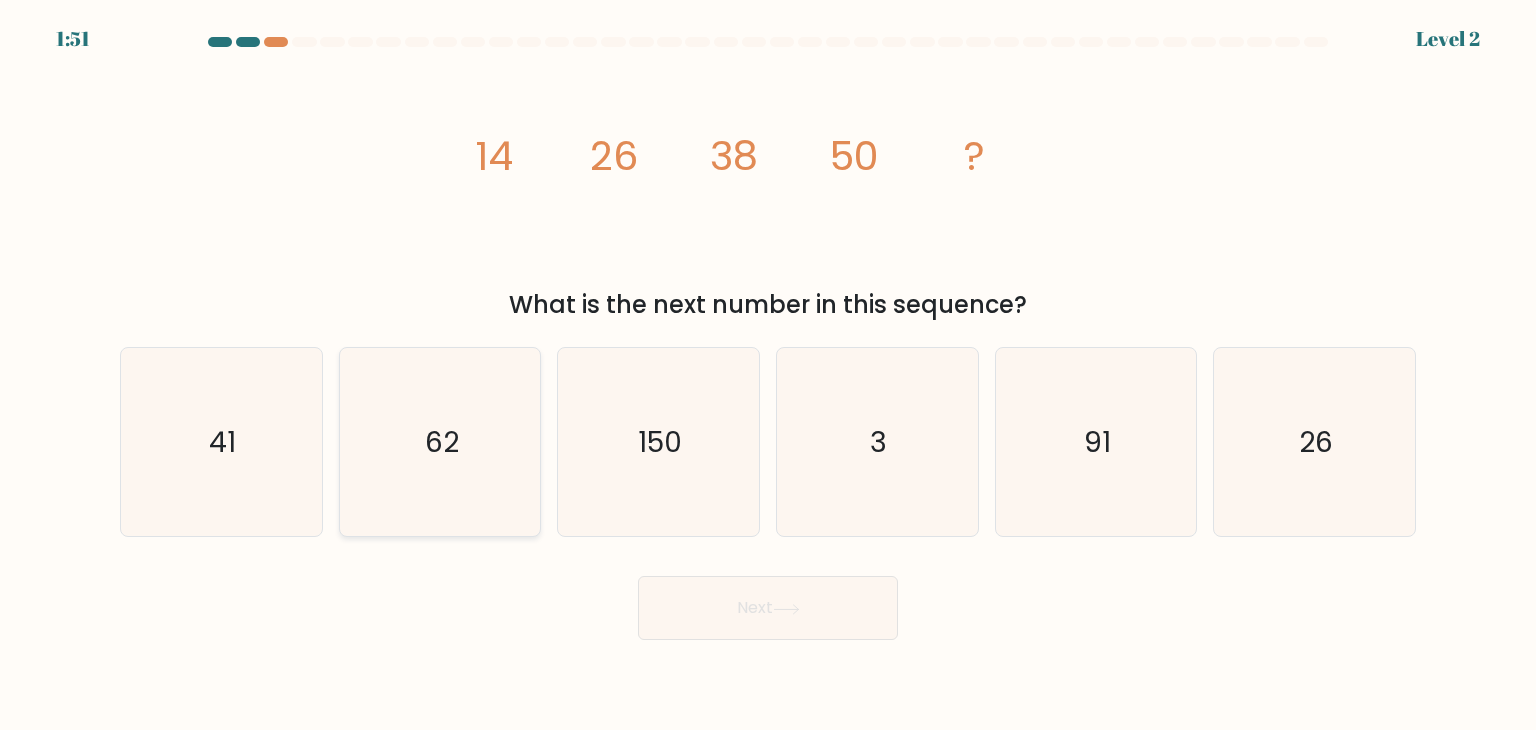 click on "62" at bounding box center (440, 442) 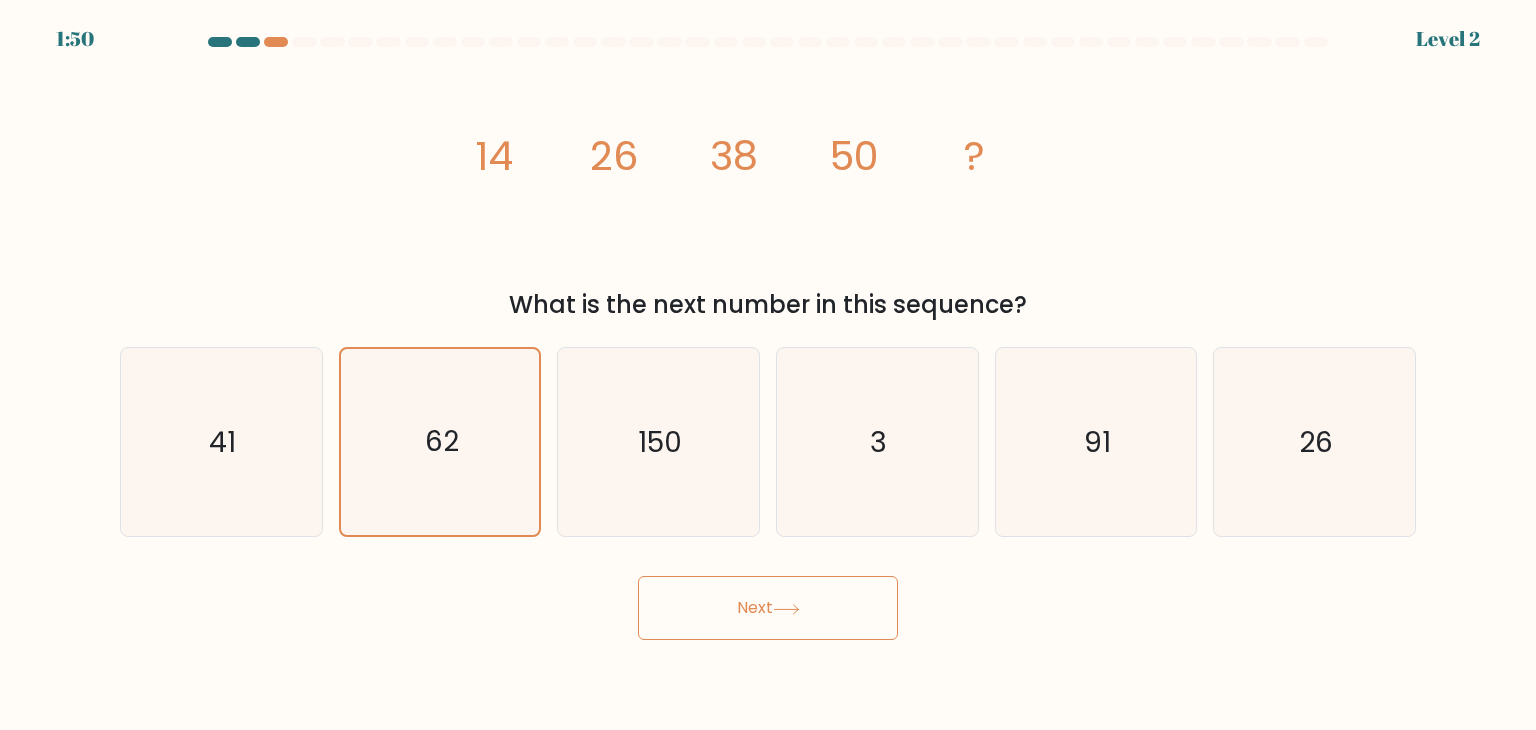 click on "Next" at bounding box center [768, 608] 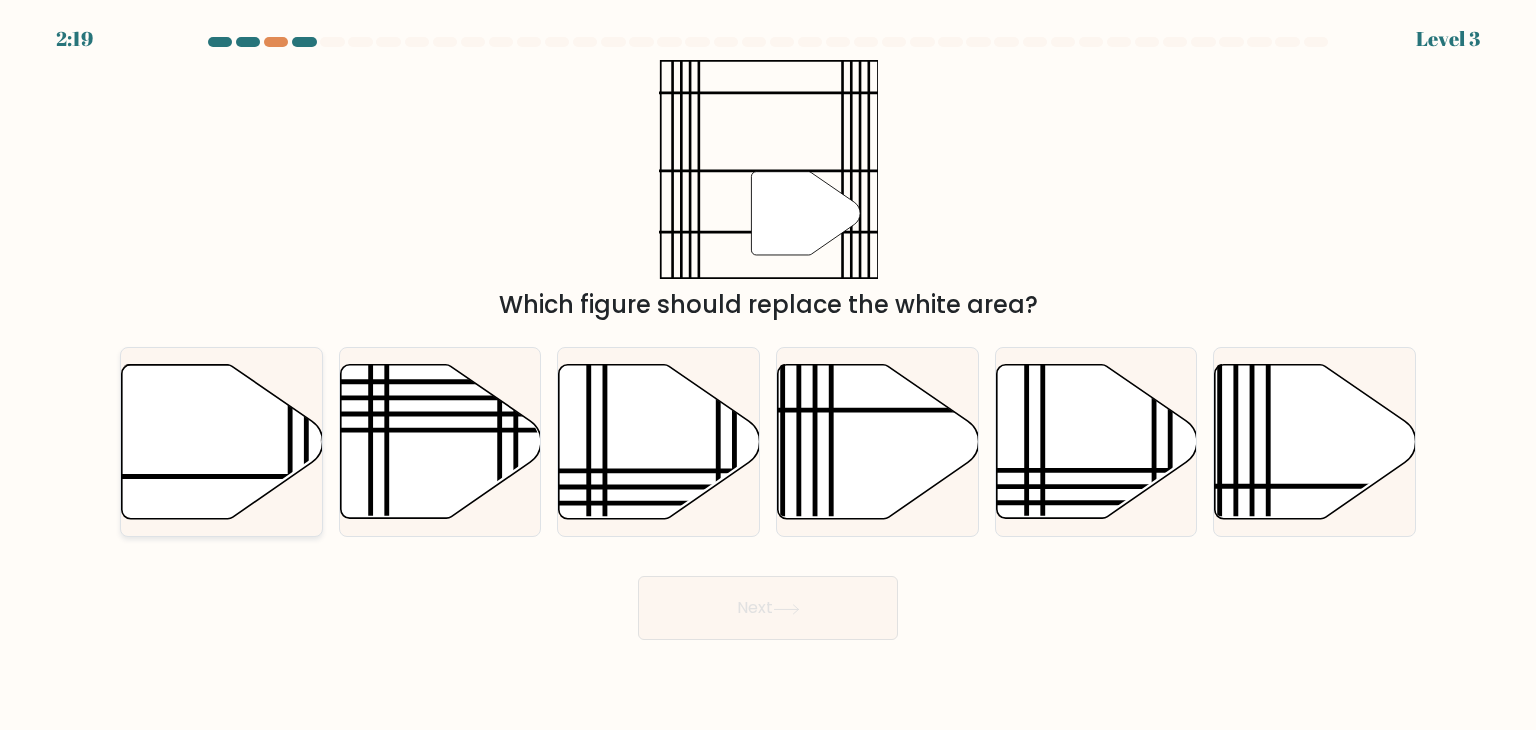 click at bounding box center [222, 442] 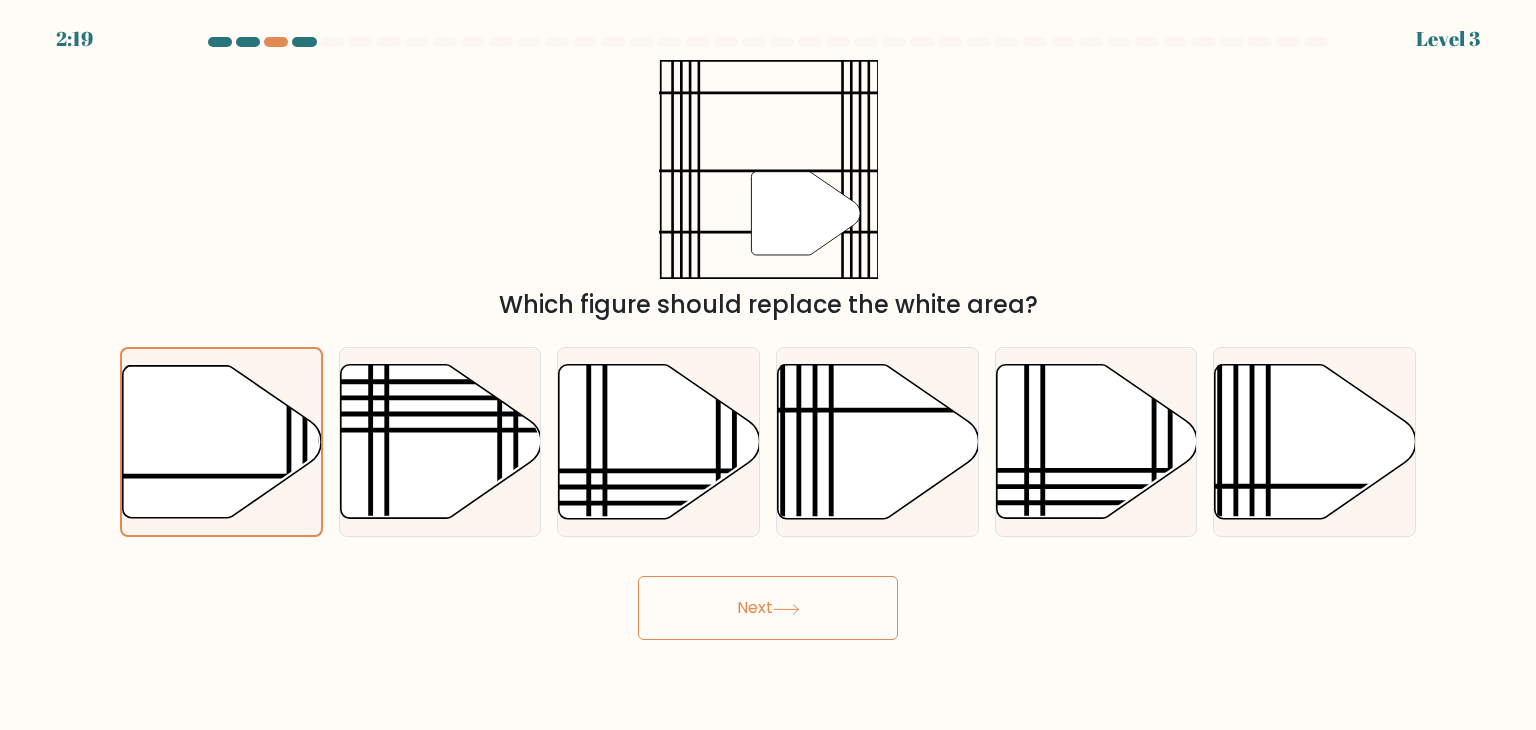 click on "Next" at bounding box center (768, 608) 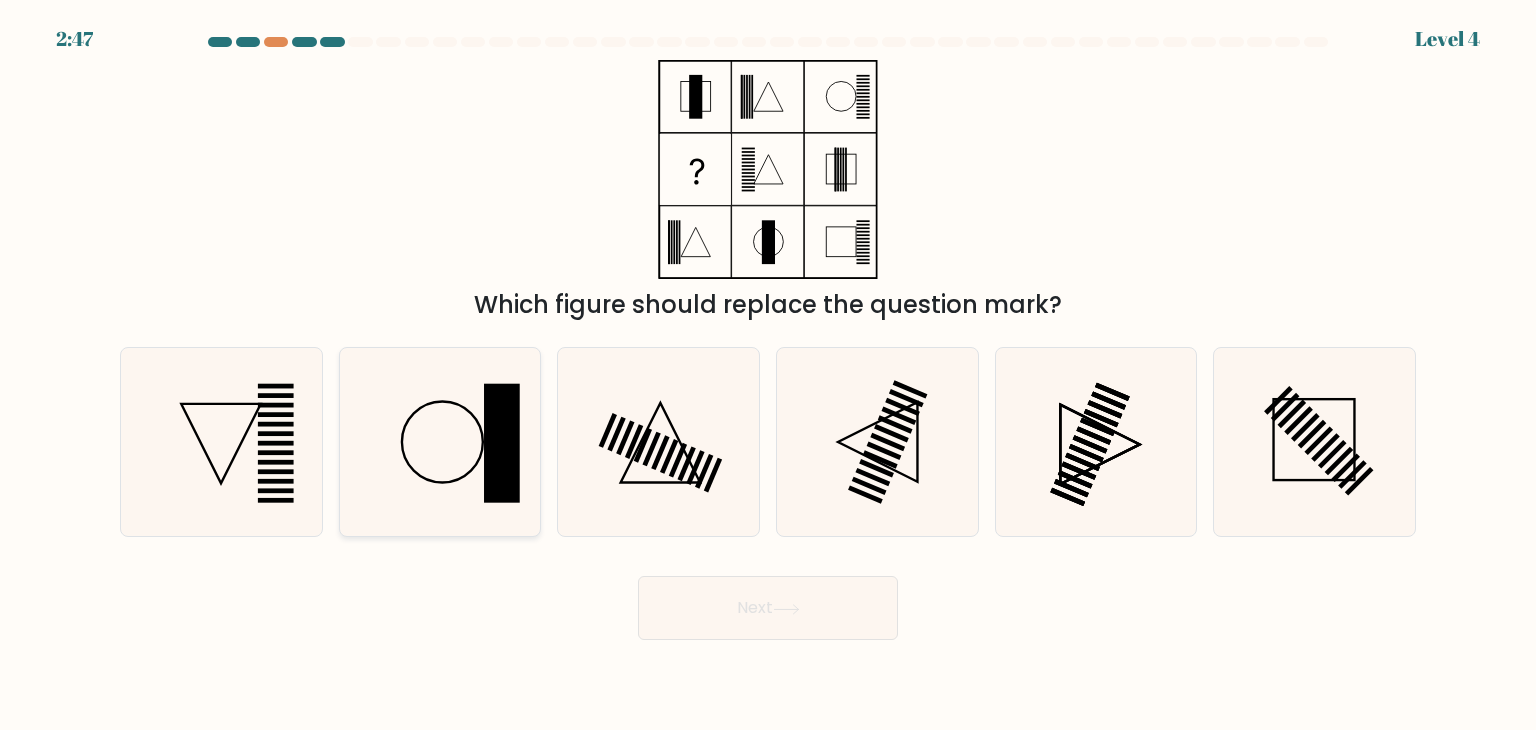 click at bounding box center [440, 442] 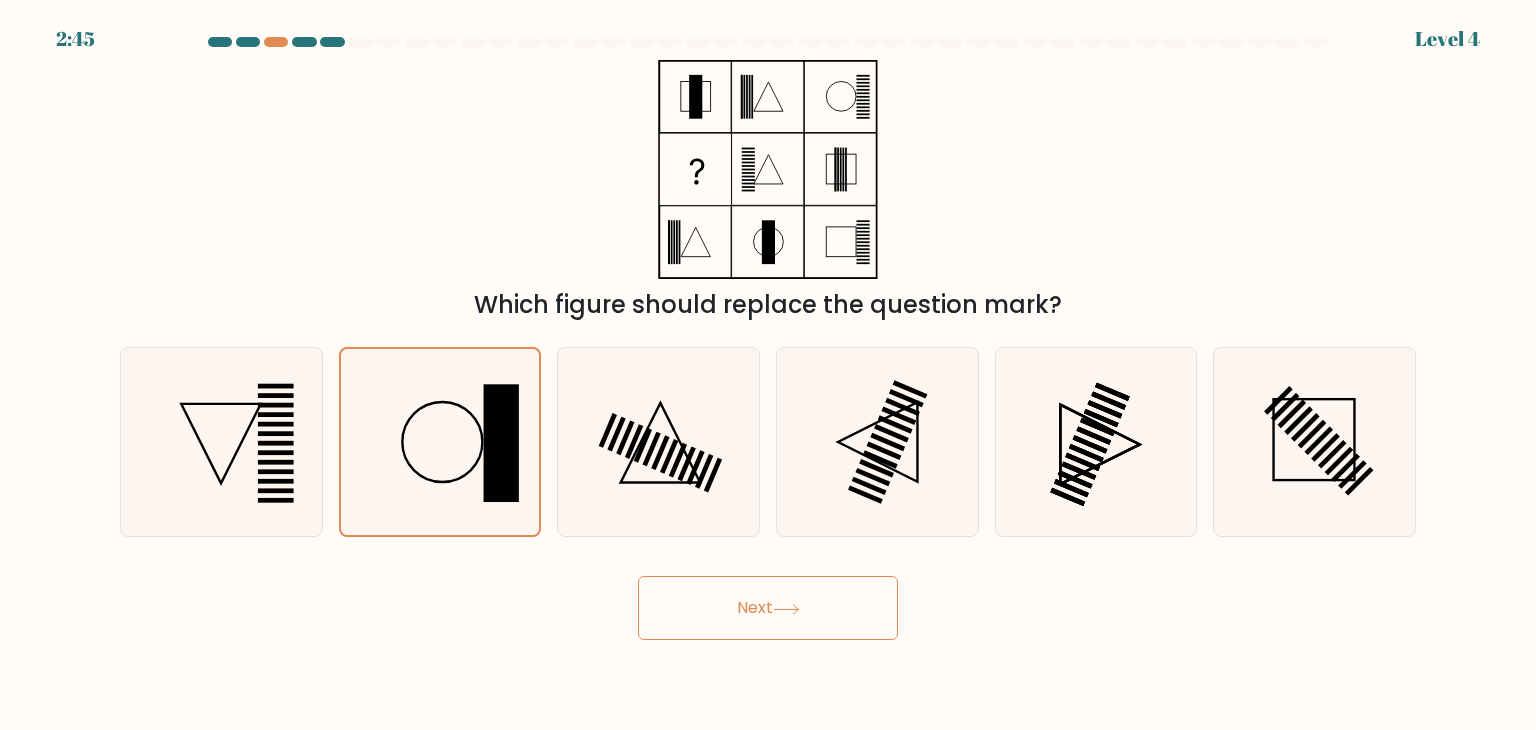 click on "Next" at bounding box center [768, 608] 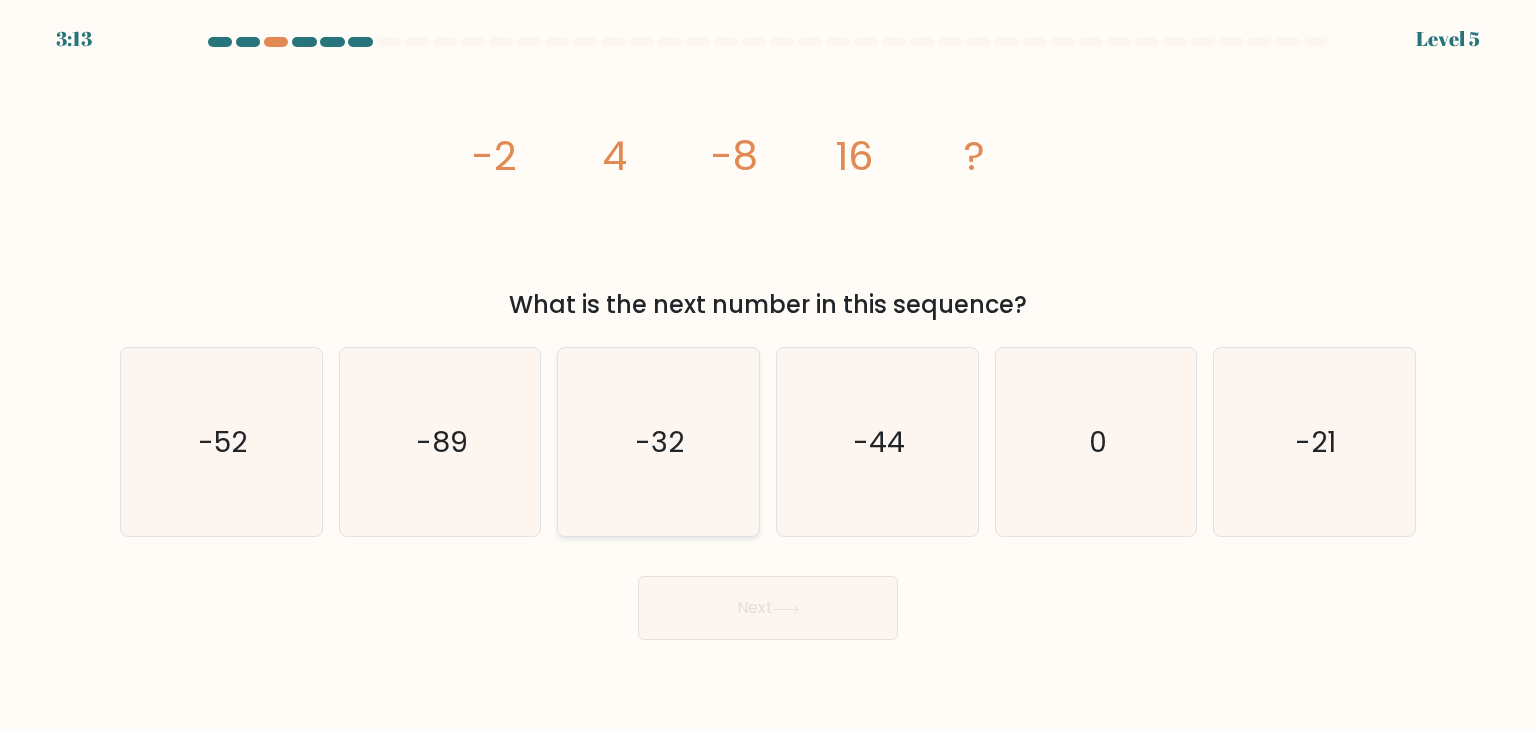 click on "-32" at bounding box center [658, 442] 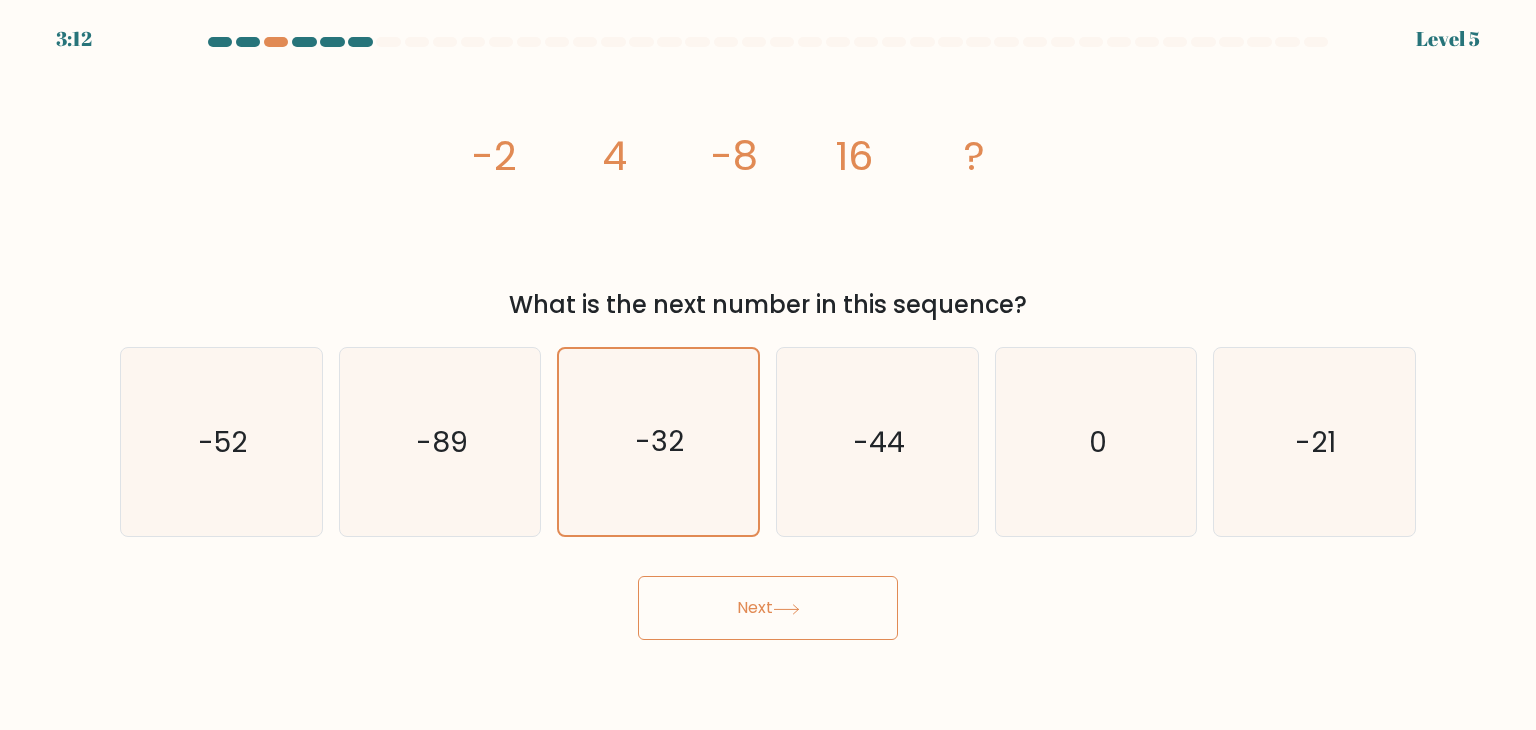 click on "3:12
Level 5" at bounding box center [768, 365] 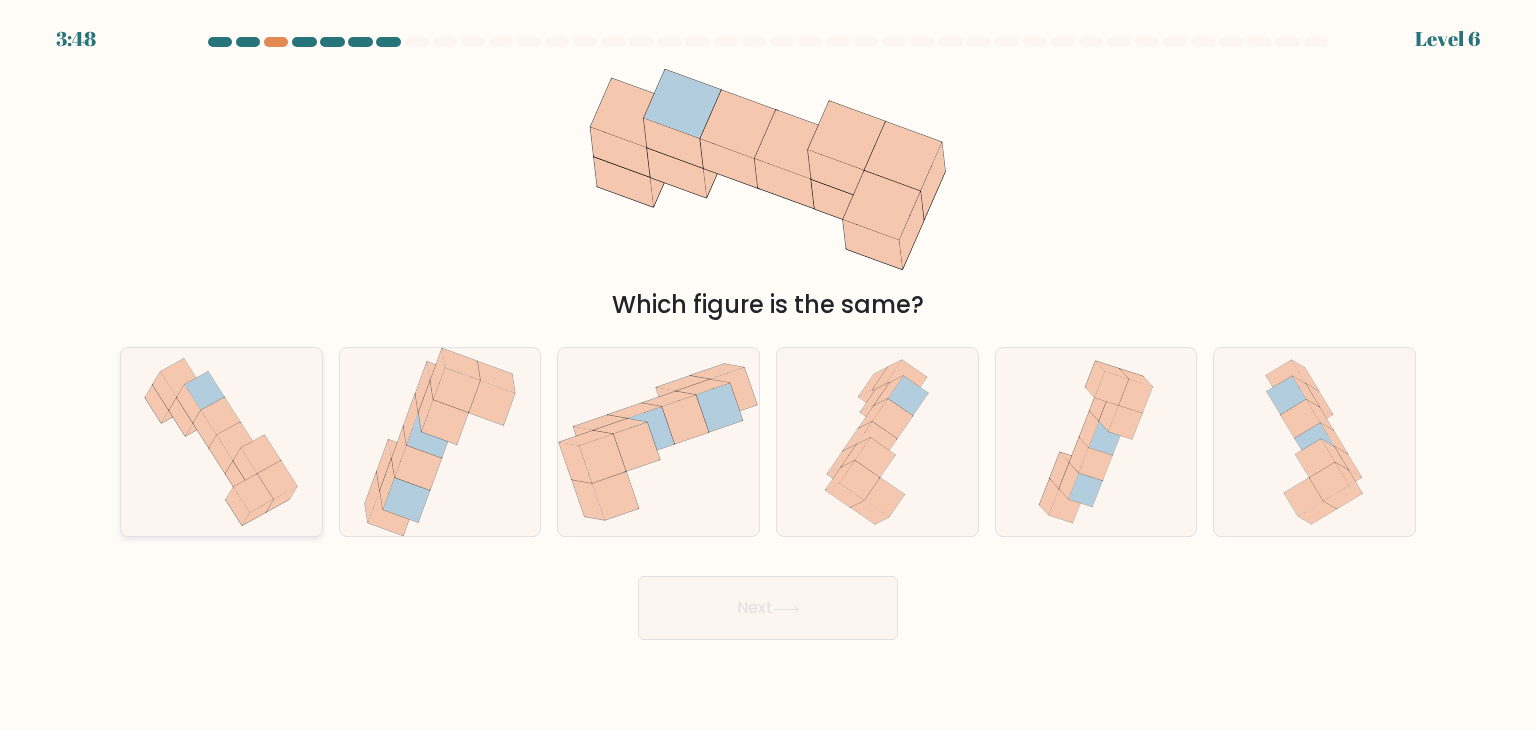 click at bounding box center (278, 480) 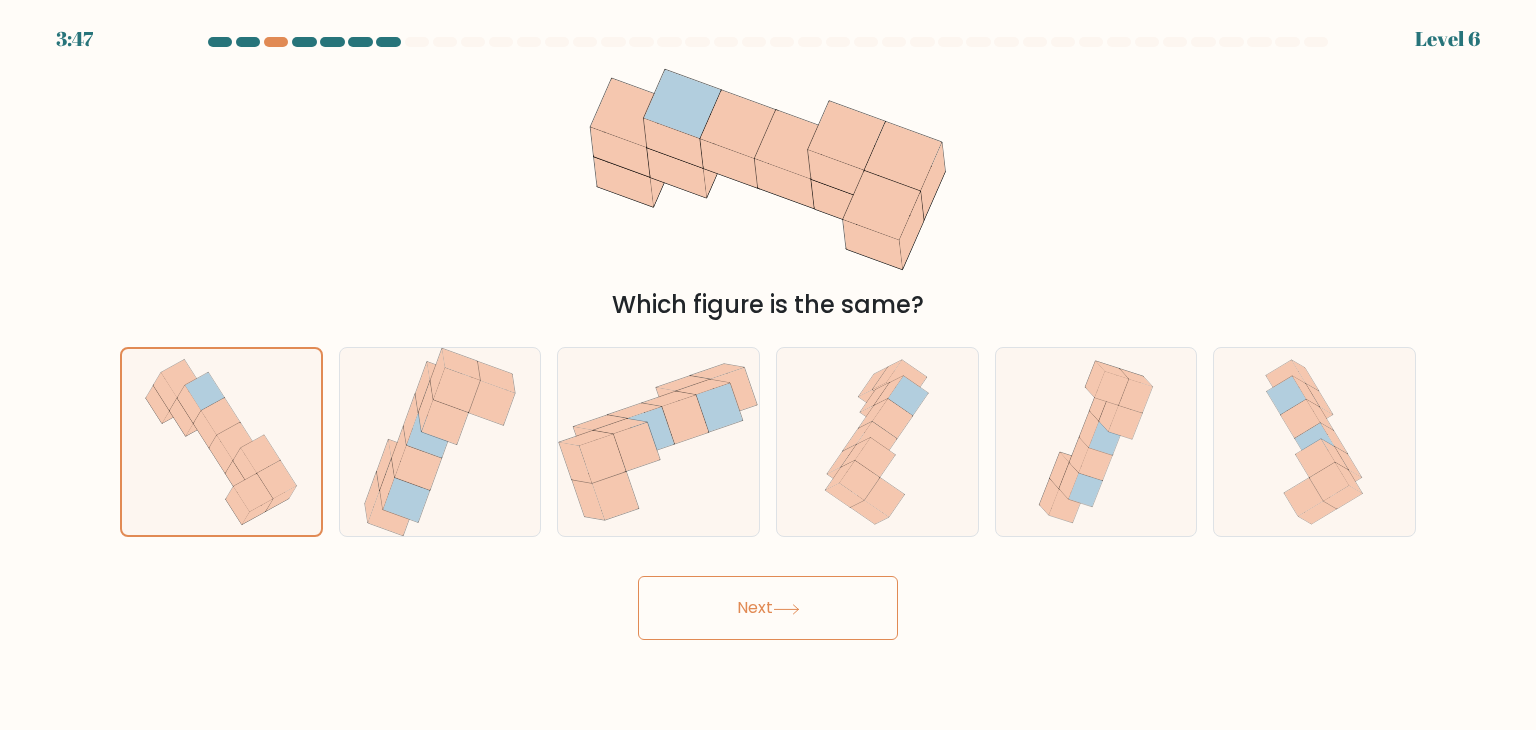 click on "Next" at bounding box center [768, 608] 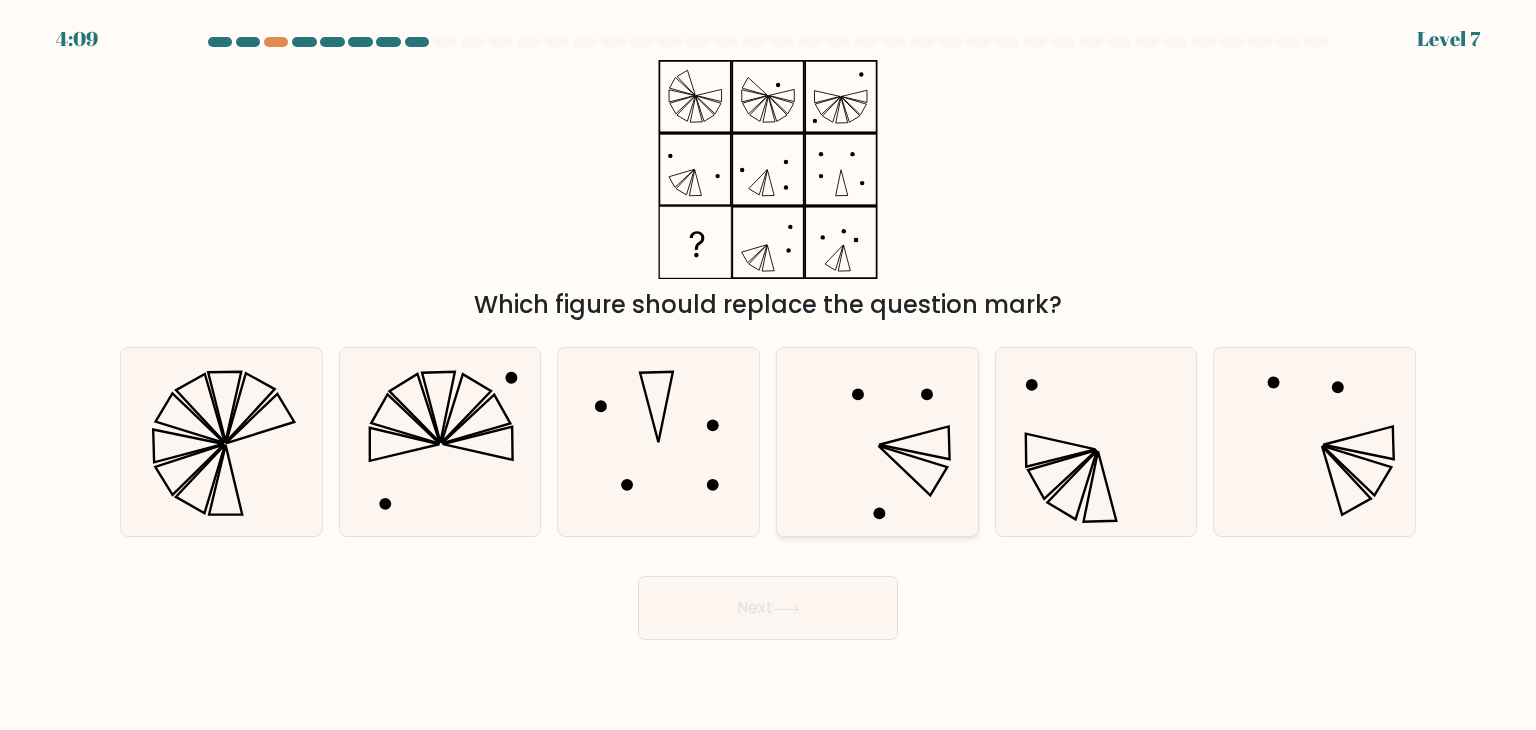 click at bounding box center (877, 442) 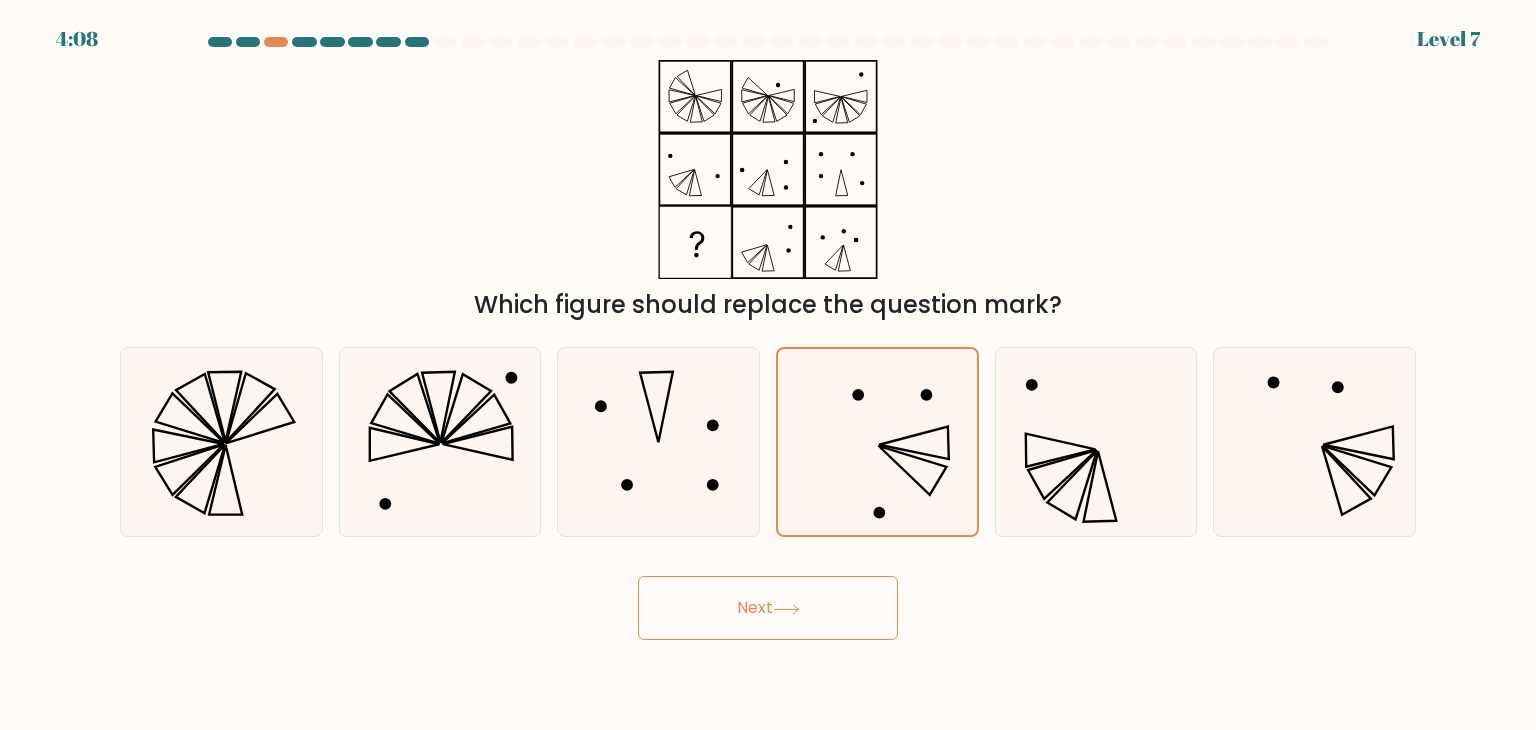 click on "Next" at bounding box center [768, 608] 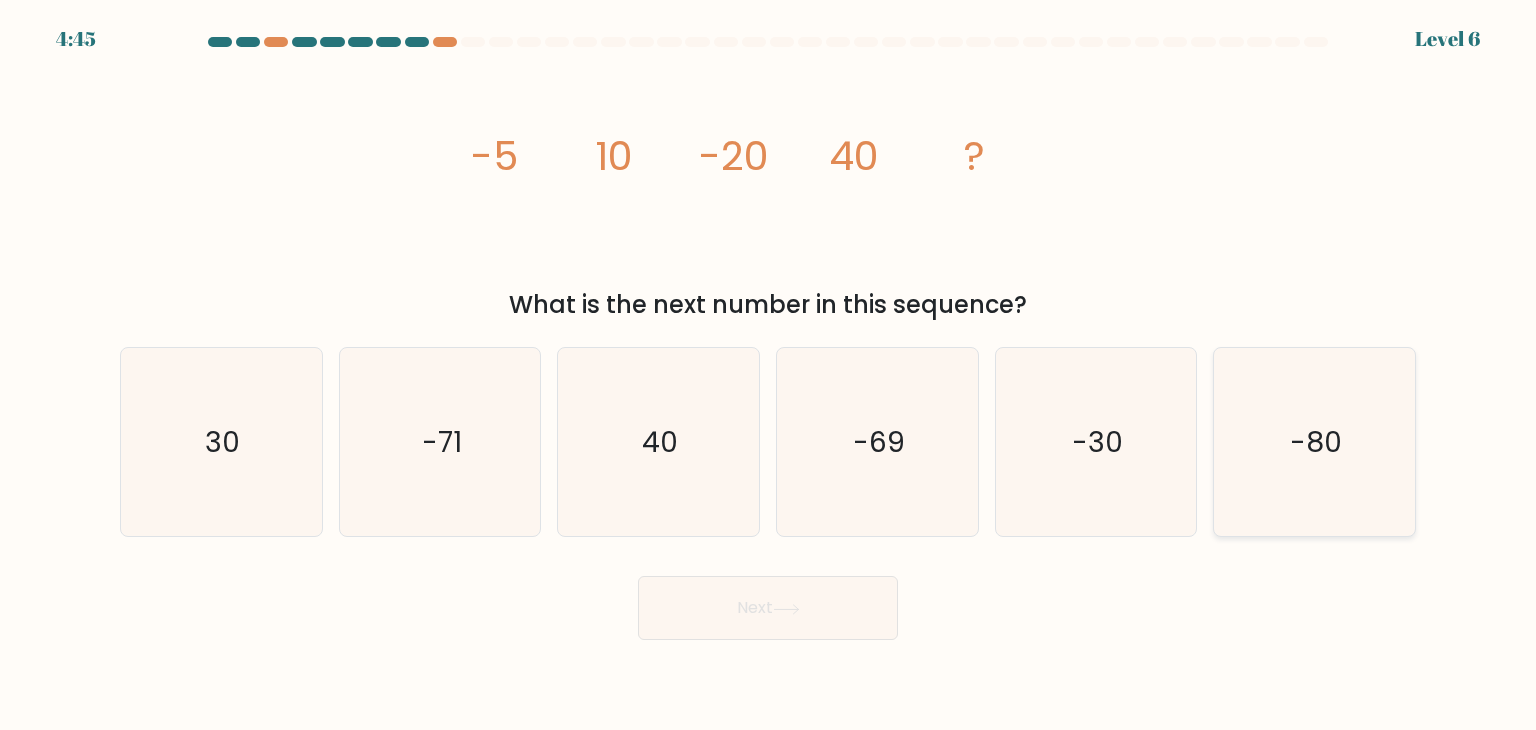 click on "-80" at bounding box center [1314, 442] 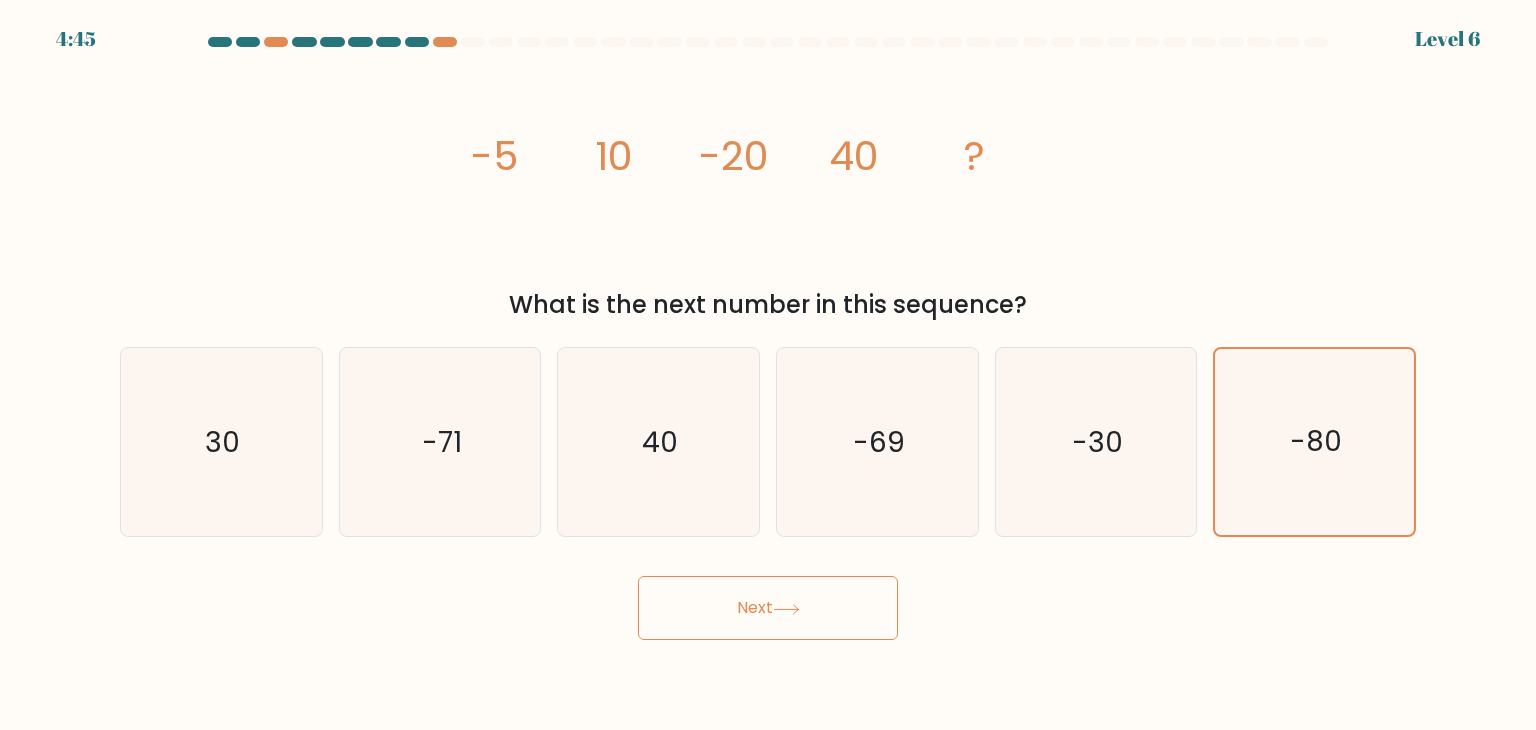 click at bounding box center [786, 609] 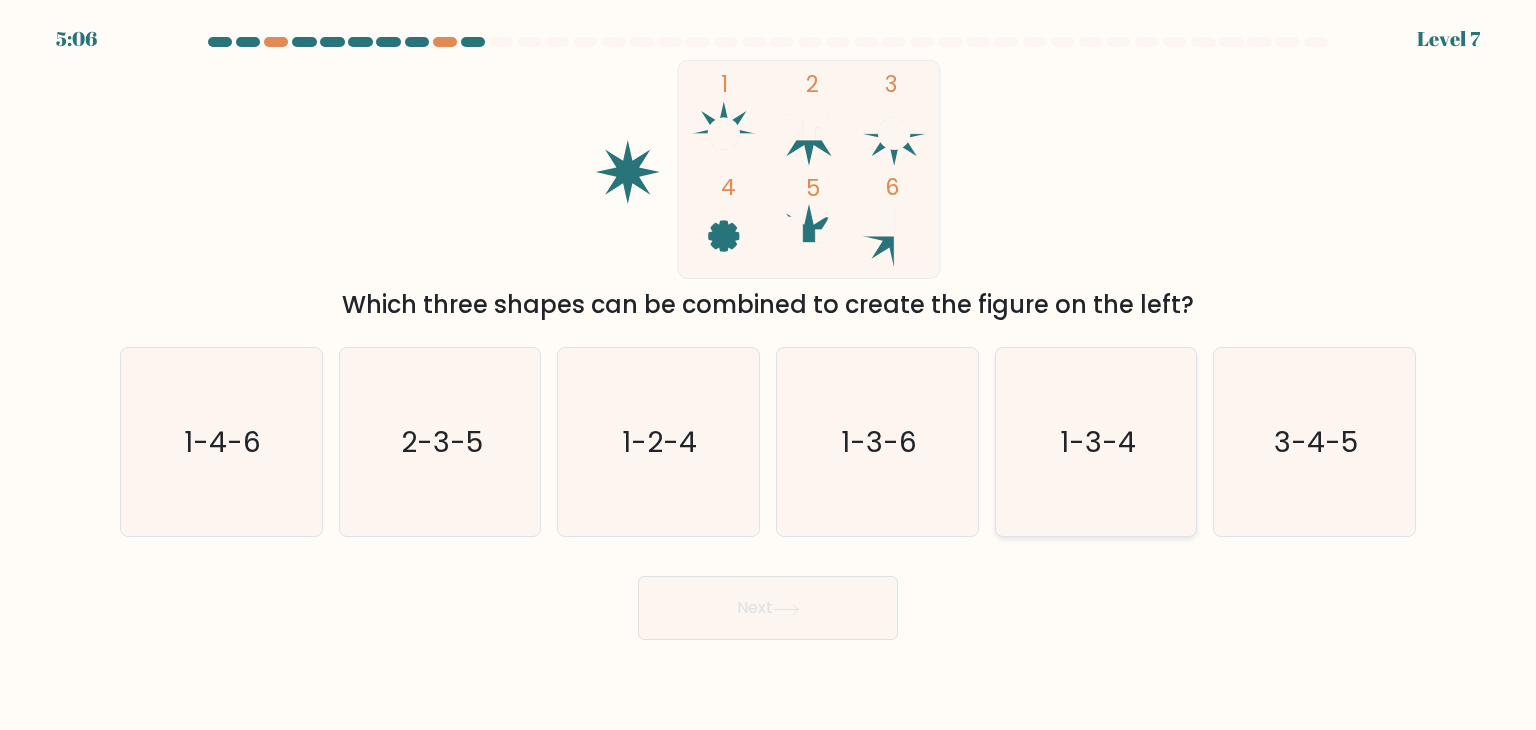 click on "1-3-4" at bounding box center [1098, 442] 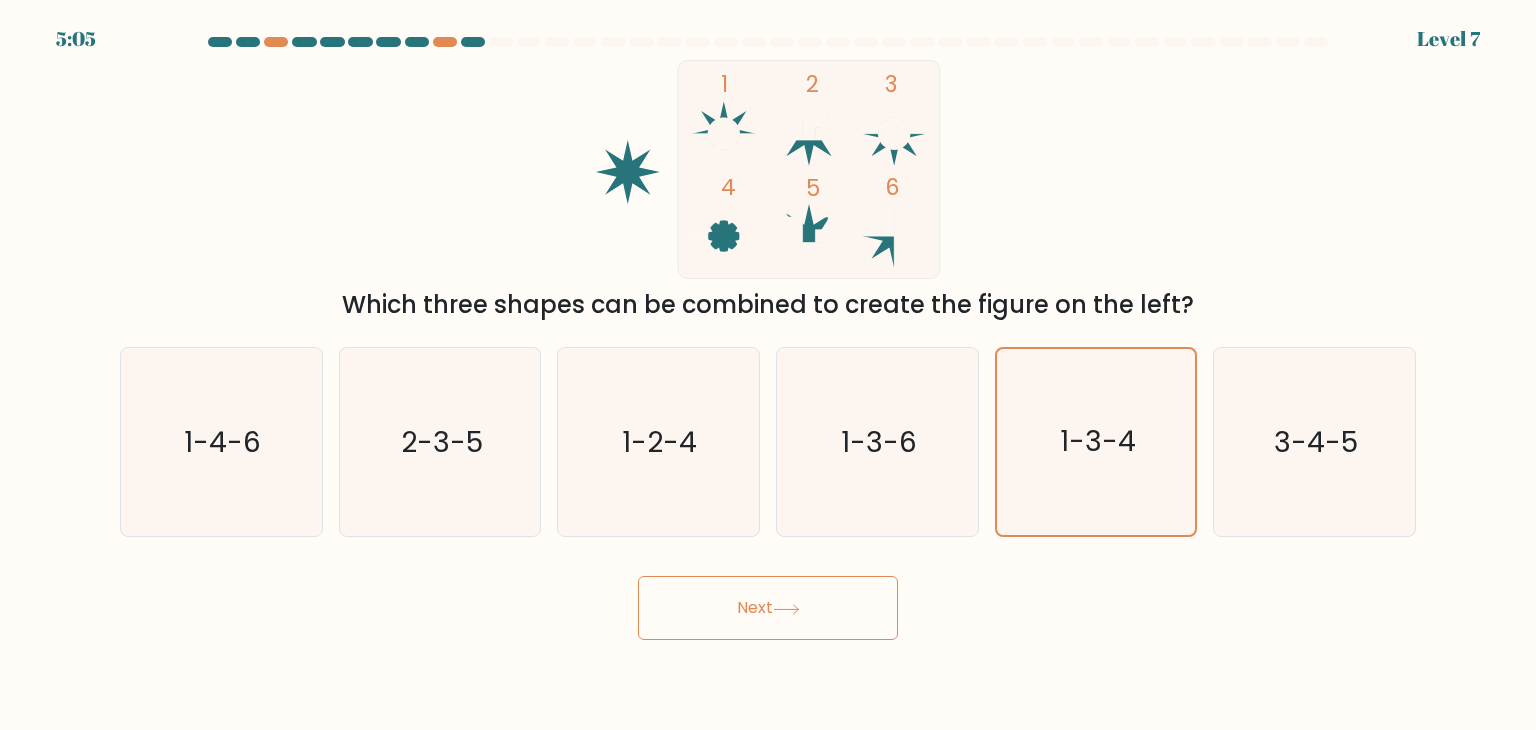click on "Next" at bounding box center (768, 608) 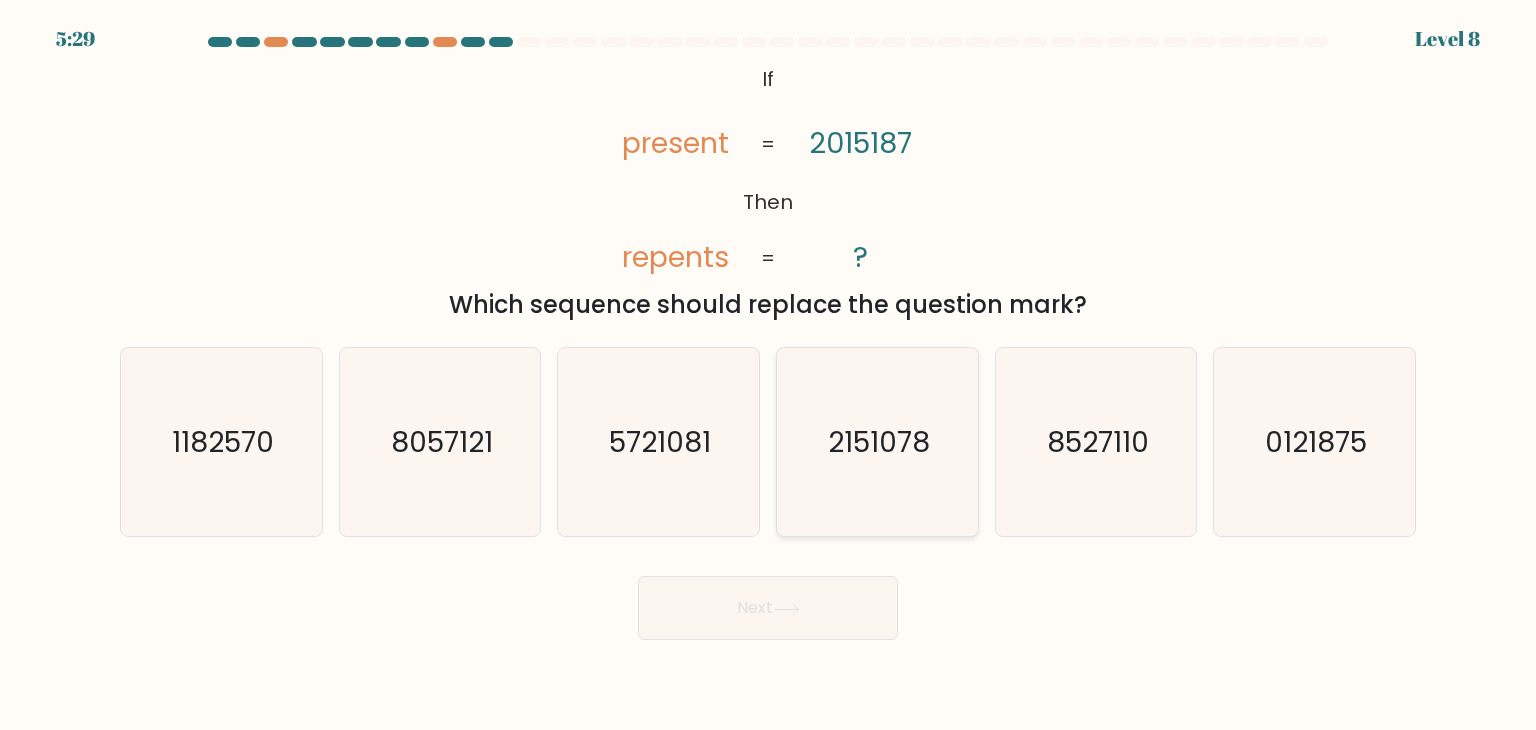 click on "2151078" at bounding box center (877, 442) 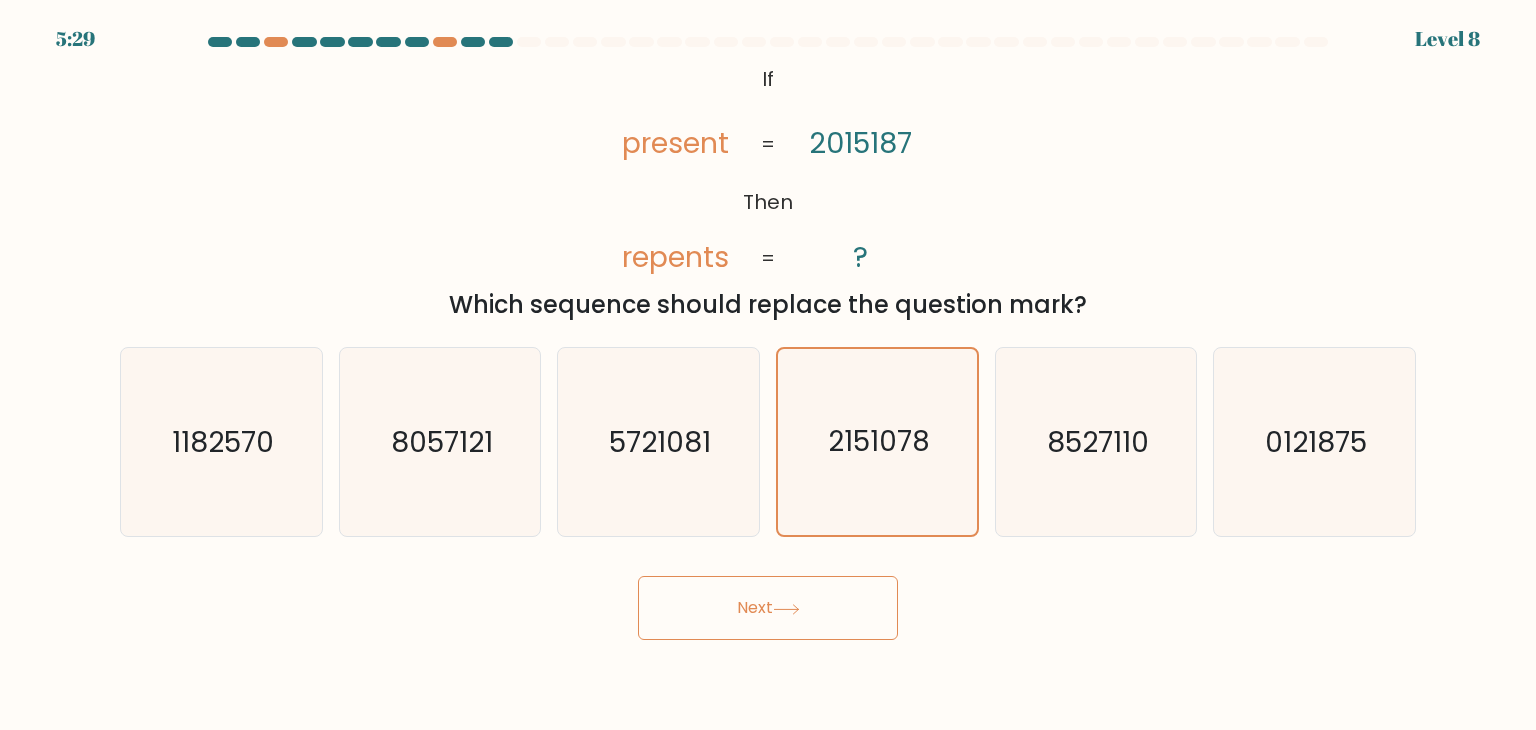 click on "Next" at bounding box center (768, 608) 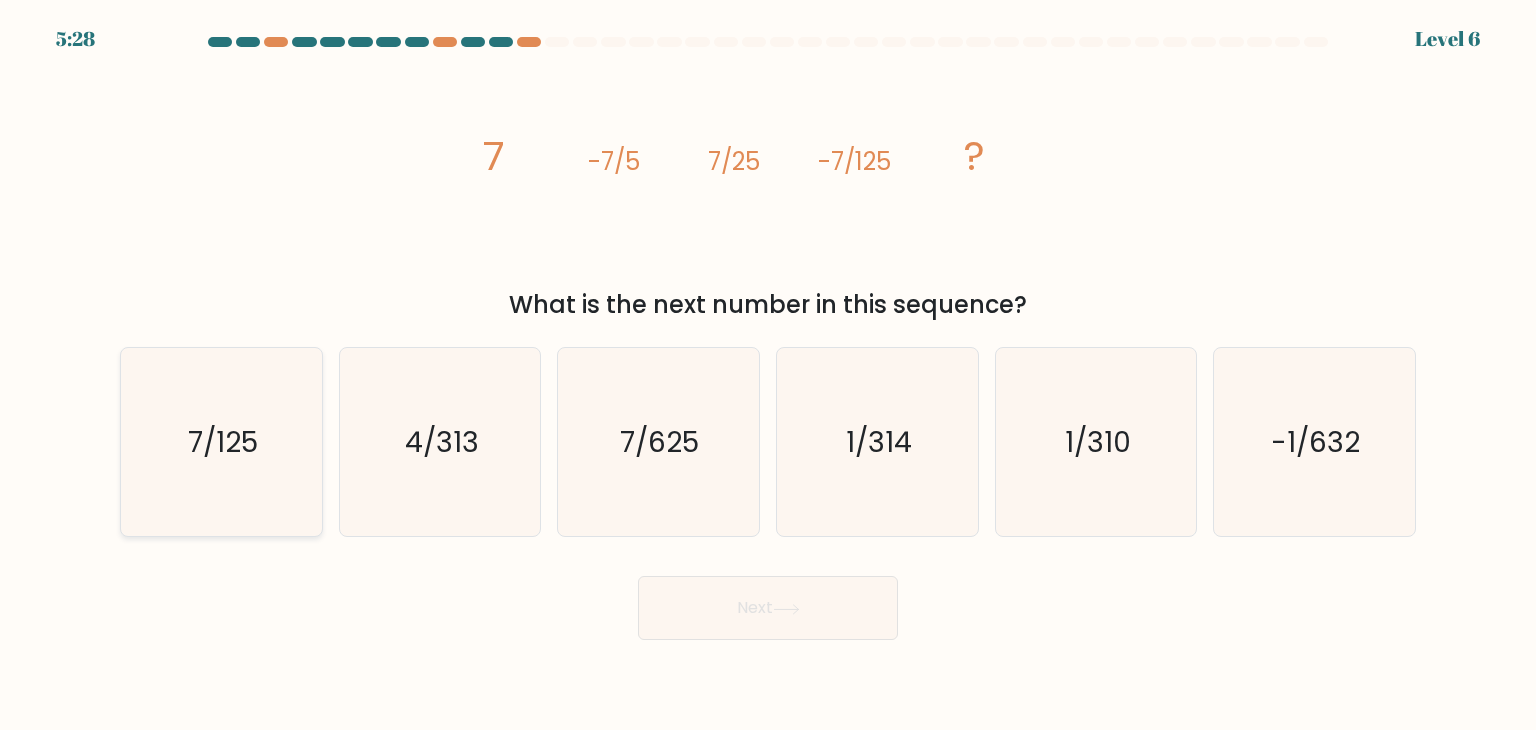 click on "7/125" at bounding box center [221, 442] 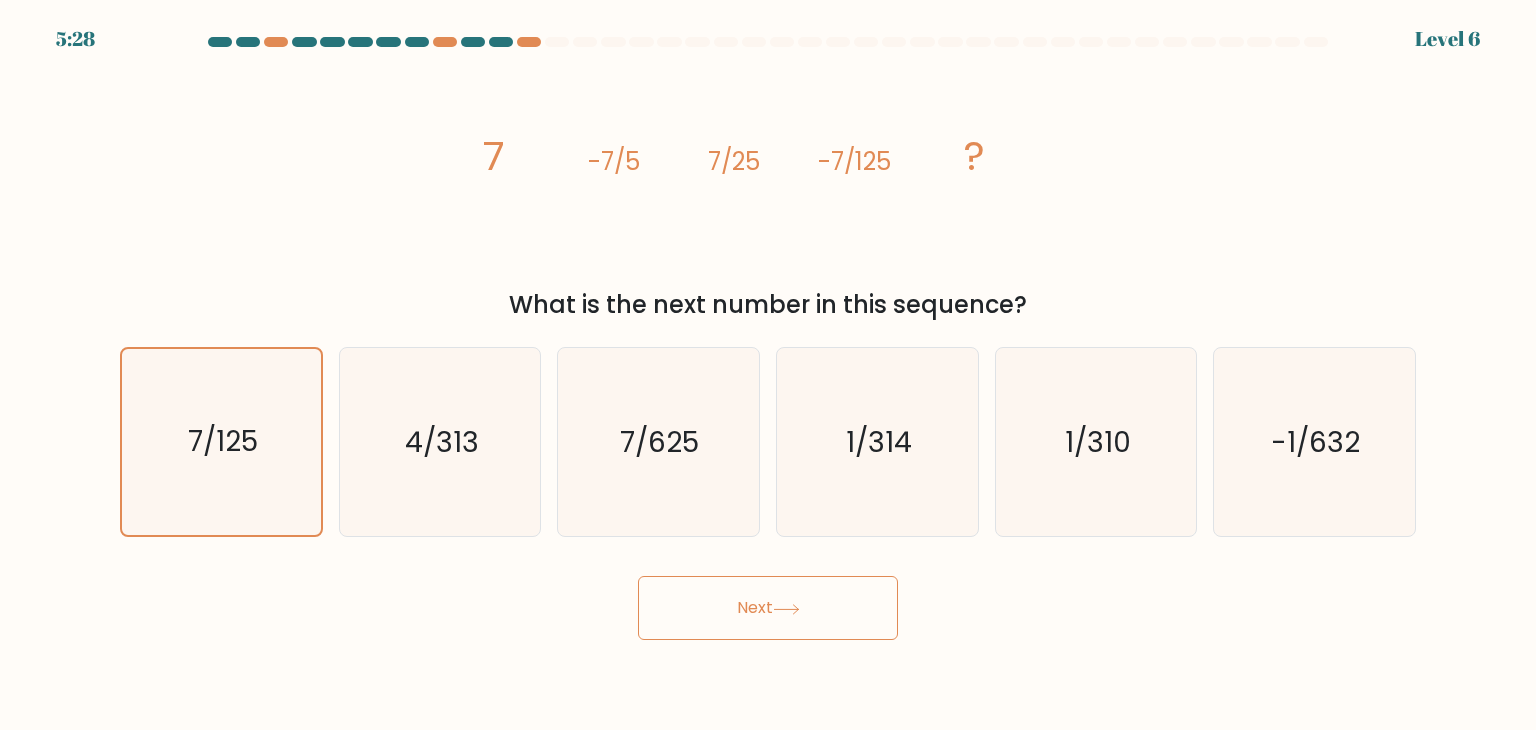 click on "Next" at bounding box center [768, 608] 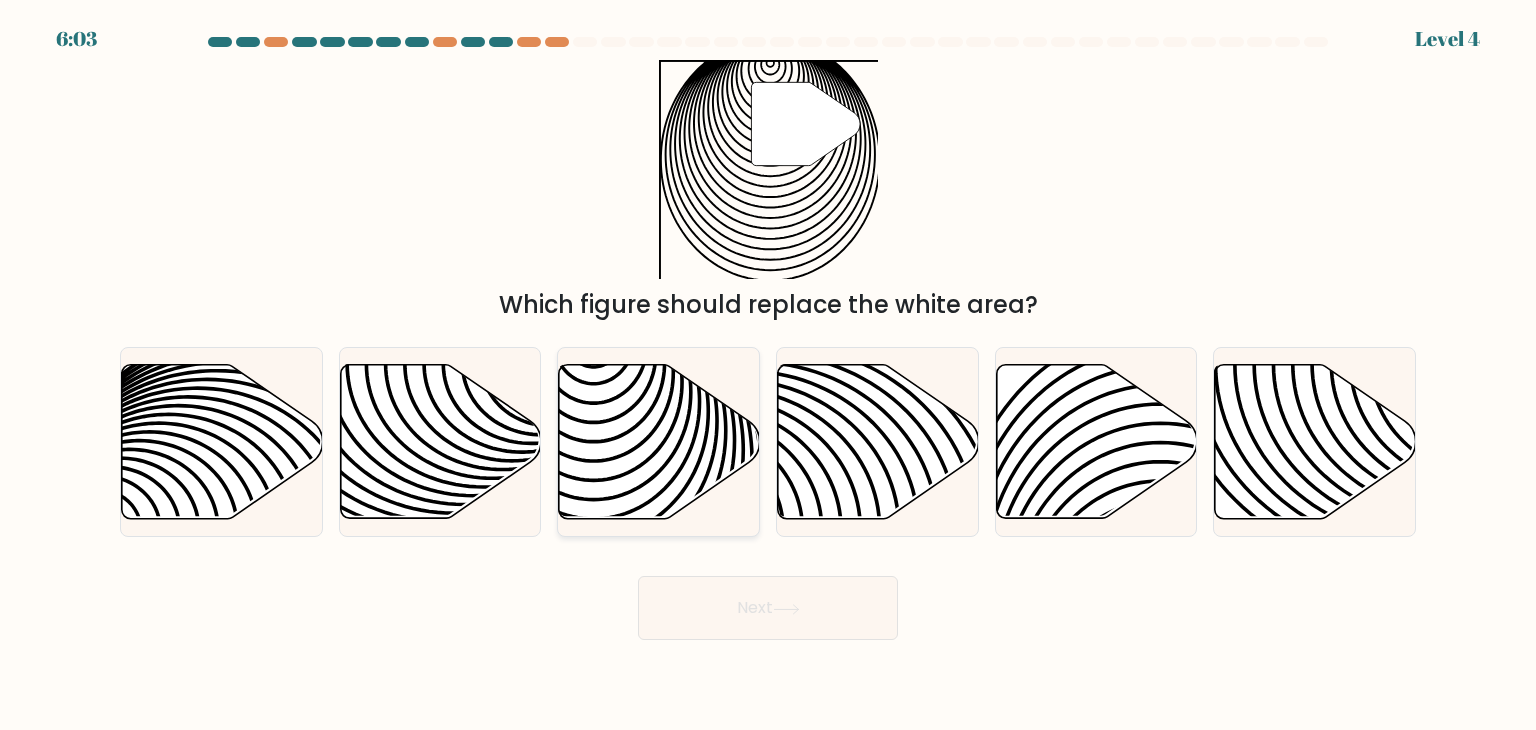 click at bounding box center [594, 529] 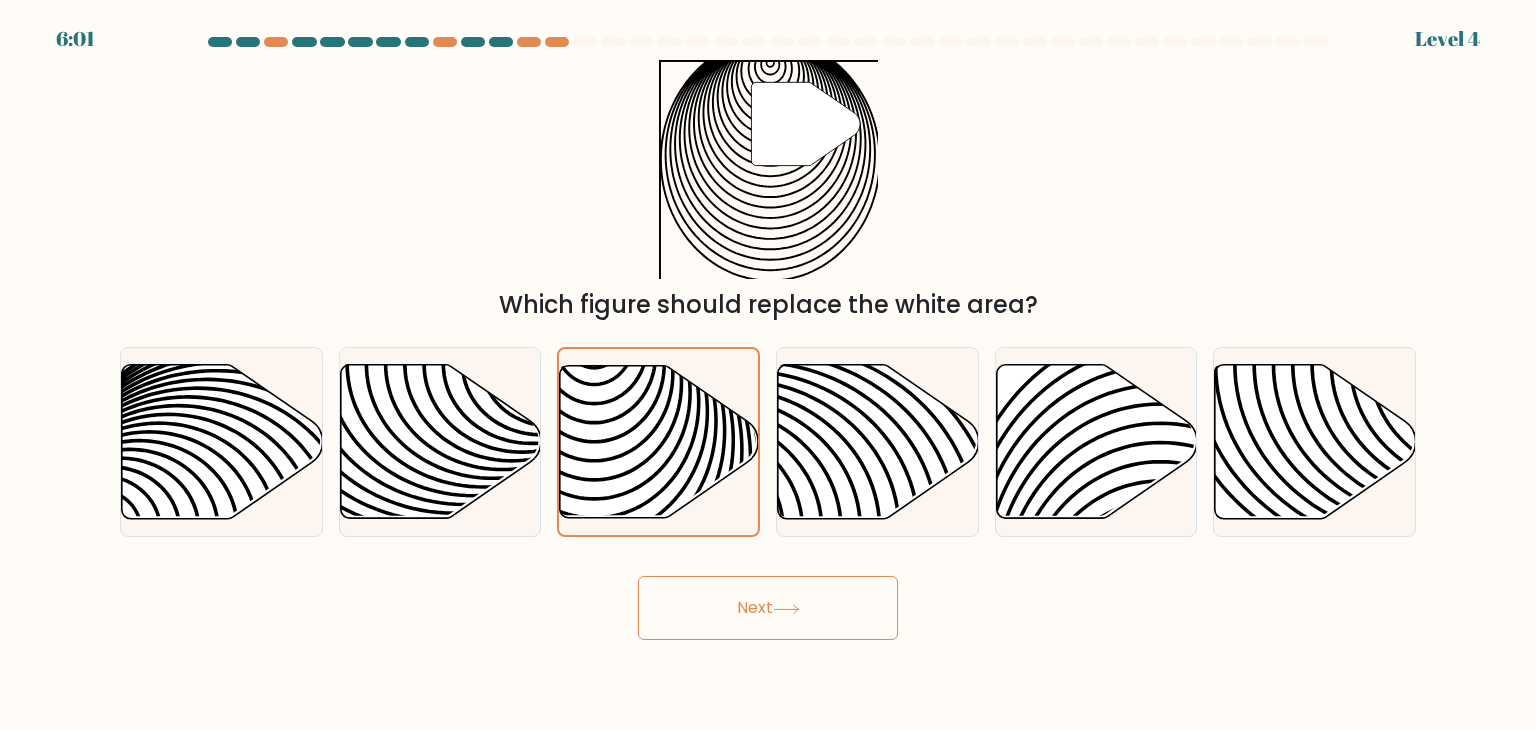 click on "Next" at bounding box center [768, 608] 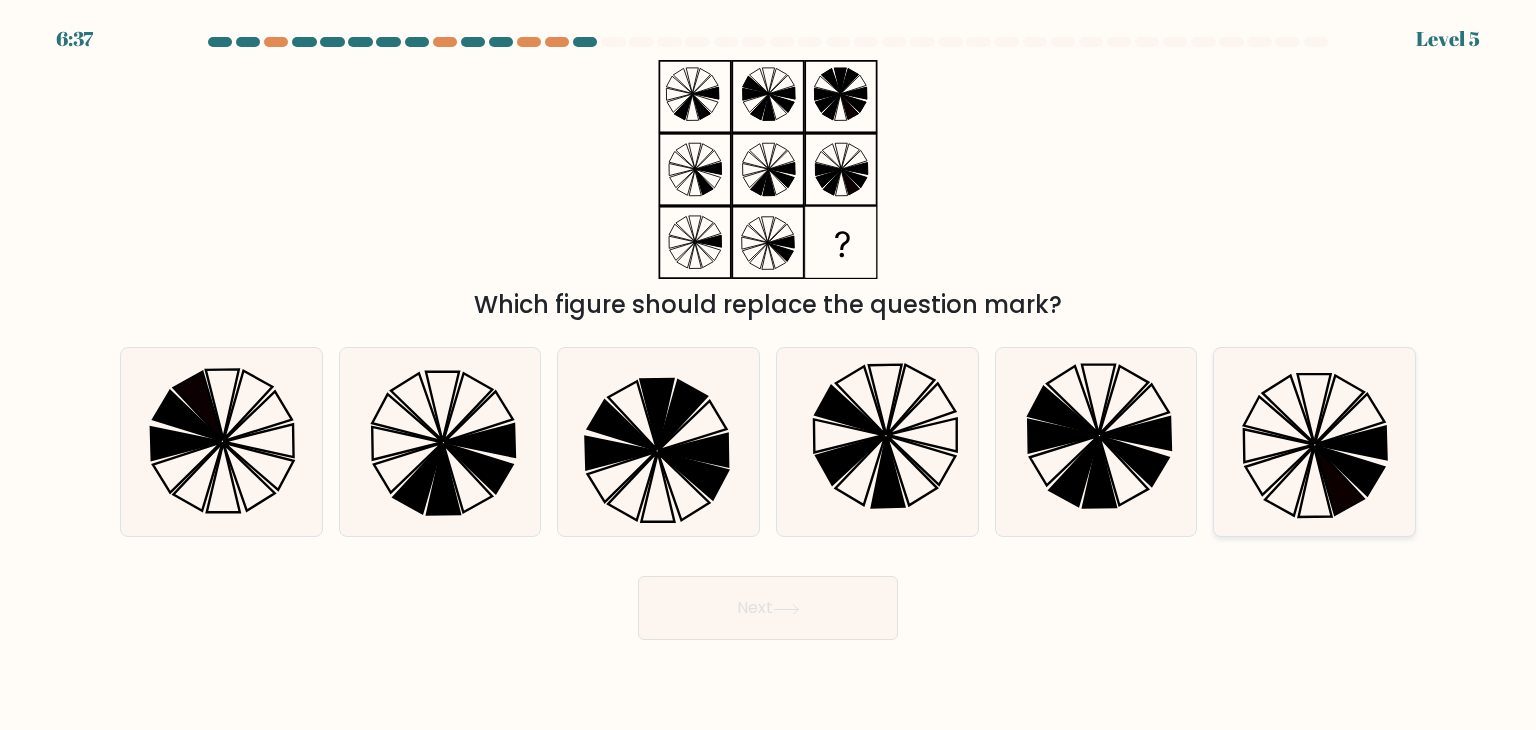 click at bounding box center (1314, 442) 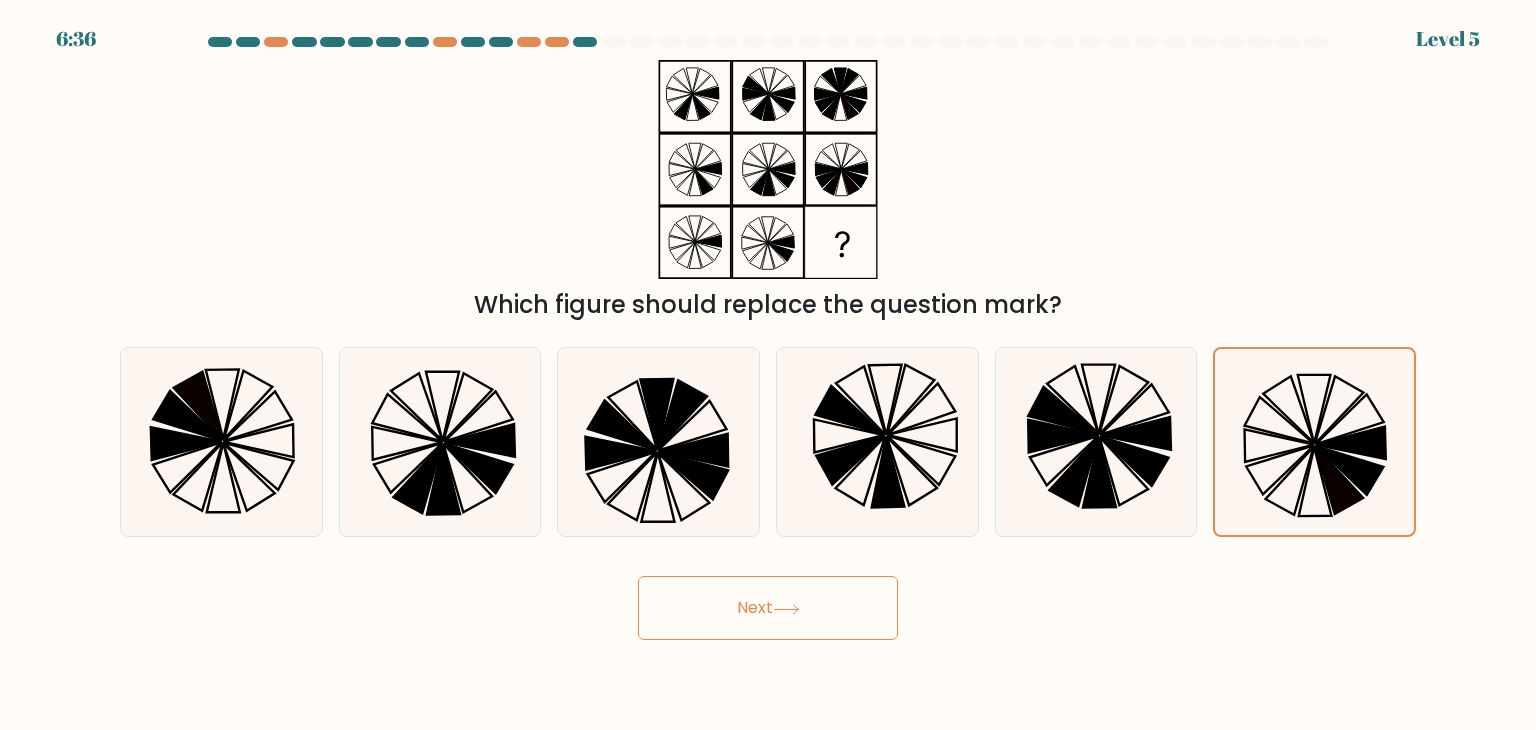 click on "Next" at bounding box center (768, 608) 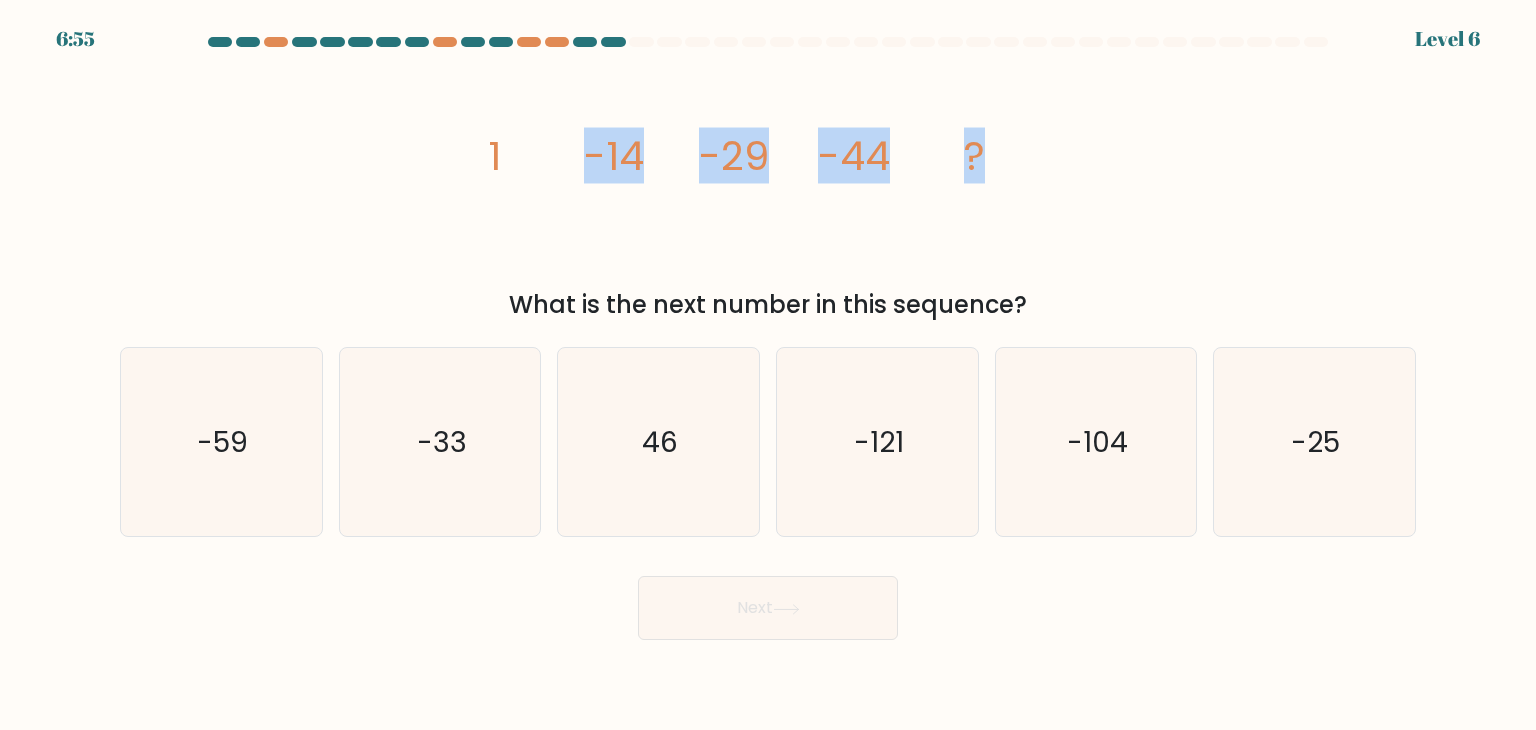 drag, startPoint x: 434, startPoint y: 116, endPoint x: 1024, endPoint y: 230, distance: 600.91266 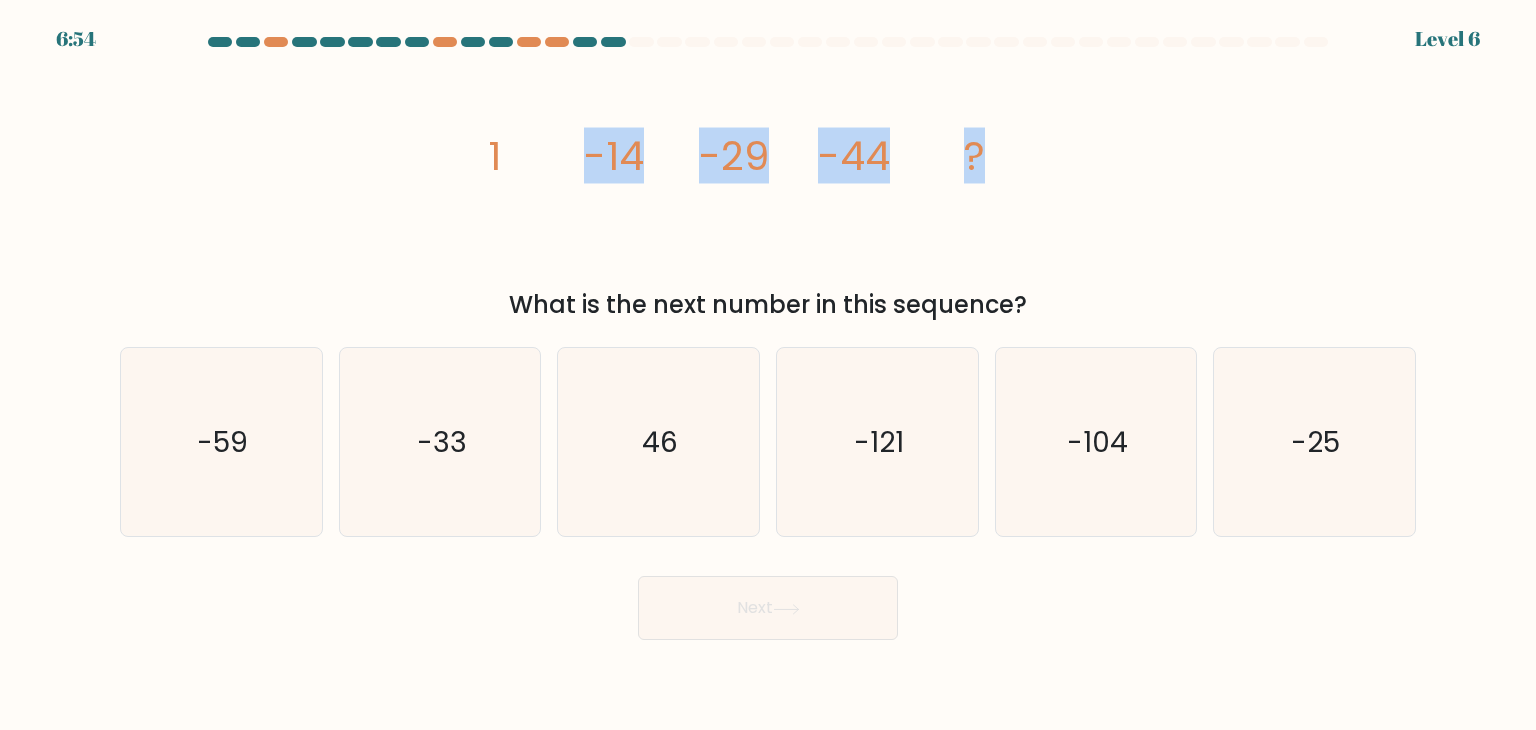 click on "image/svg+xml
1
-14
-29
-44
?
What is the next number in this sequence?" at bounding box center (768, 191) 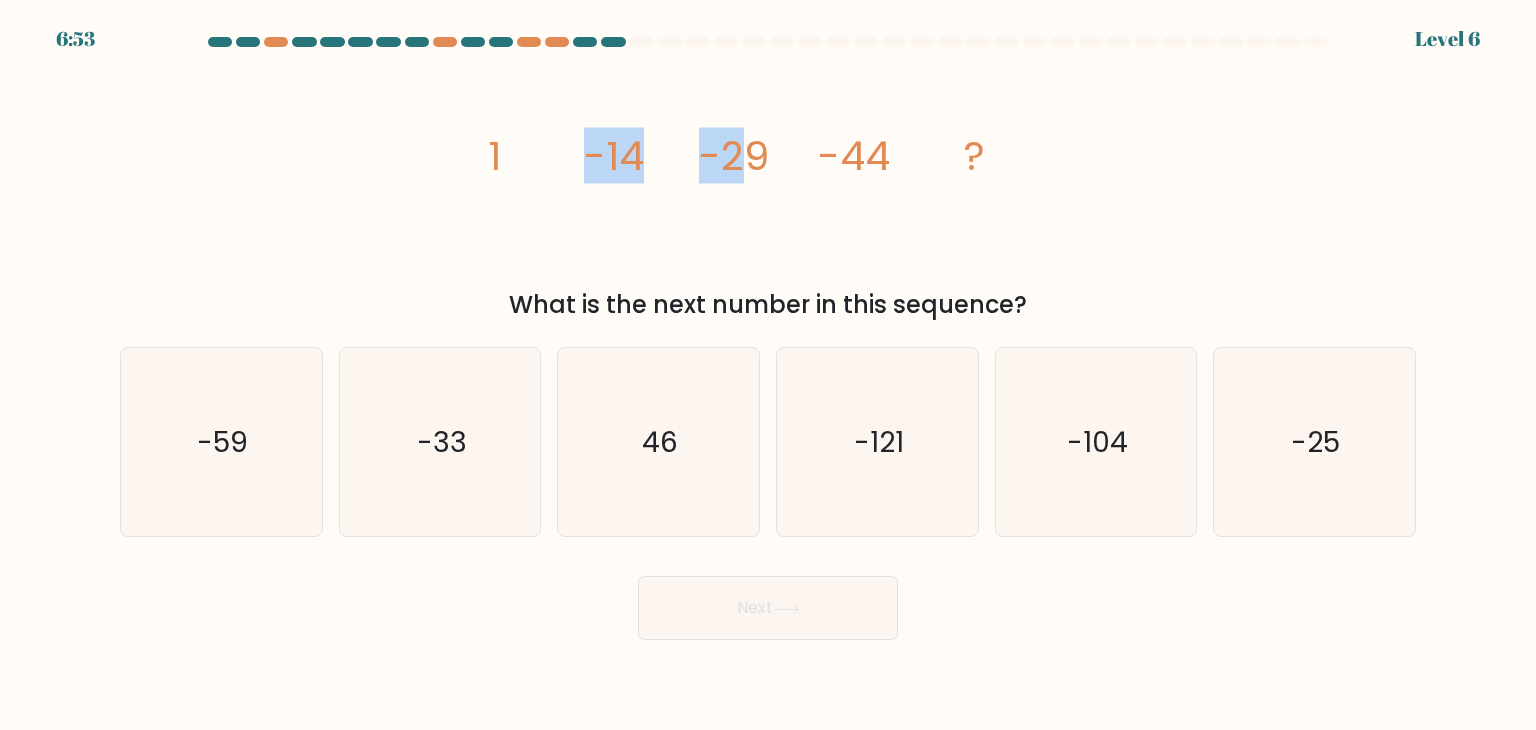drag, startPoint x: 409, startPoint y: 125, endPoint x: 733, endPoint y: 166, distance: 326.58383 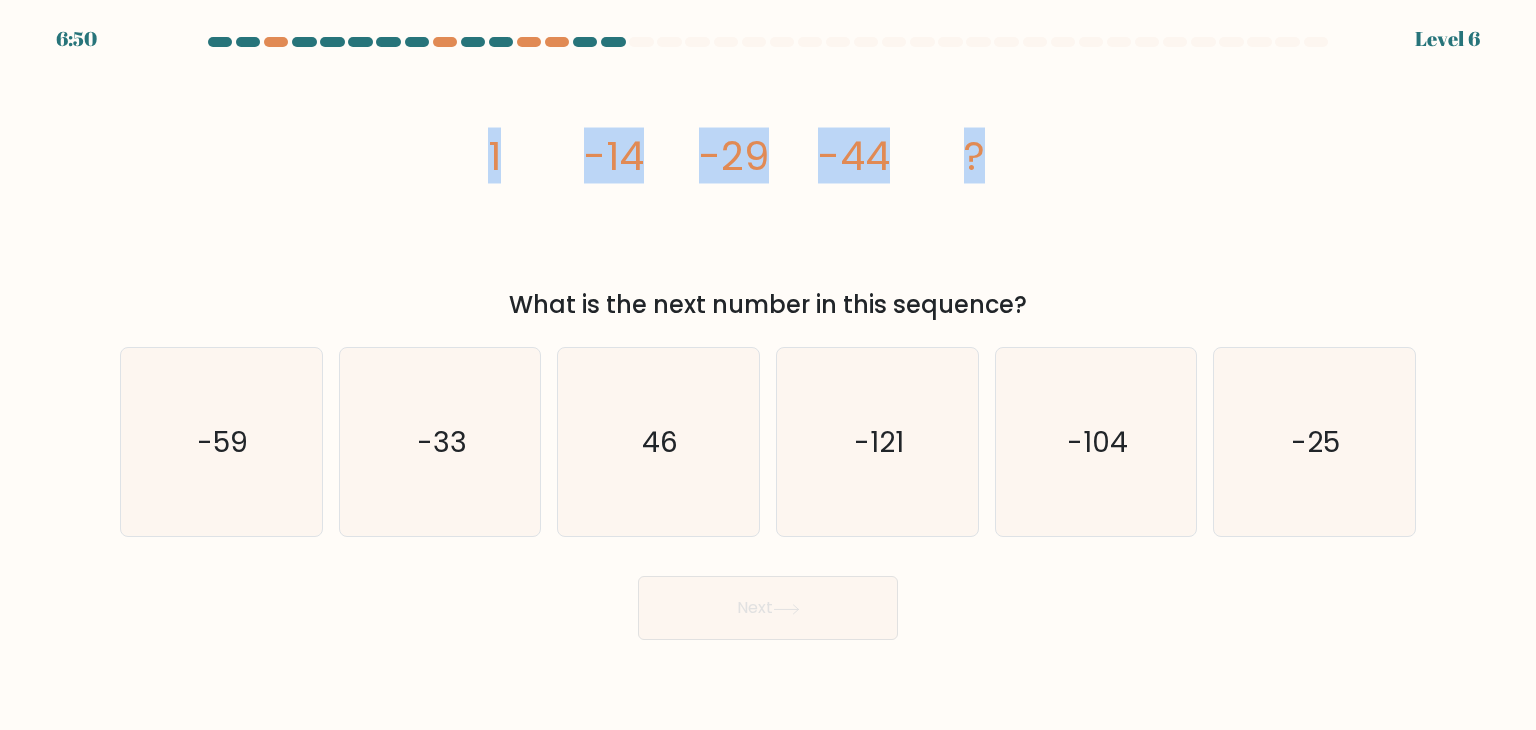 drag, startPoint x: 481, startPoint y: 144, endPoint x: 1030, endPoint y: 155, distance: 549.11017 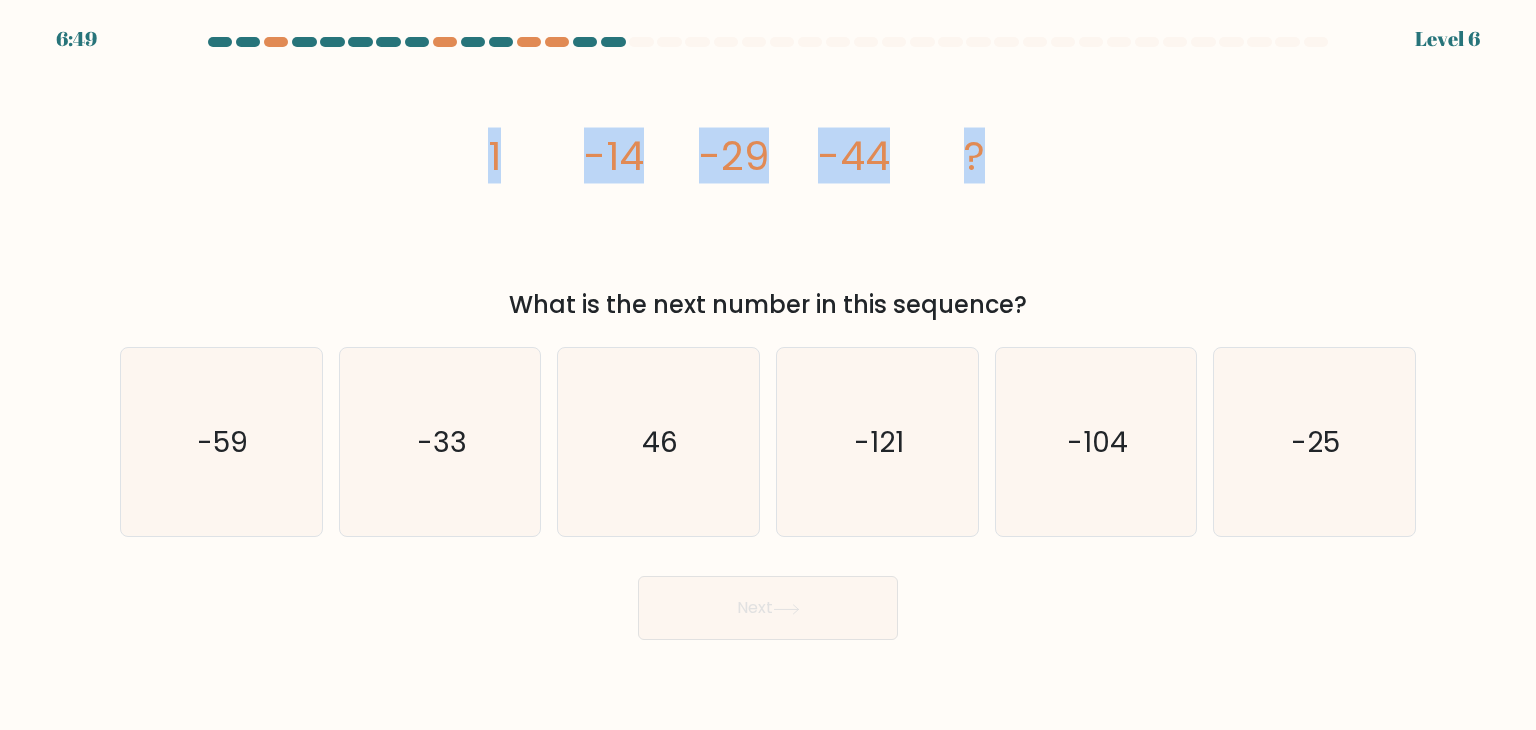 copy on "1
-14
-29
-44
?" 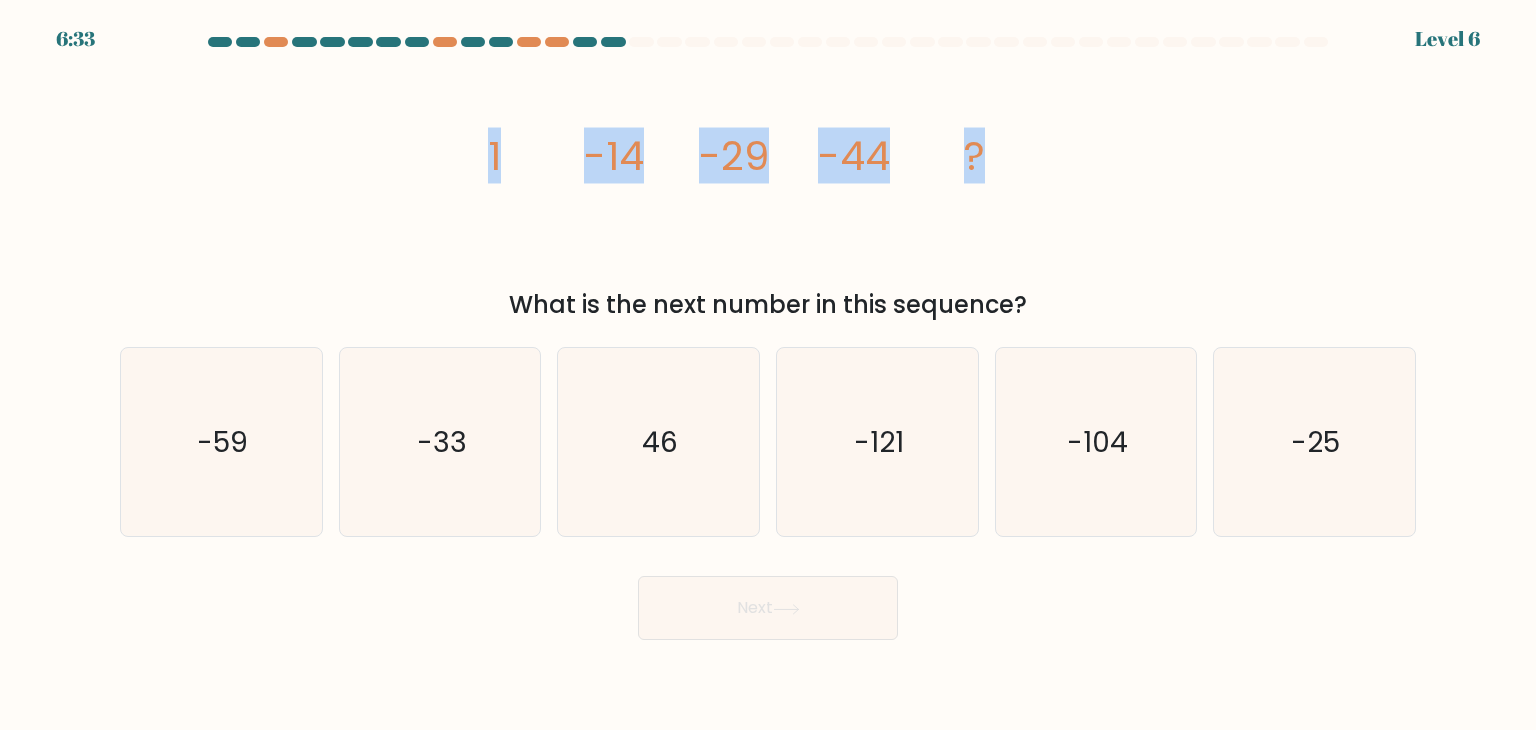 click on "image/svg+xml
1
-14
-29
-44
?
What is the next number in this sequence?" at bounding box center (768, 191) 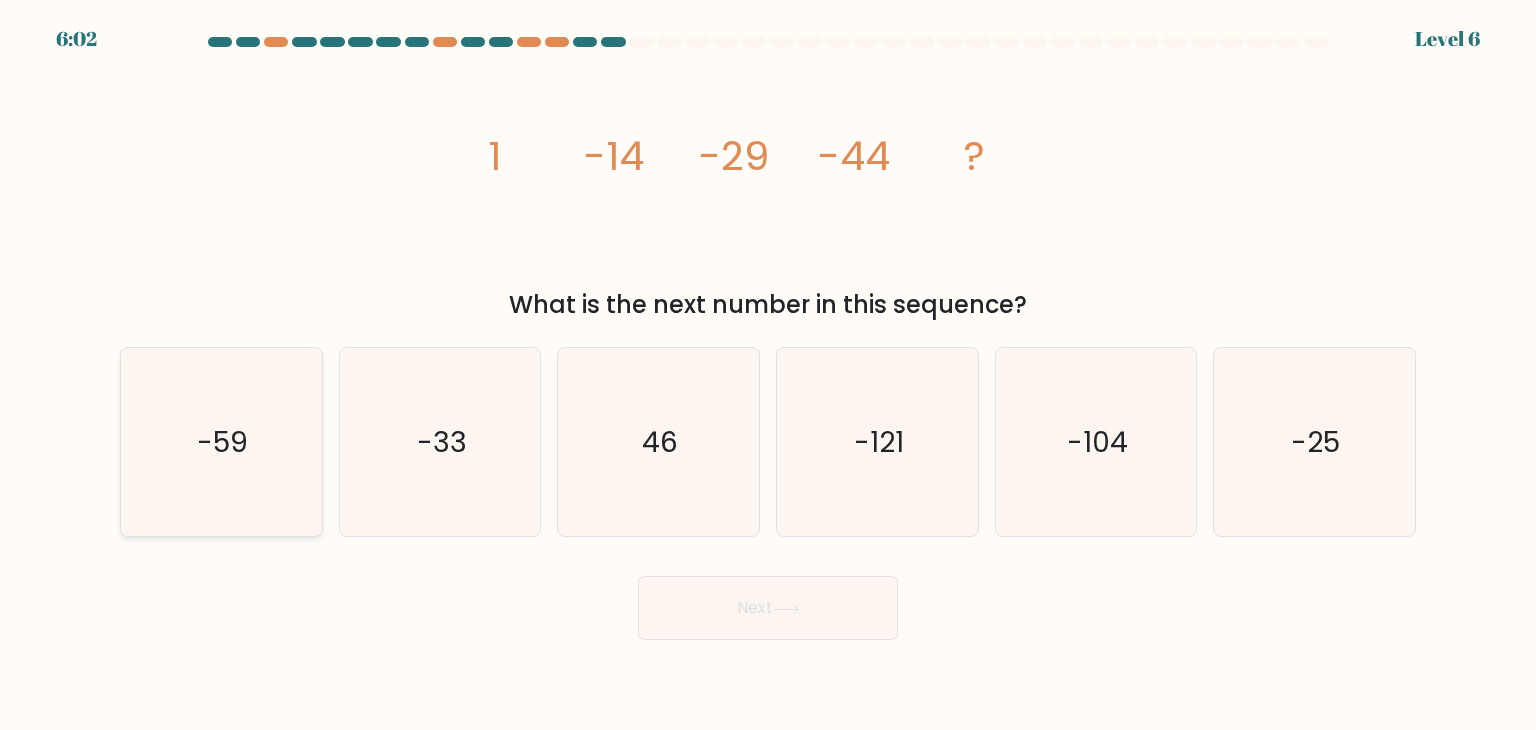 click on "-59" at bounding box center [223, 442] 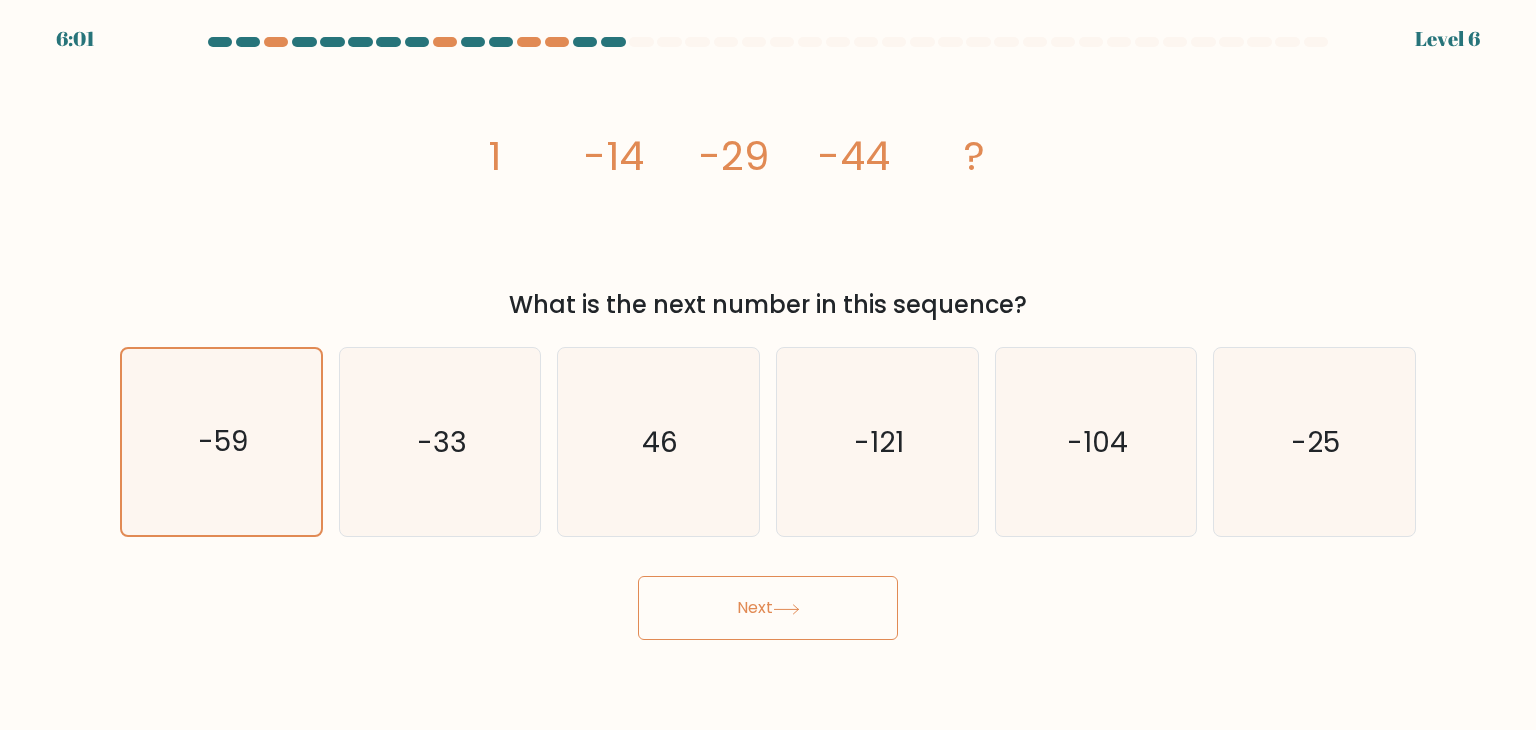 click on "Next" at bounding box center (768, 608) 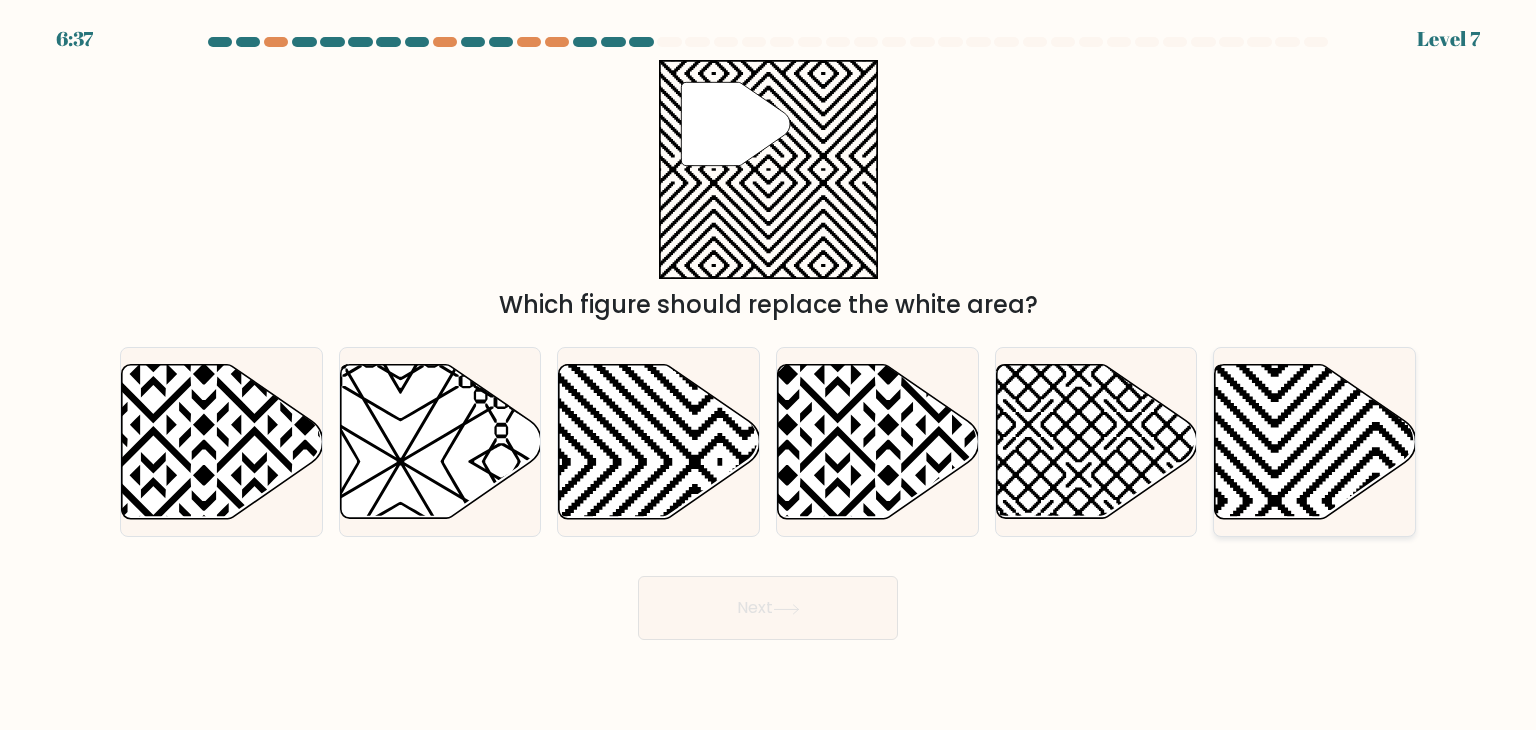 click at bounding box center (1376, 525) 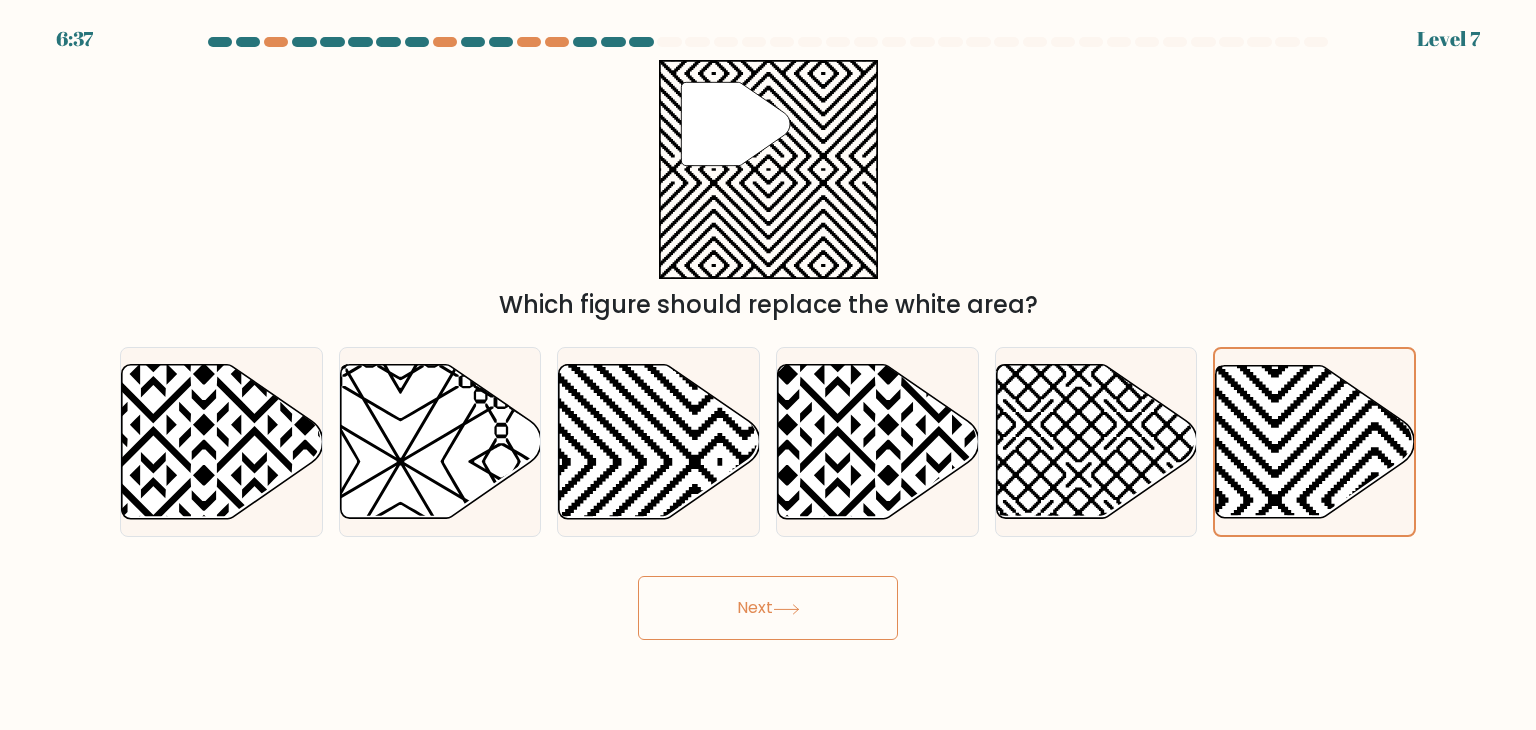 click on "Next" at bounding box center (768, 608) 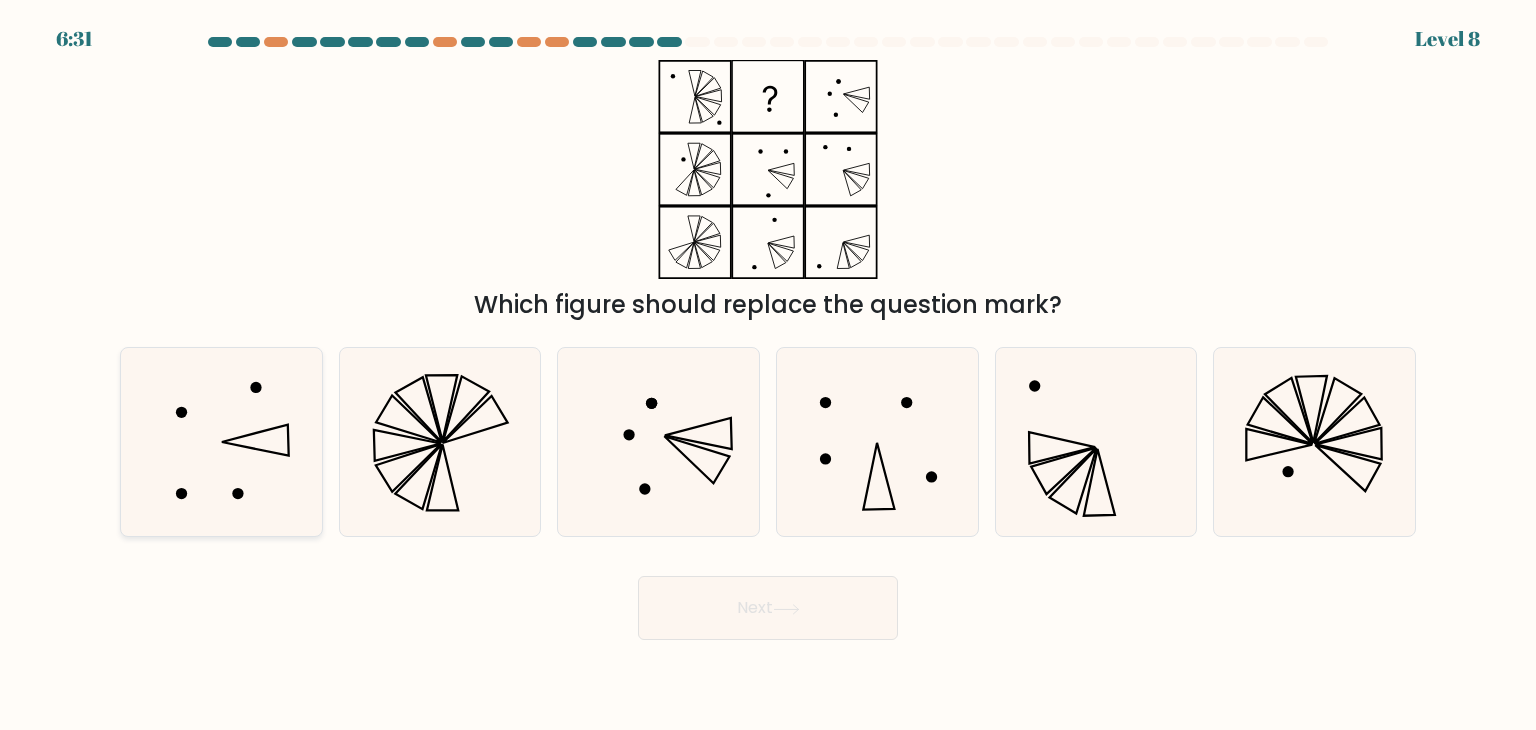 click at bounding box center (221, 442) 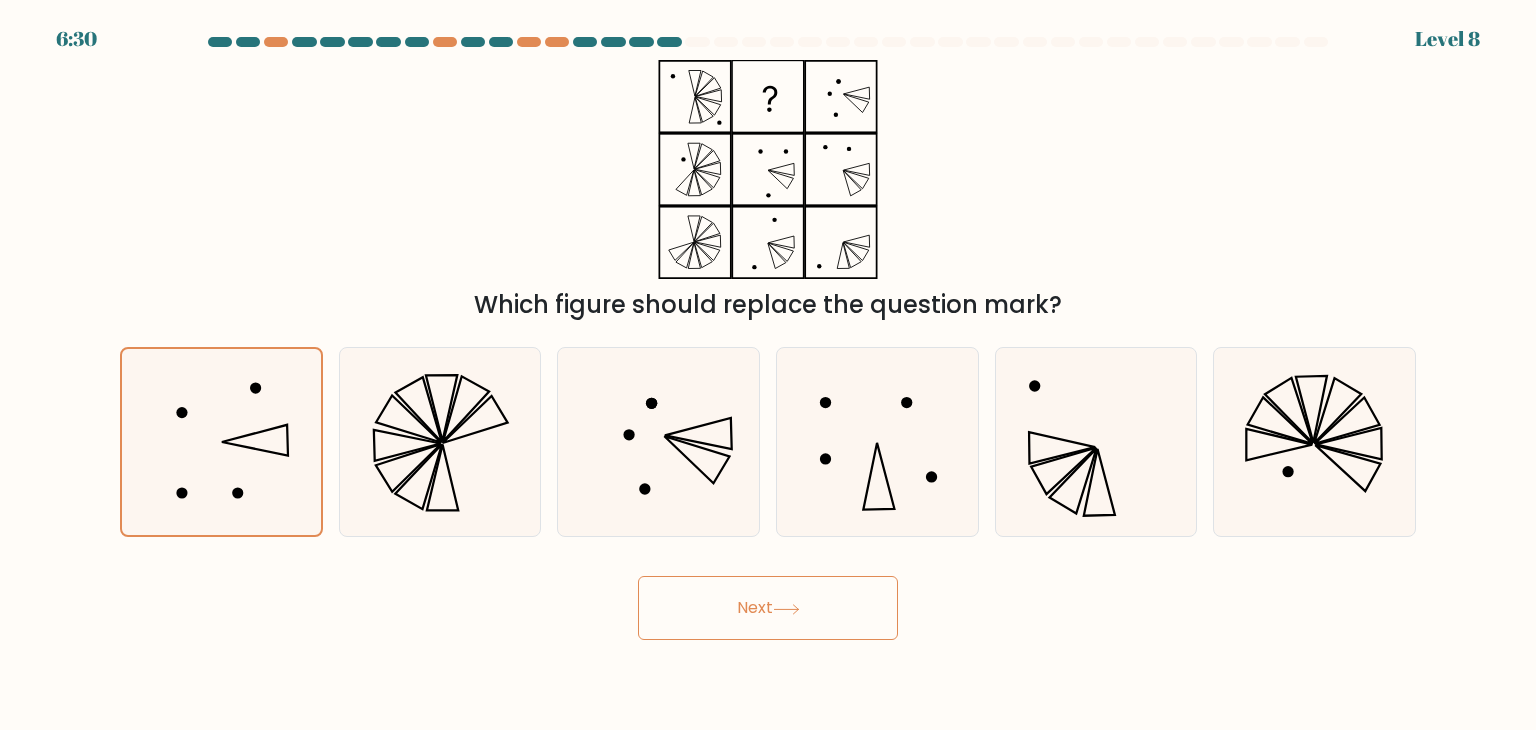 click on "Next" at bounding box center [768, 608] 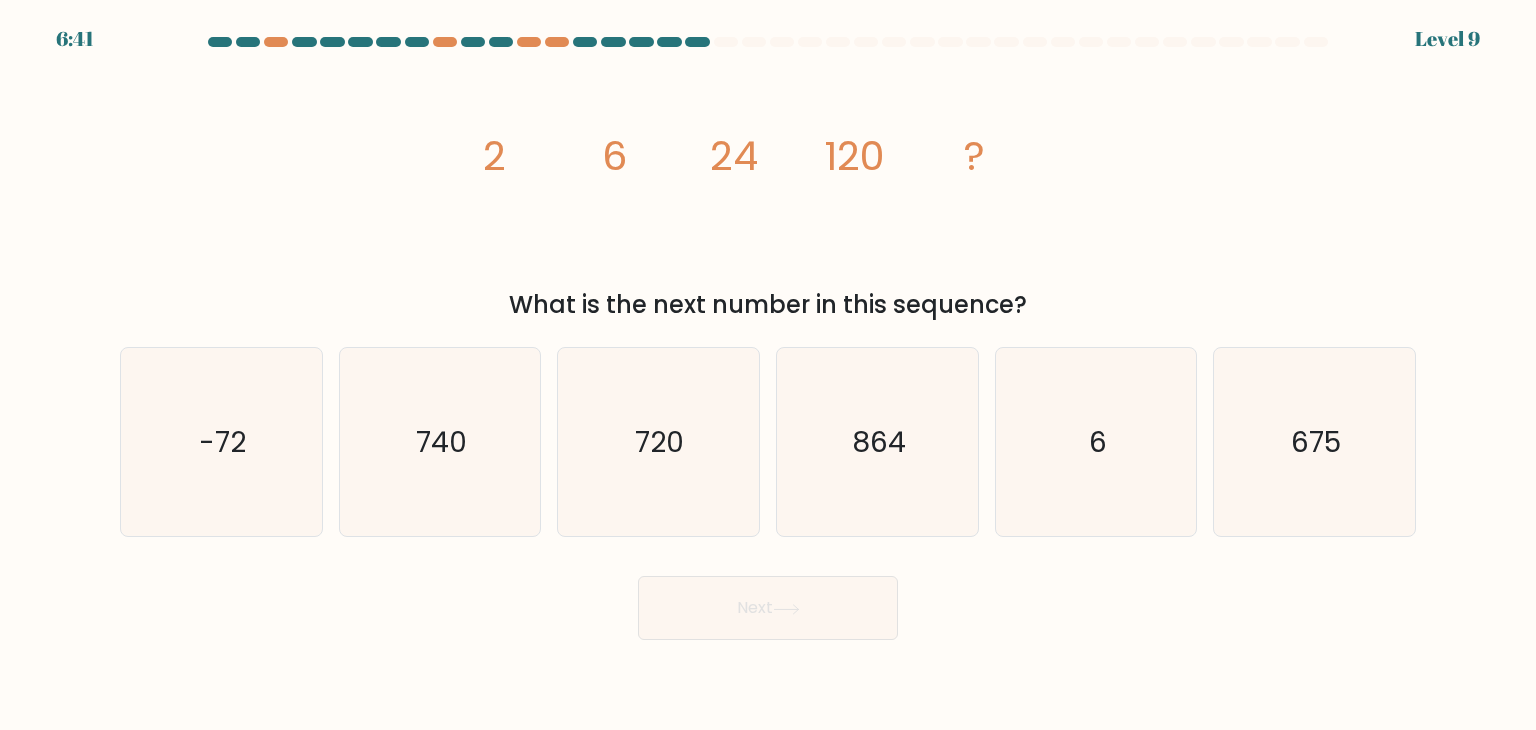 drag, startPoint x: 691, startPoint y: 445, endPoint x: 808, endPoint y: 610, distance: 202.2721 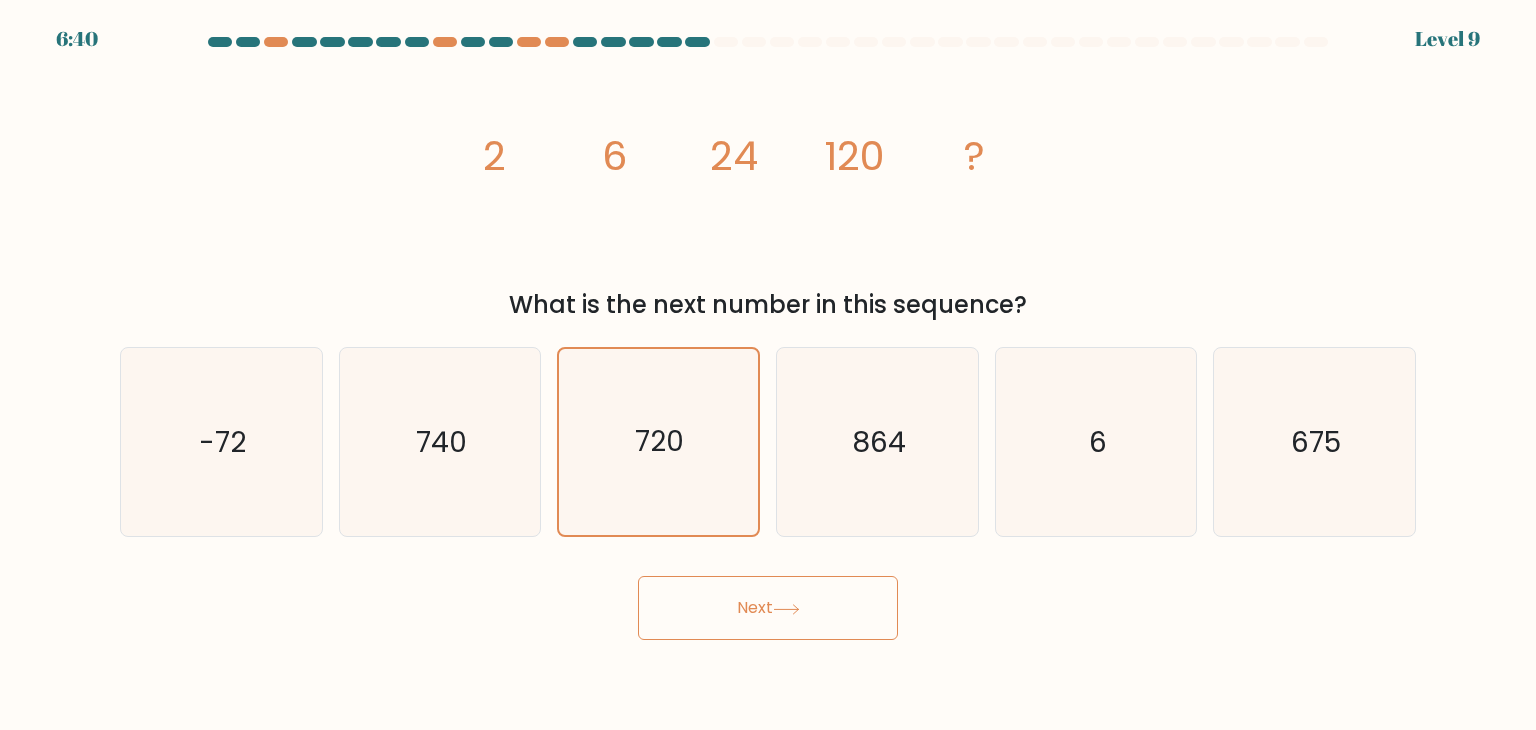 click on "Next" at bounding box center [768, 608] 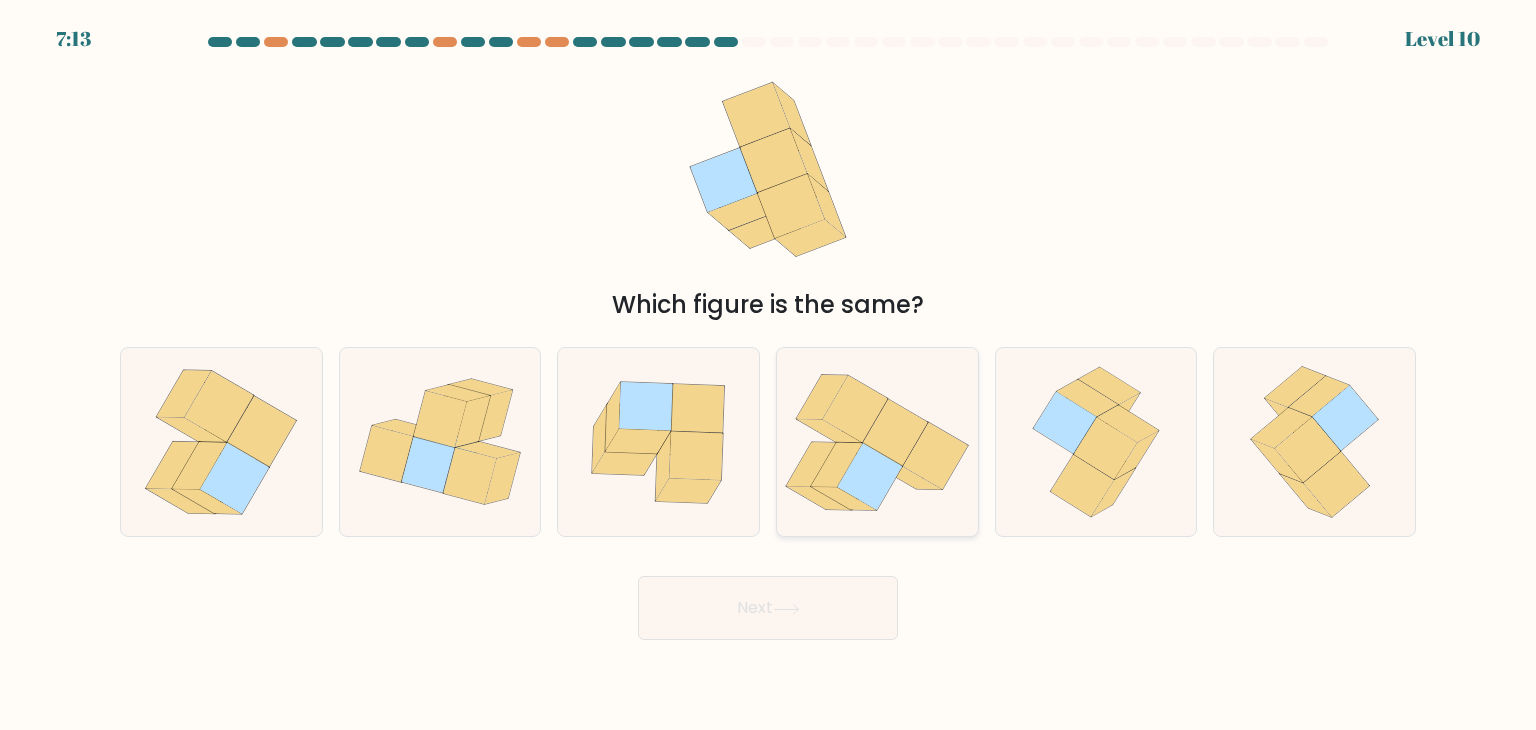 click at bounding box center (837, 464) 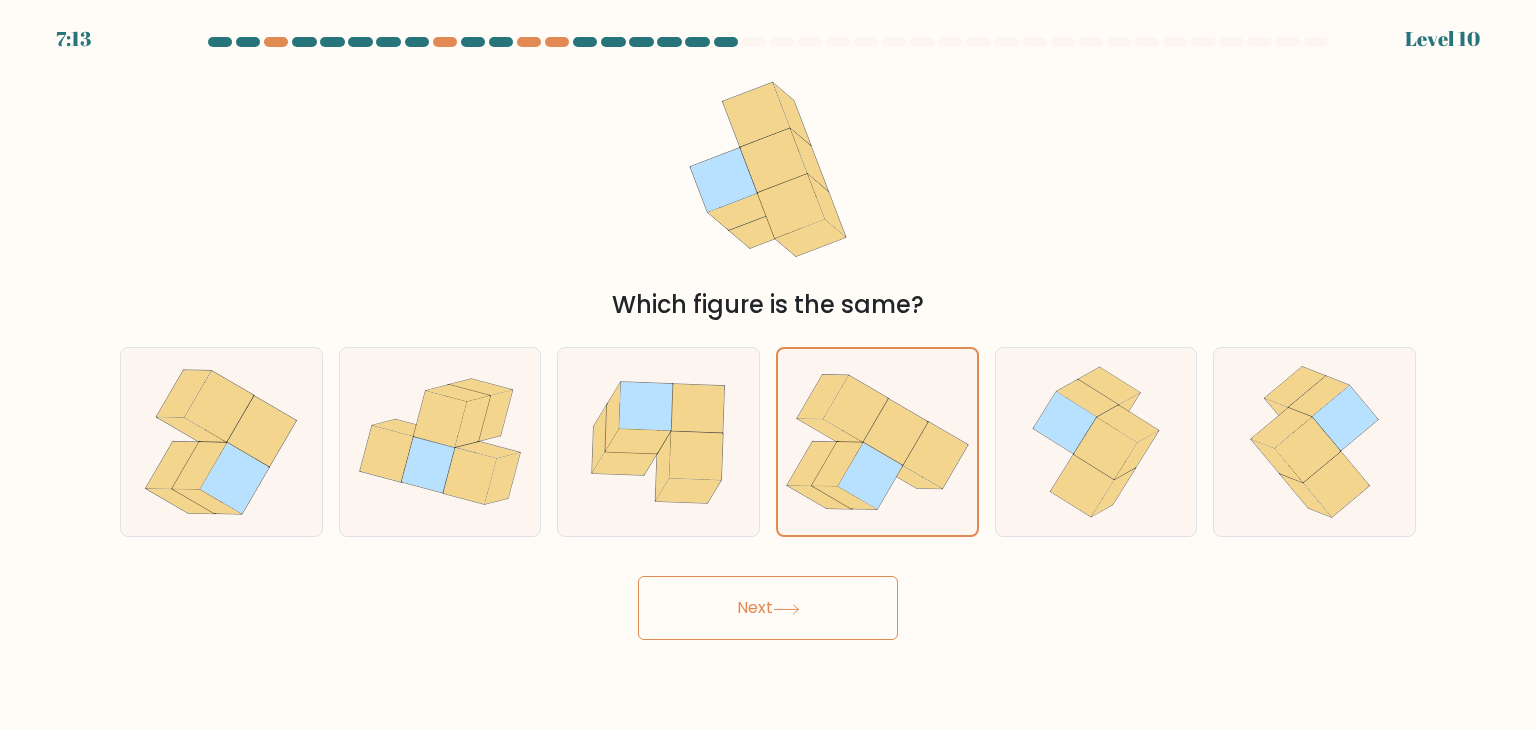 click on "Next" at bounding box center (768, 608) 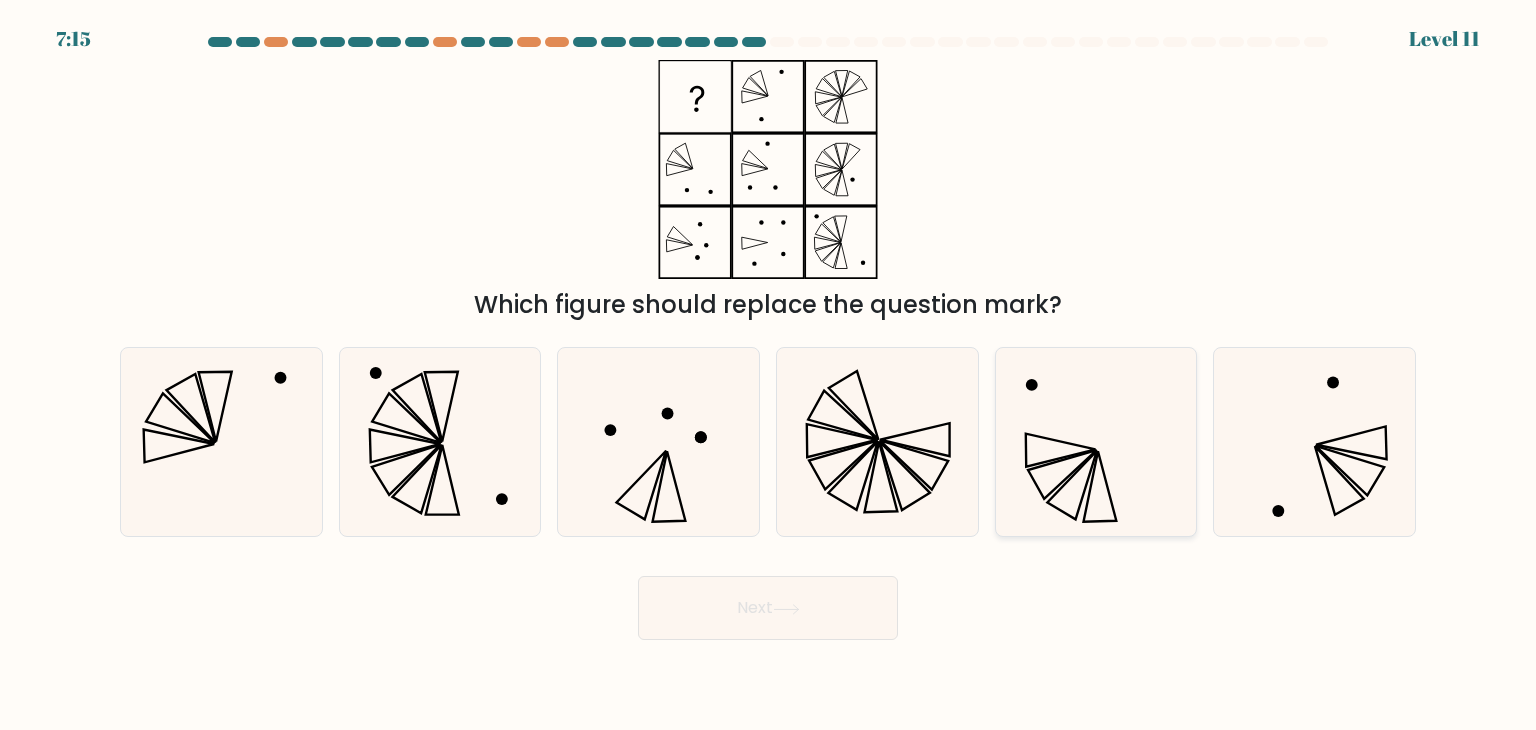 click at bounding box center (1096, 442) 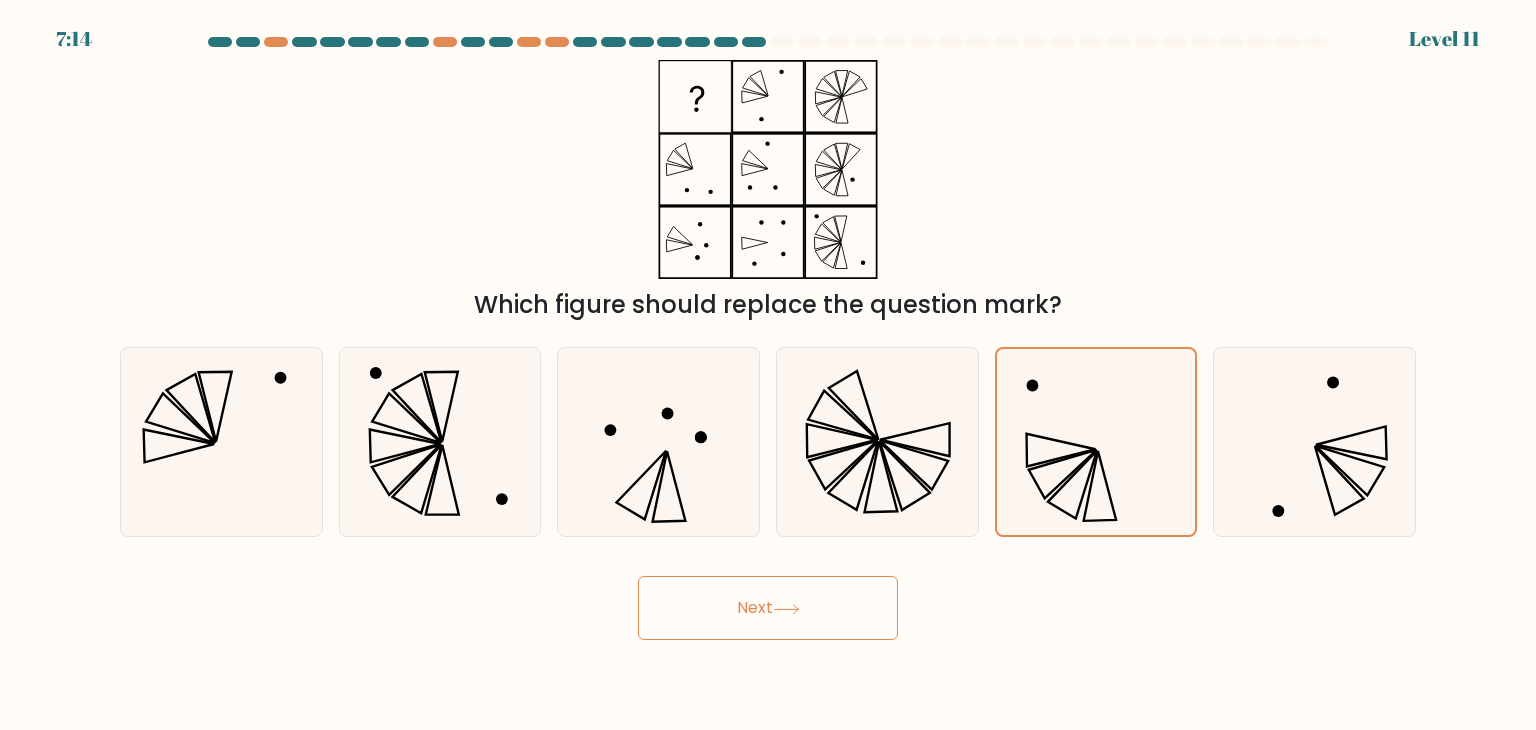 click on "Next" at bounding box center [768, 608] 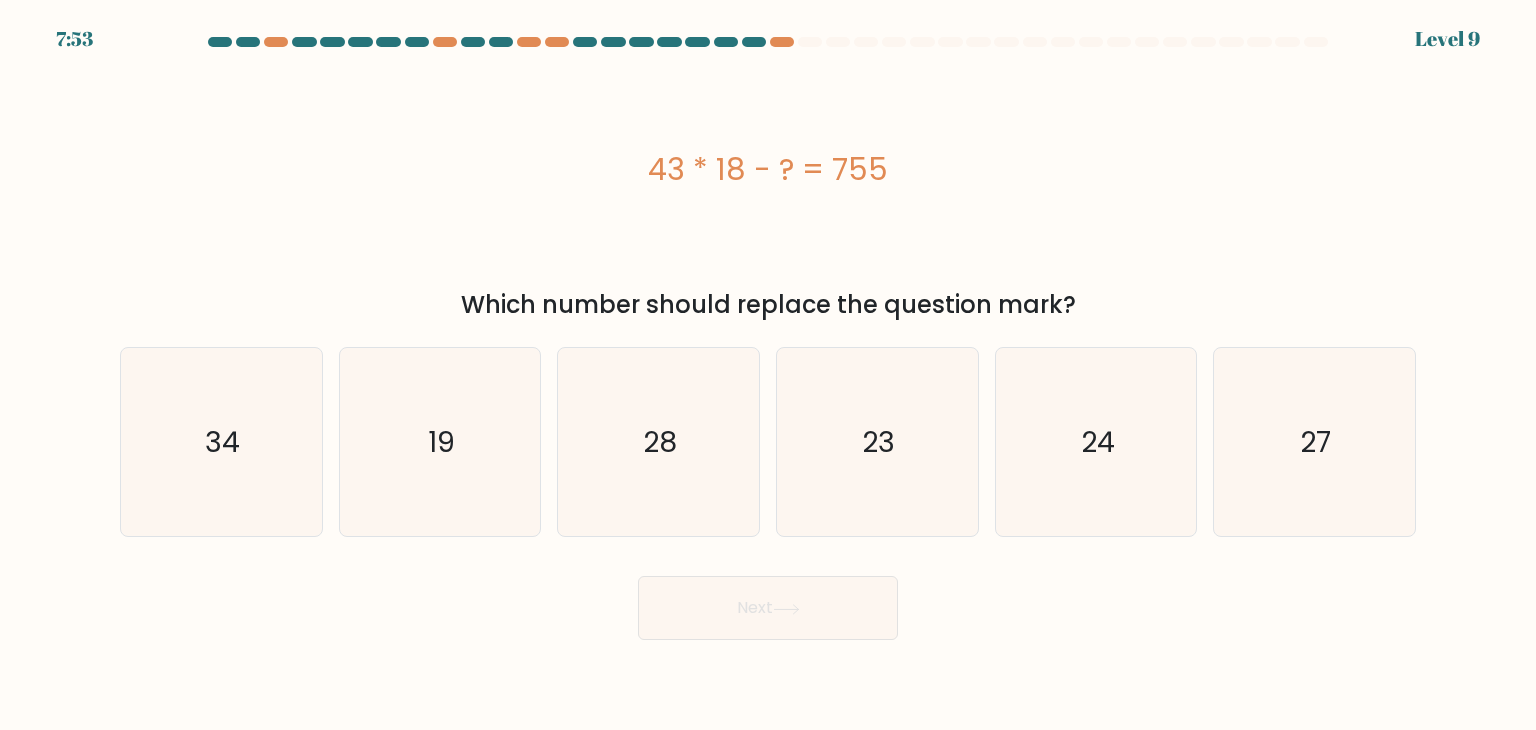 drag, startPoint x: 639, startPoint y: 149, endPoint x: 903, endPoint y: 162, distance: 264.3199 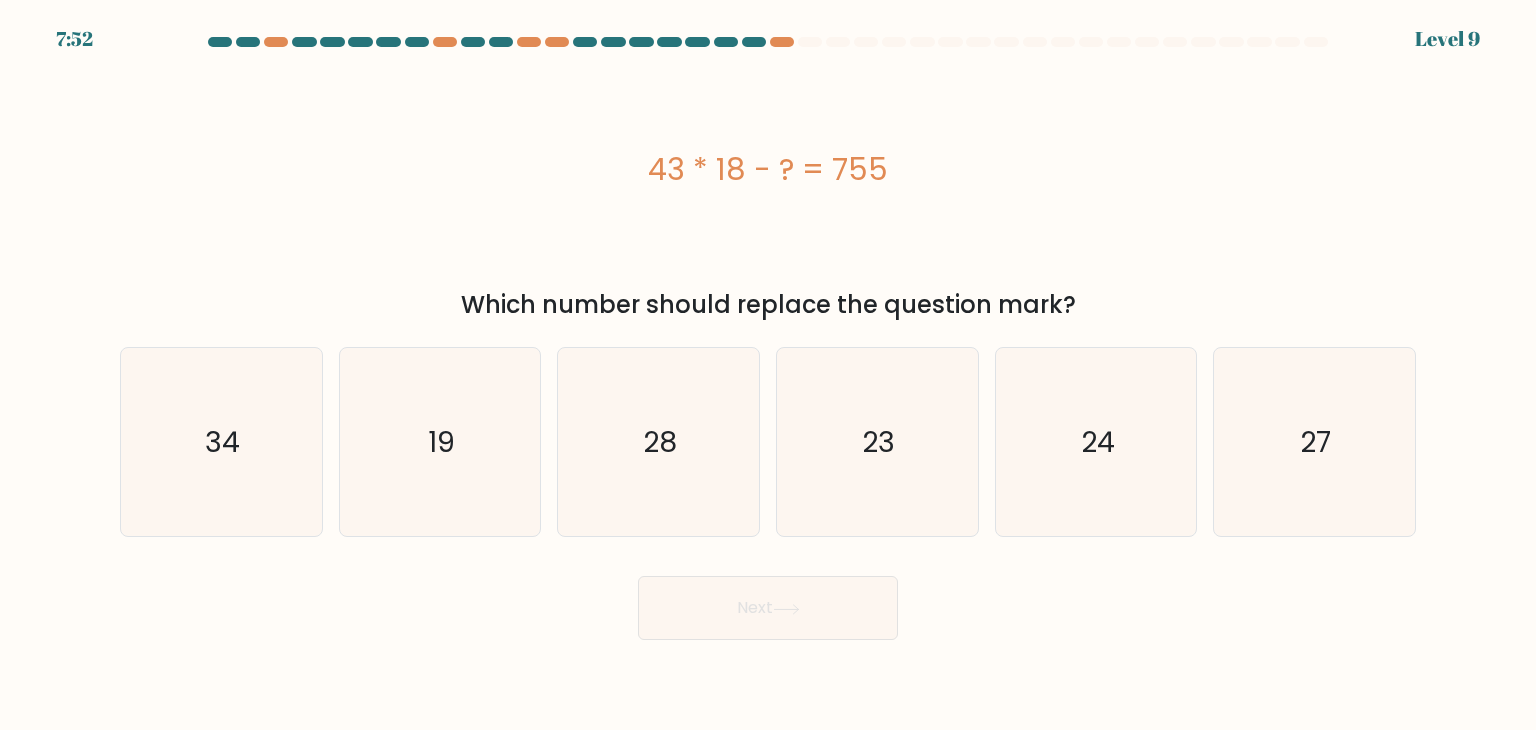 copy on "43 * 18 - ? = 755" 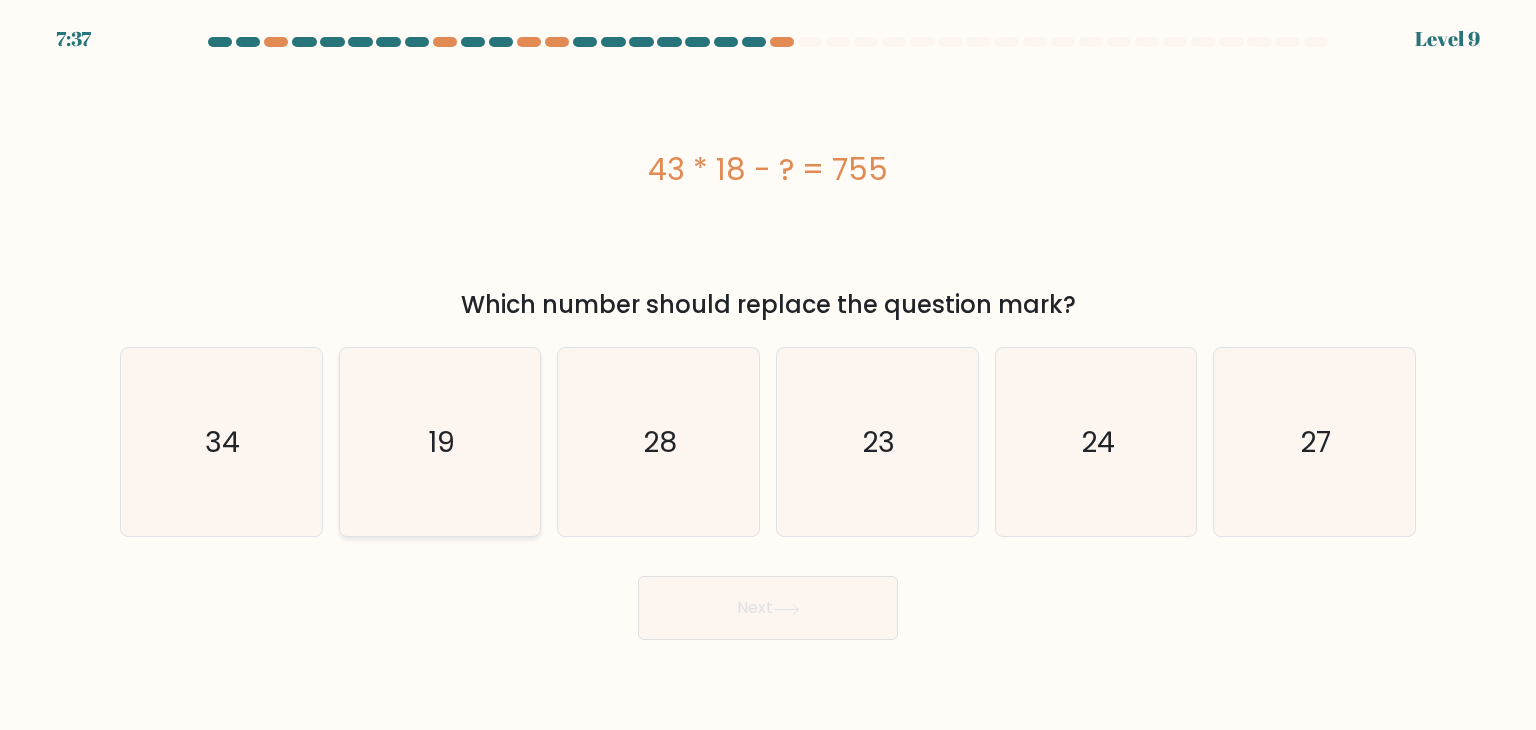 click on "19" at bounding box center (440, 442) 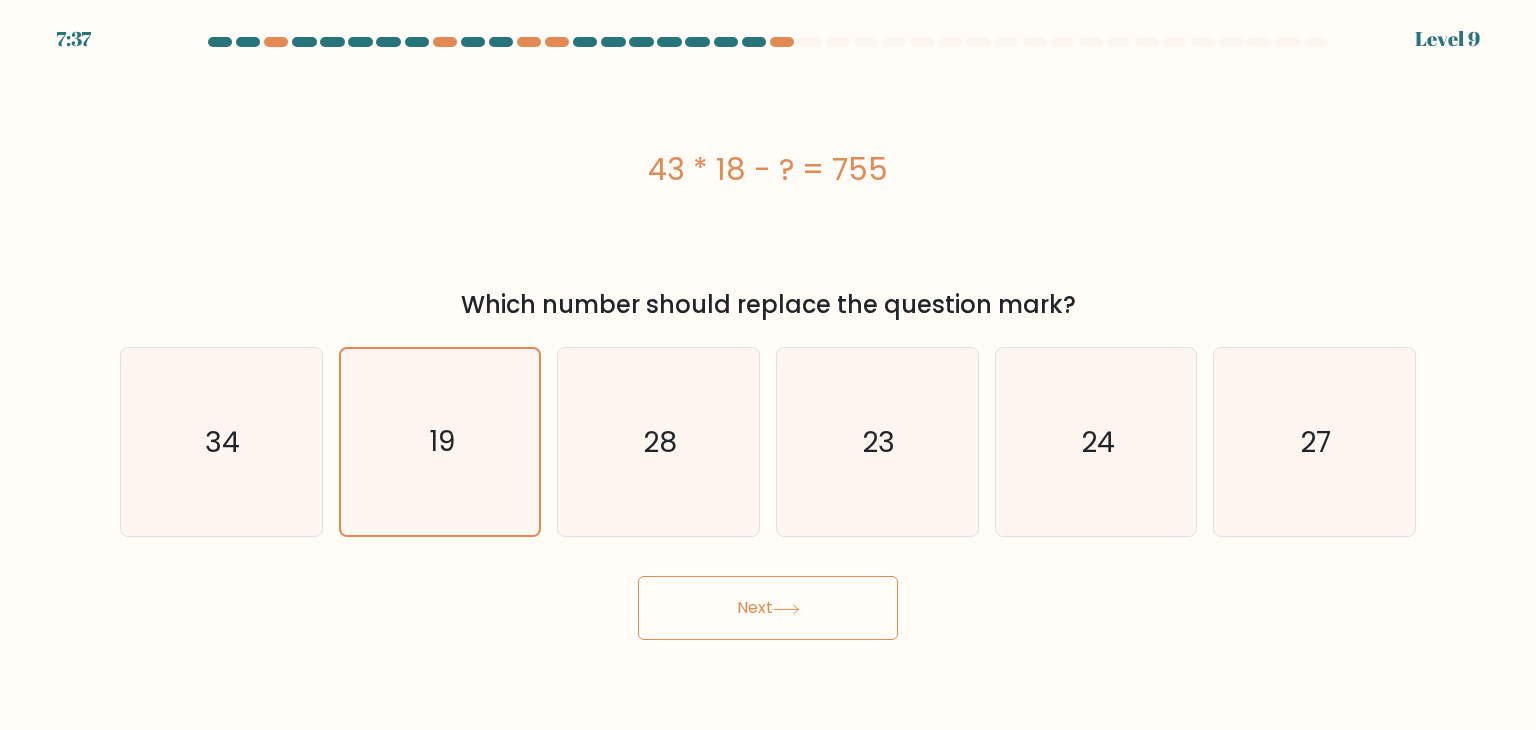 click on "Next" at bounding box center (768, 608) 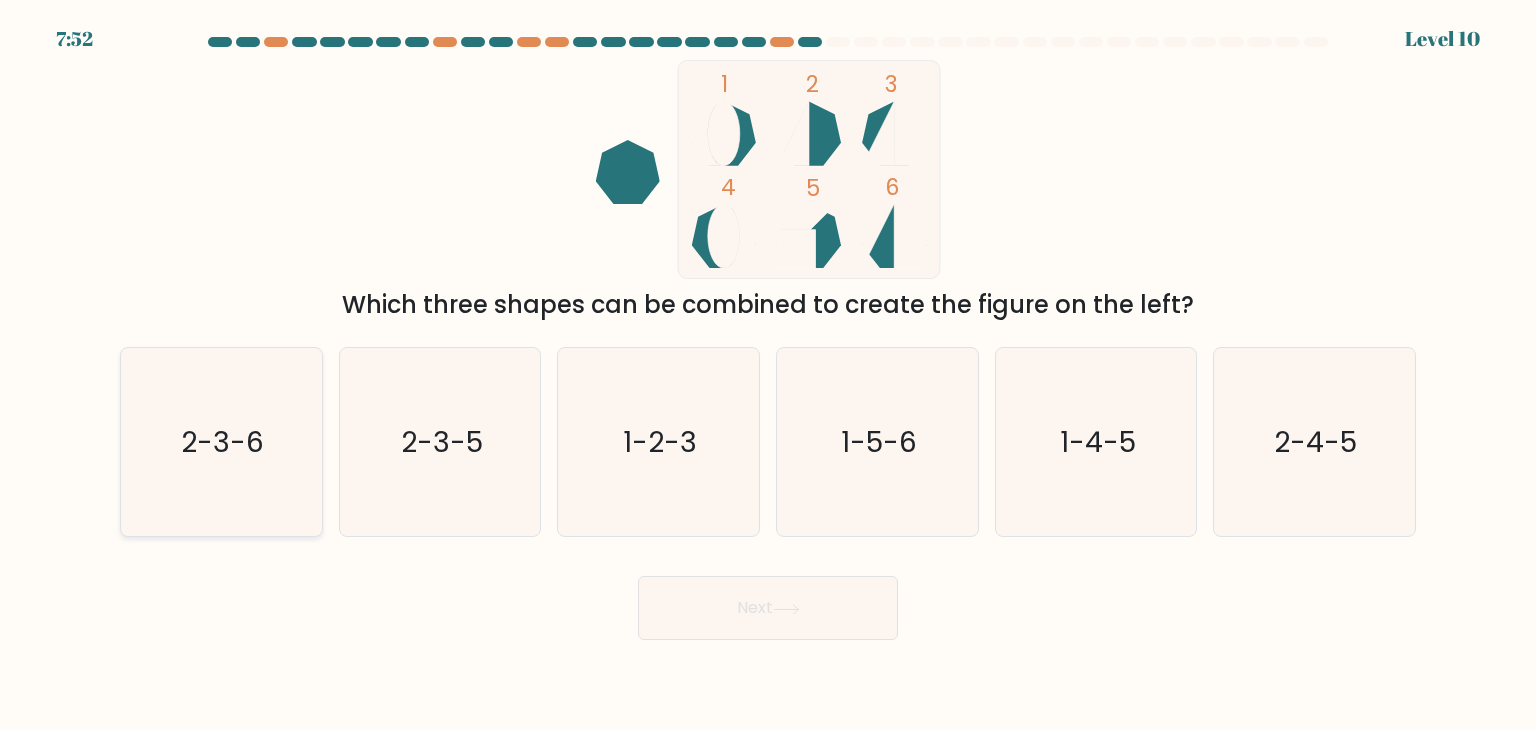 click on "2-3-6" at bounding box center [221, 442] 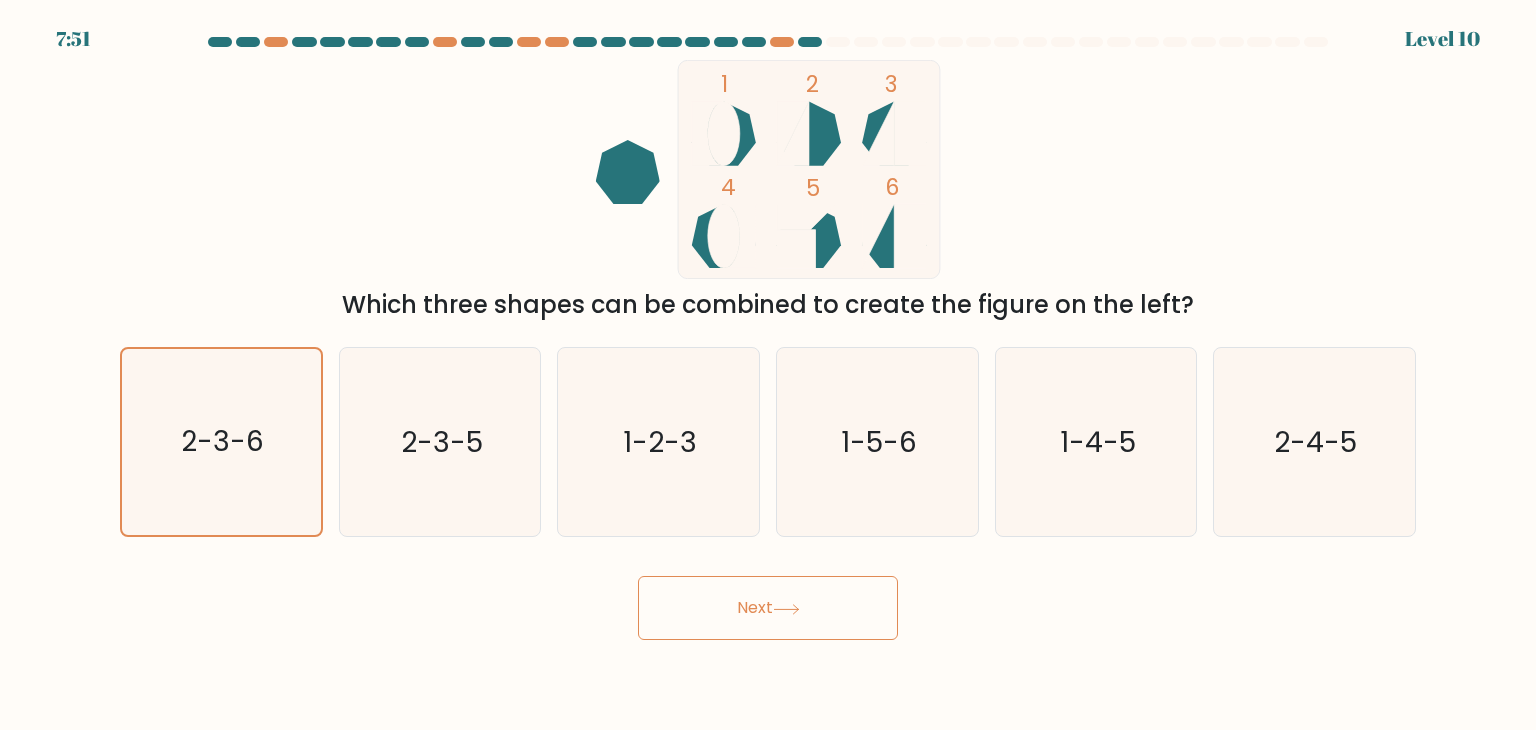 click on "Next" at bounding box center [768, 608] 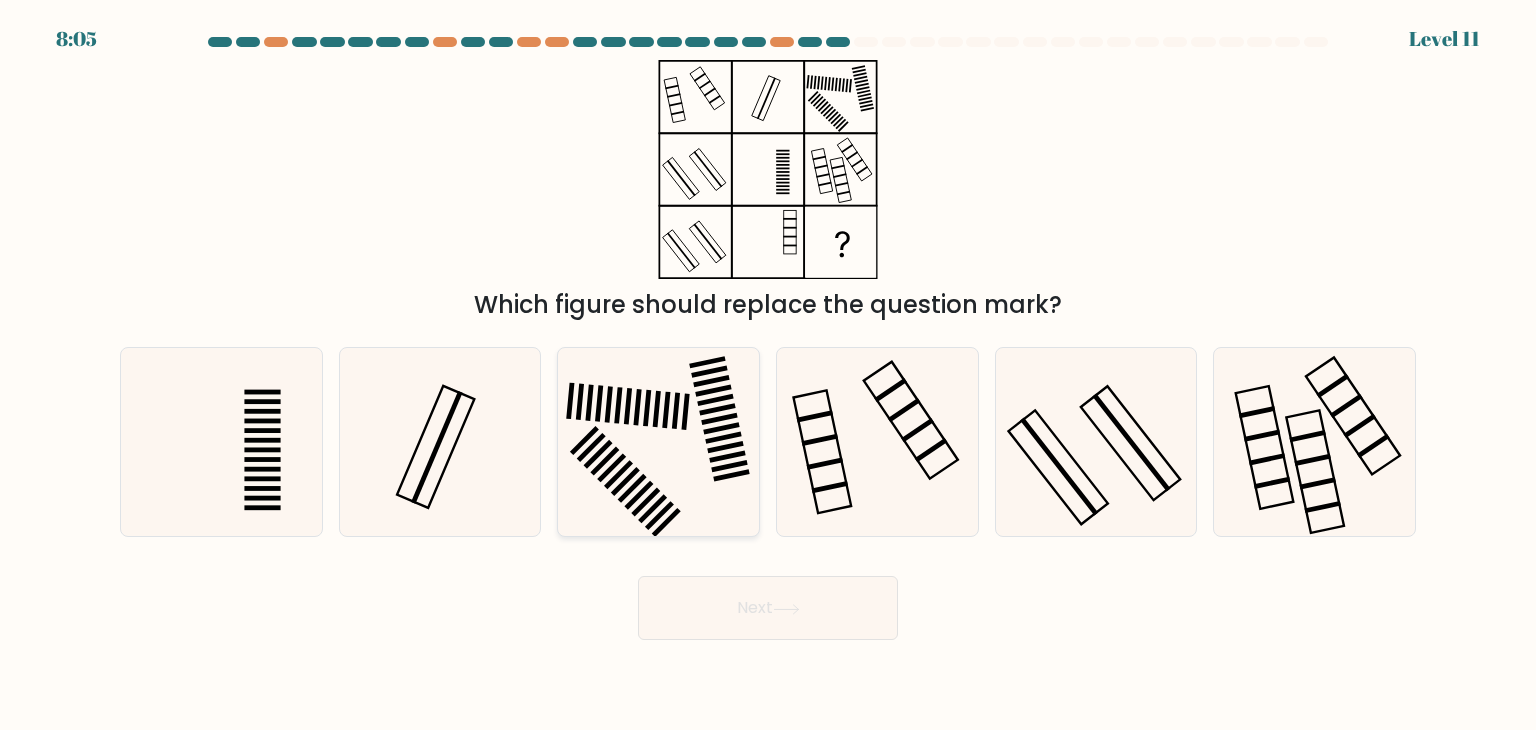 click at bounding box center [658, 442] 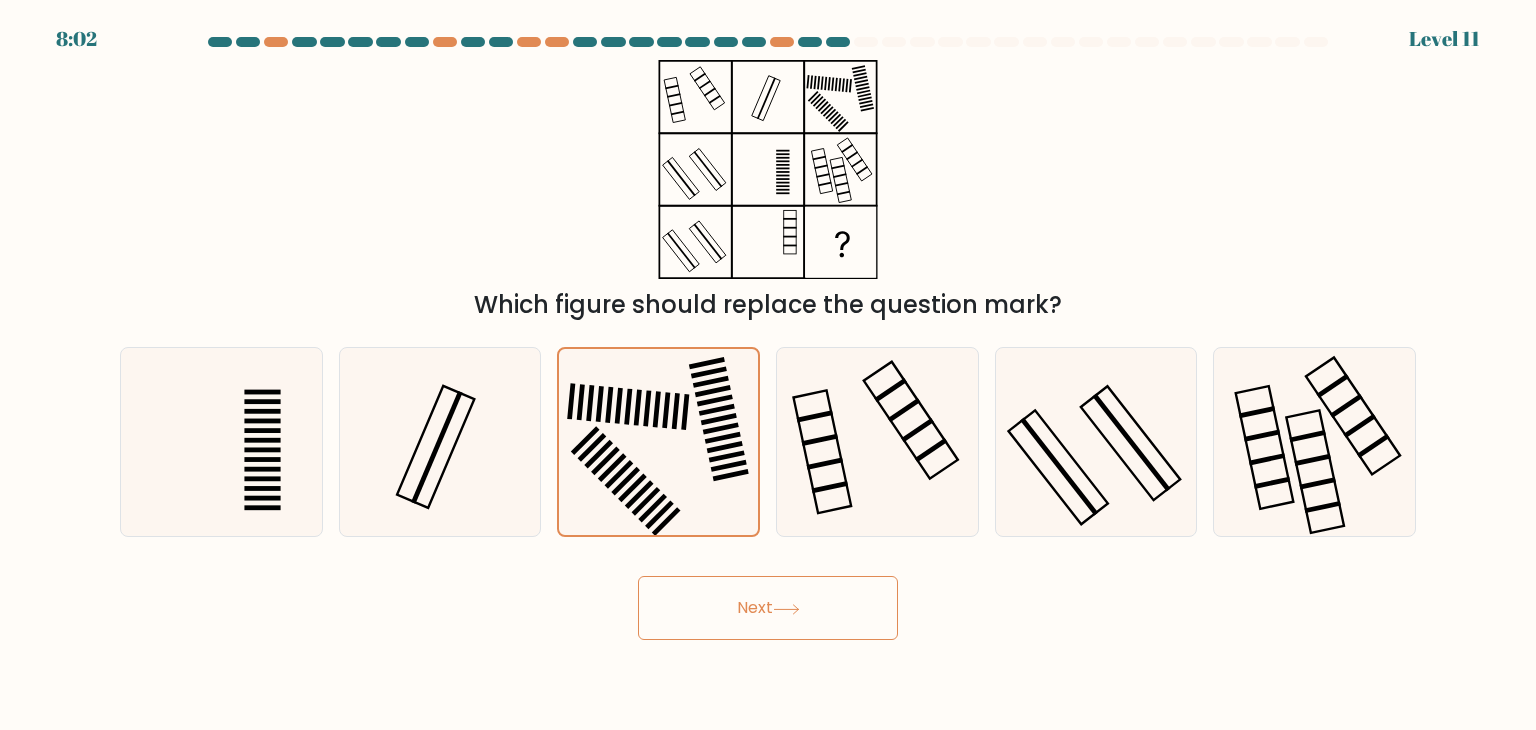 click on "Next" at bounding box center [768, 608] 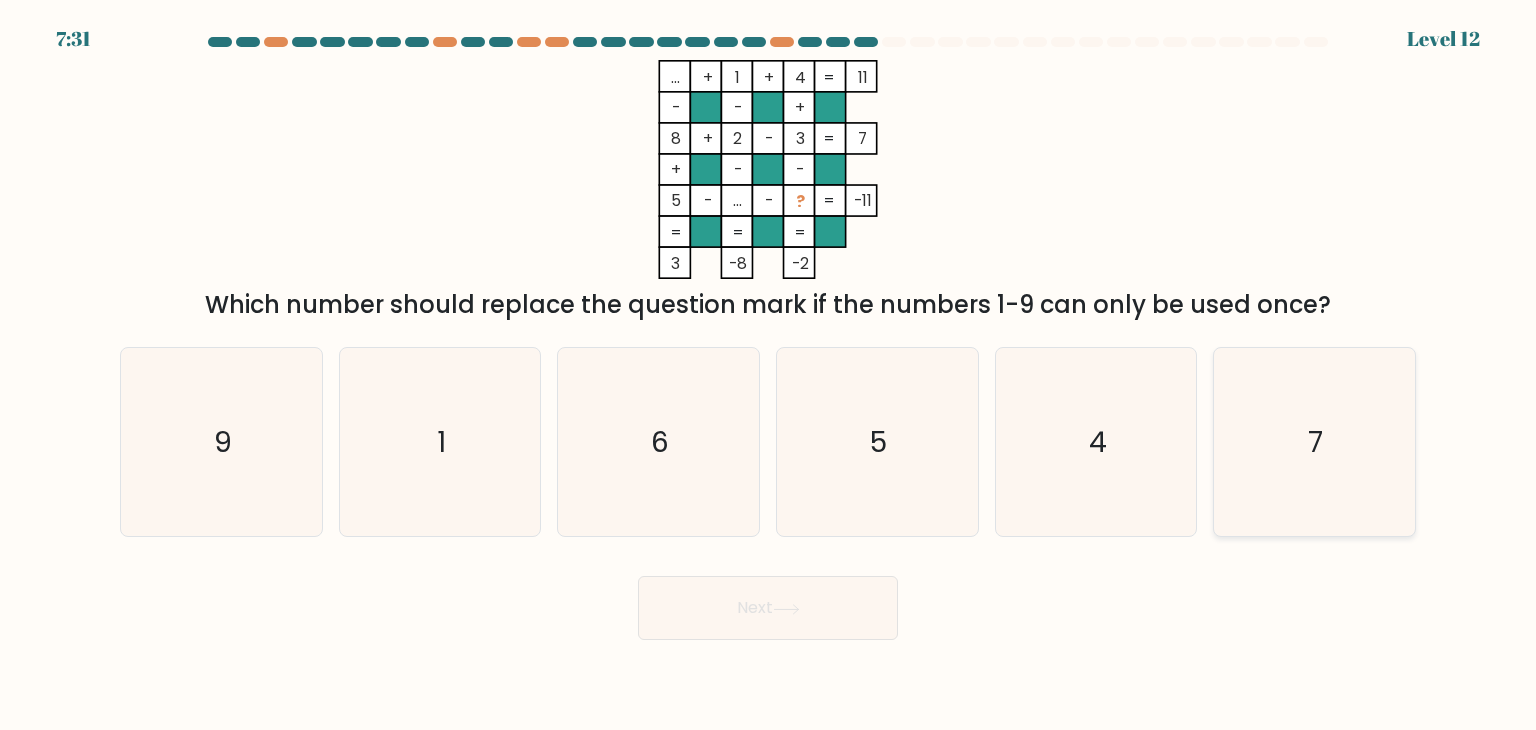click on "7" at bounding box center [1314, 442] 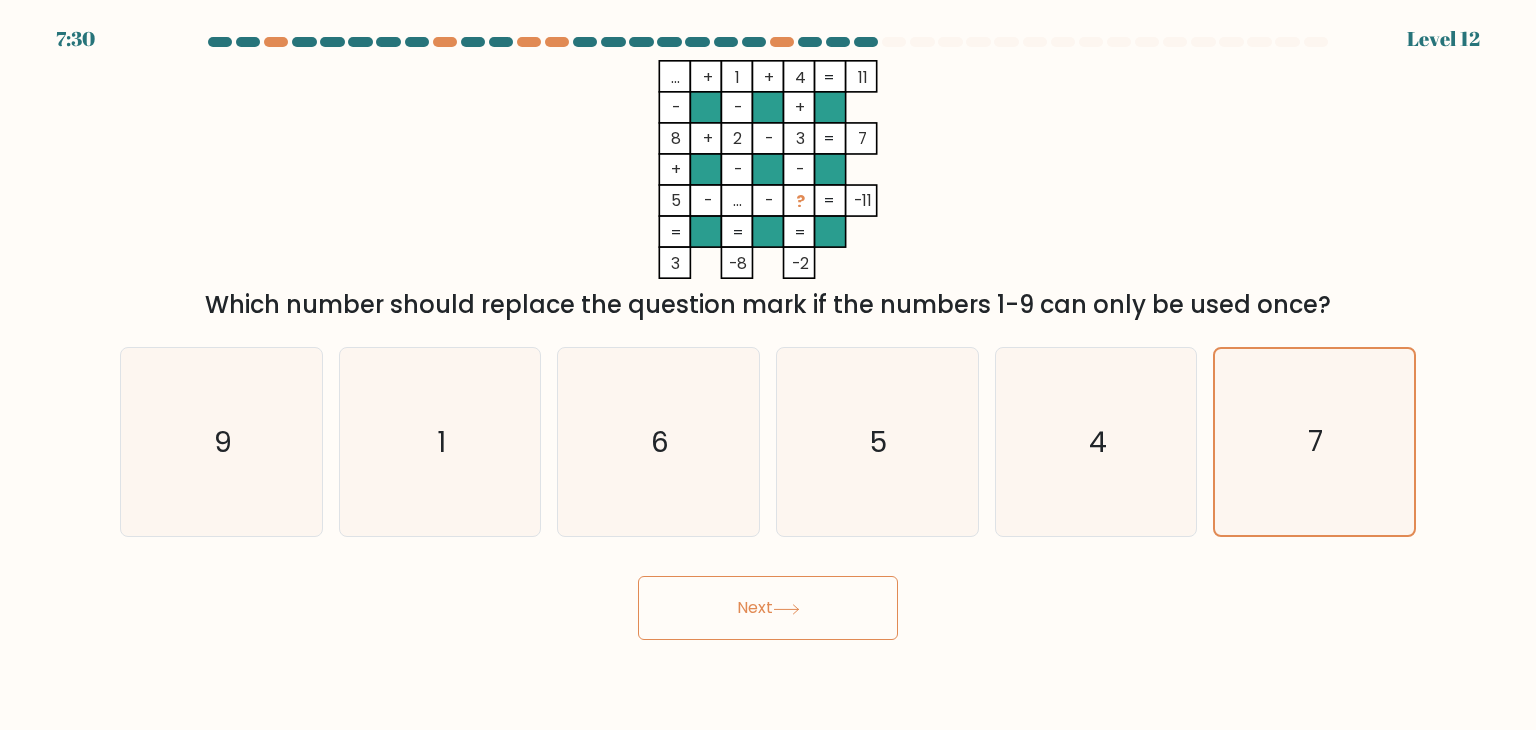 click on "Next" at bounding box center [768, 608] 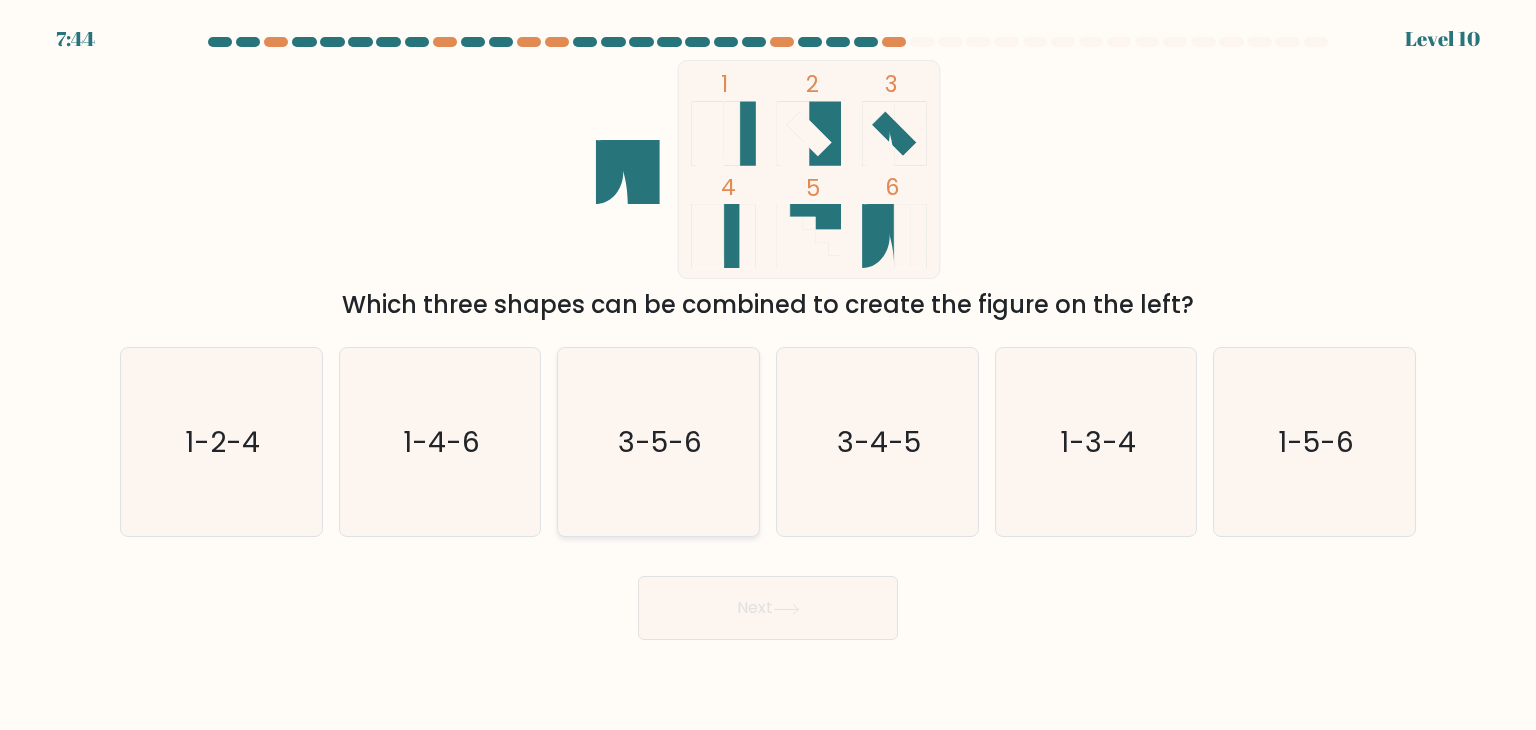 click on "3-5-6" at bounding box center [658, 442] 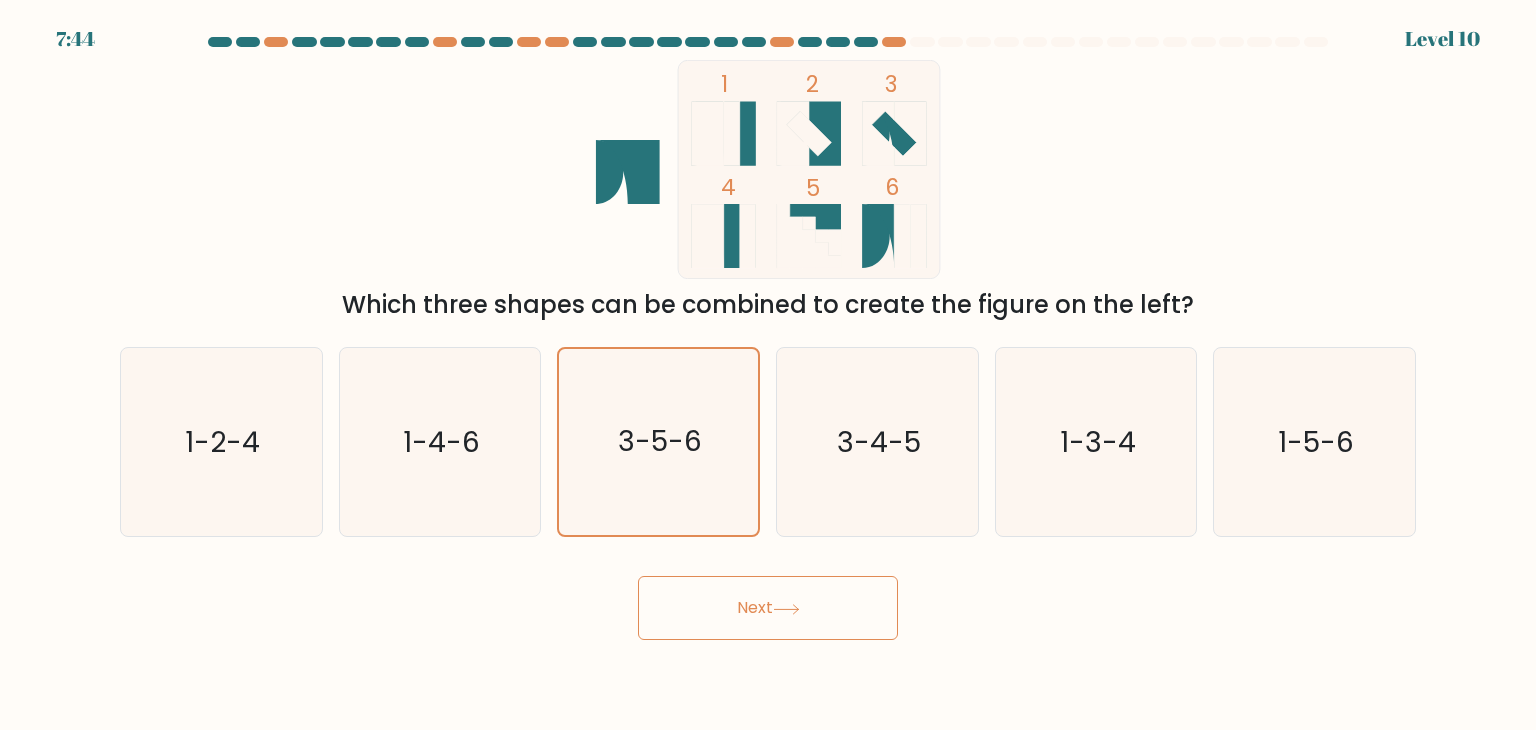 click on "Next" at bounding box center [768, 608] 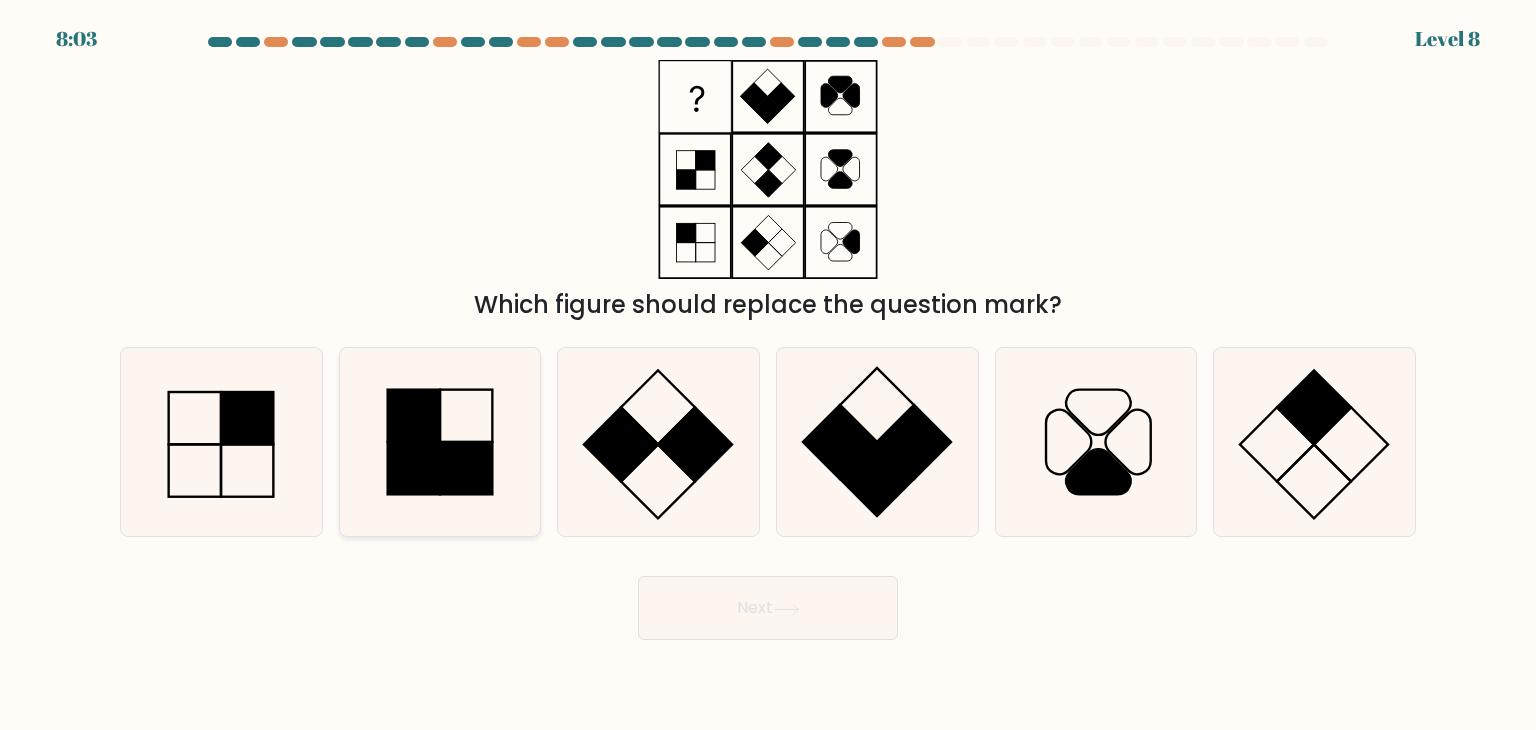 click at bounding box center [413, 468] 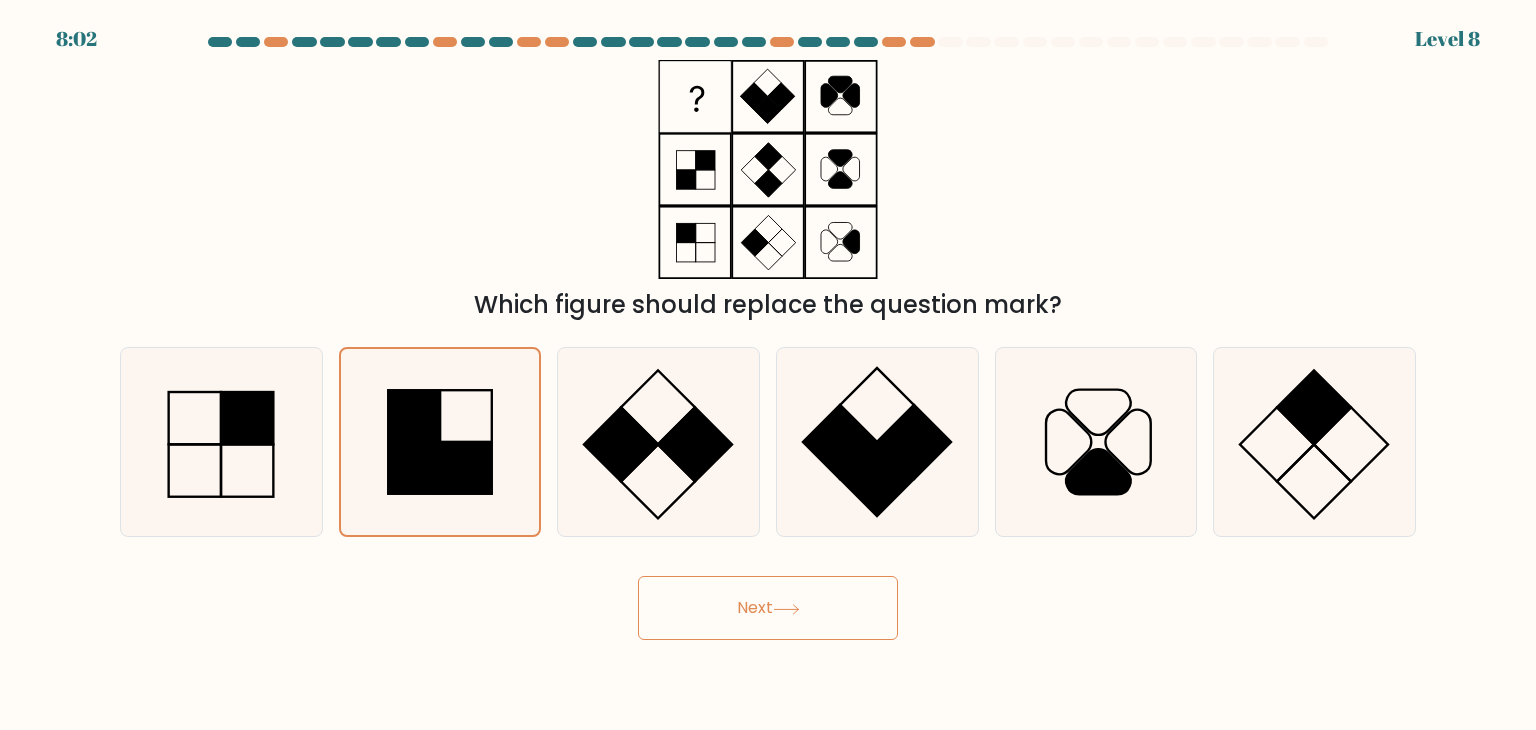 click on "Next" at bounding box center (768, 608) 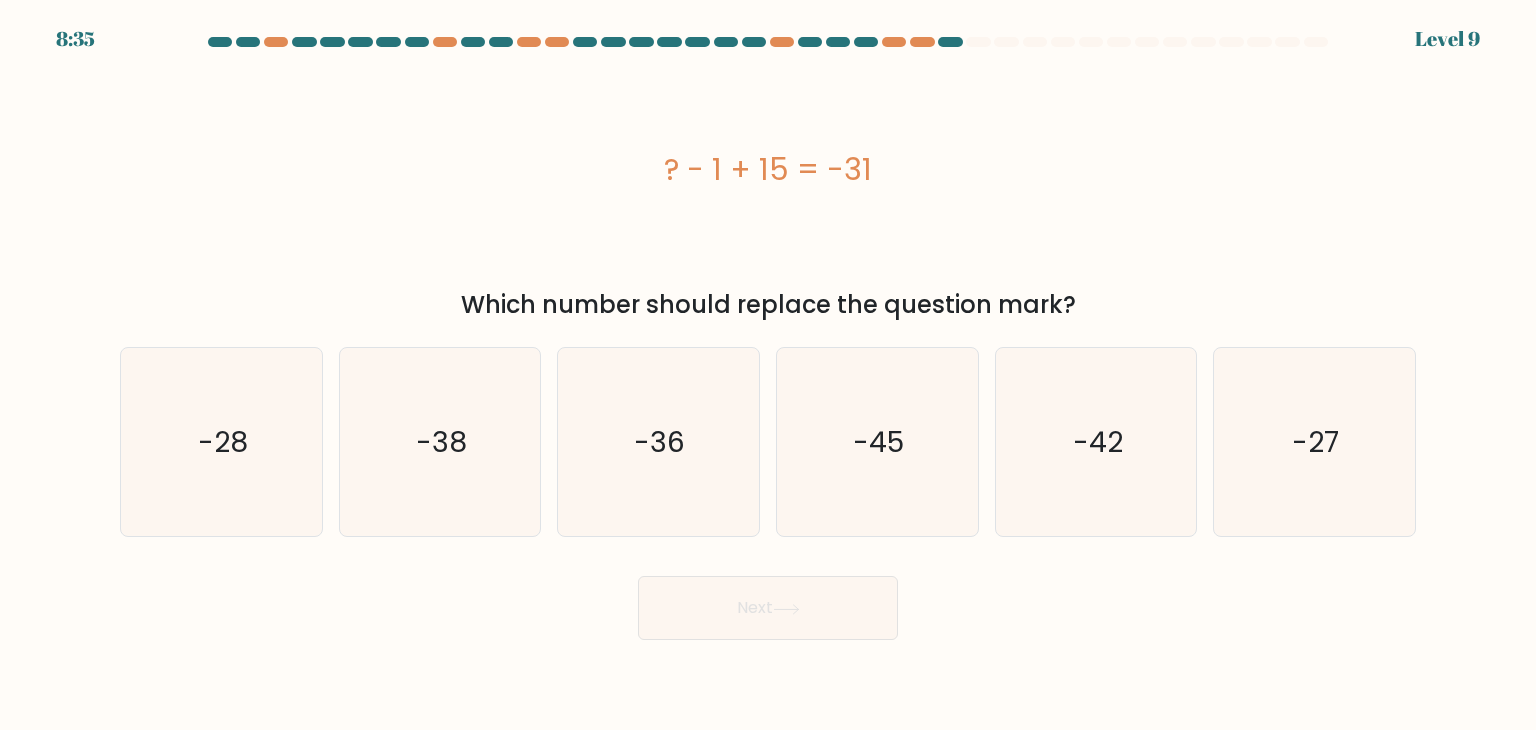 drag, startPoint x: 661, startPoint y: 158, endPoint x: 978, endPoint y: 154, distance: 317.02524 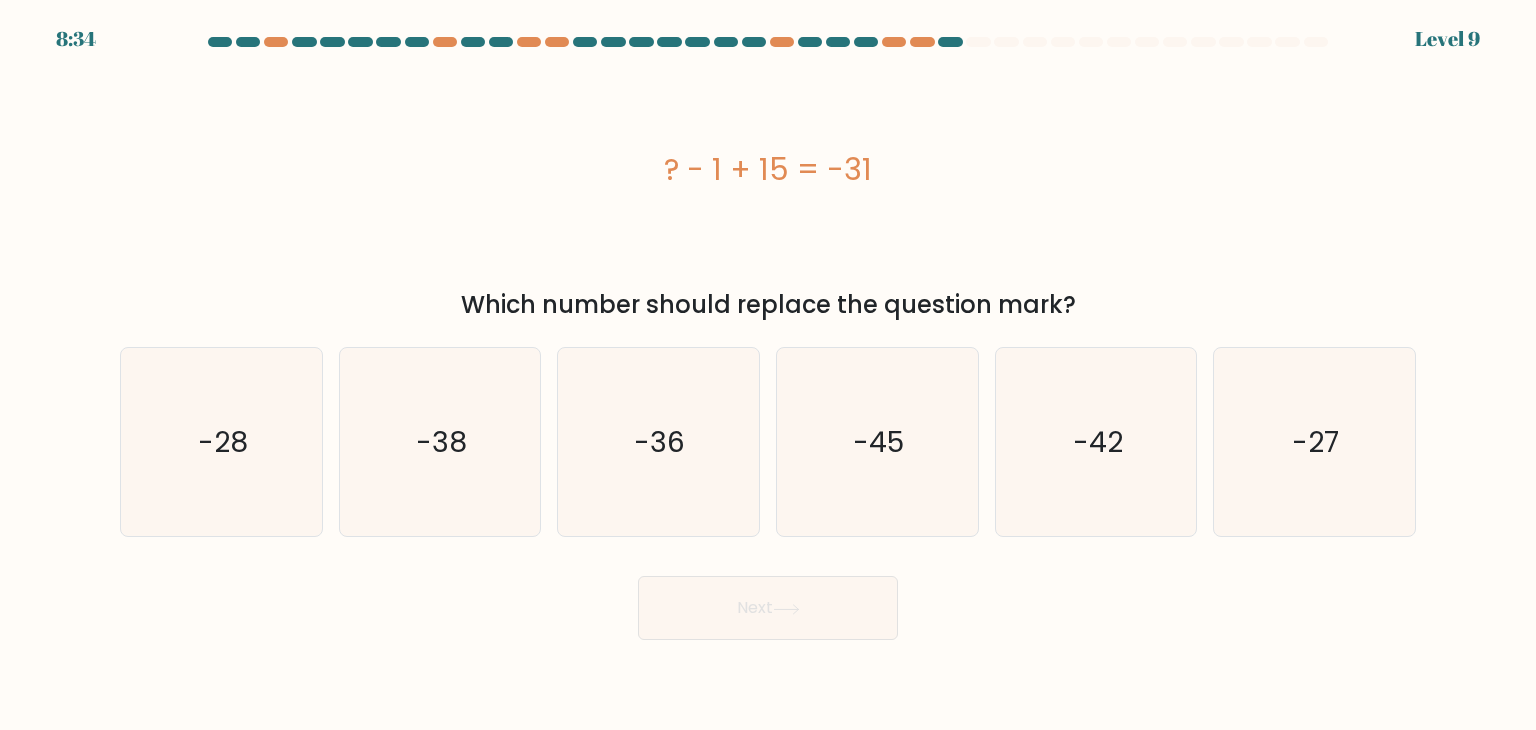 copy on "? - 1 + 15 = -31" 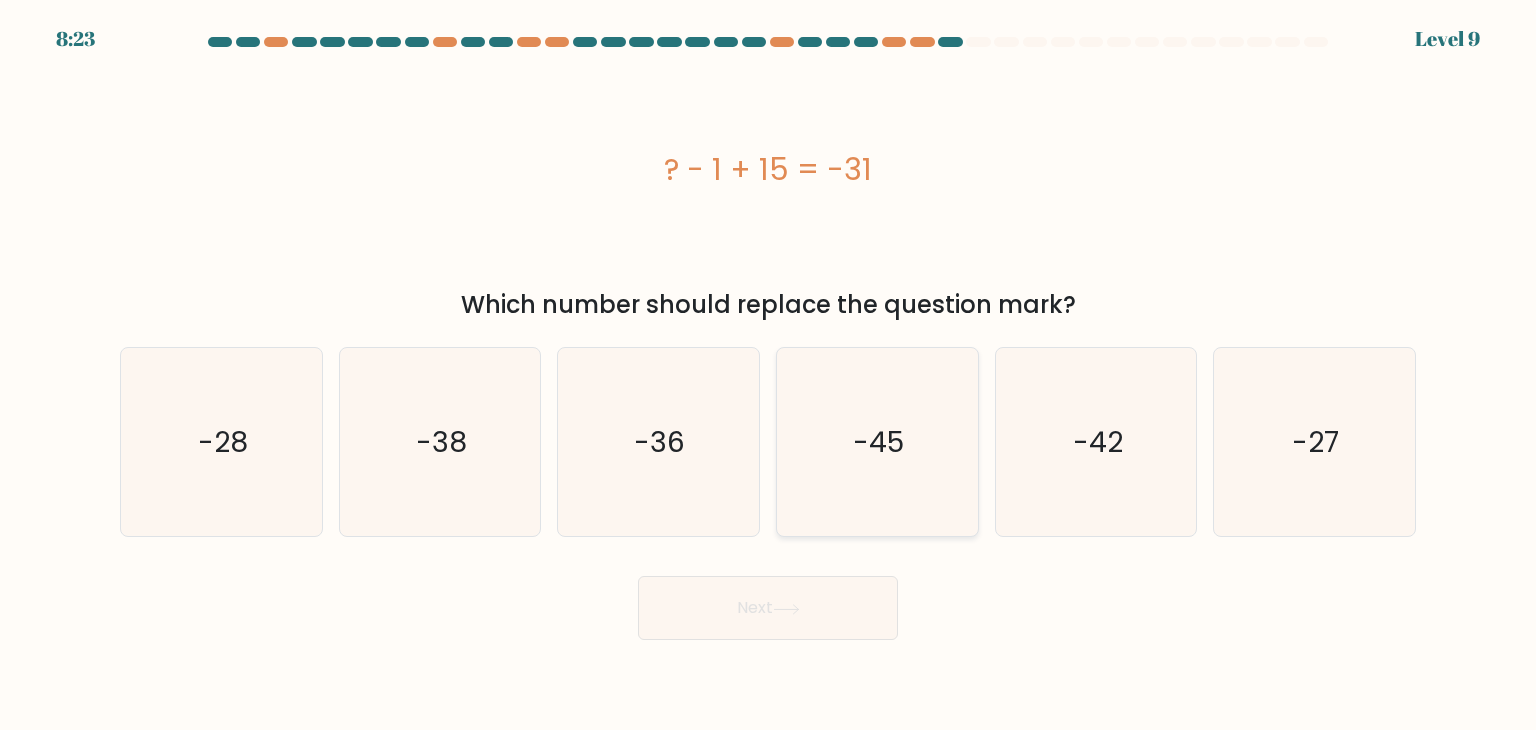 click on "-45" at bounding box center [877, 442] 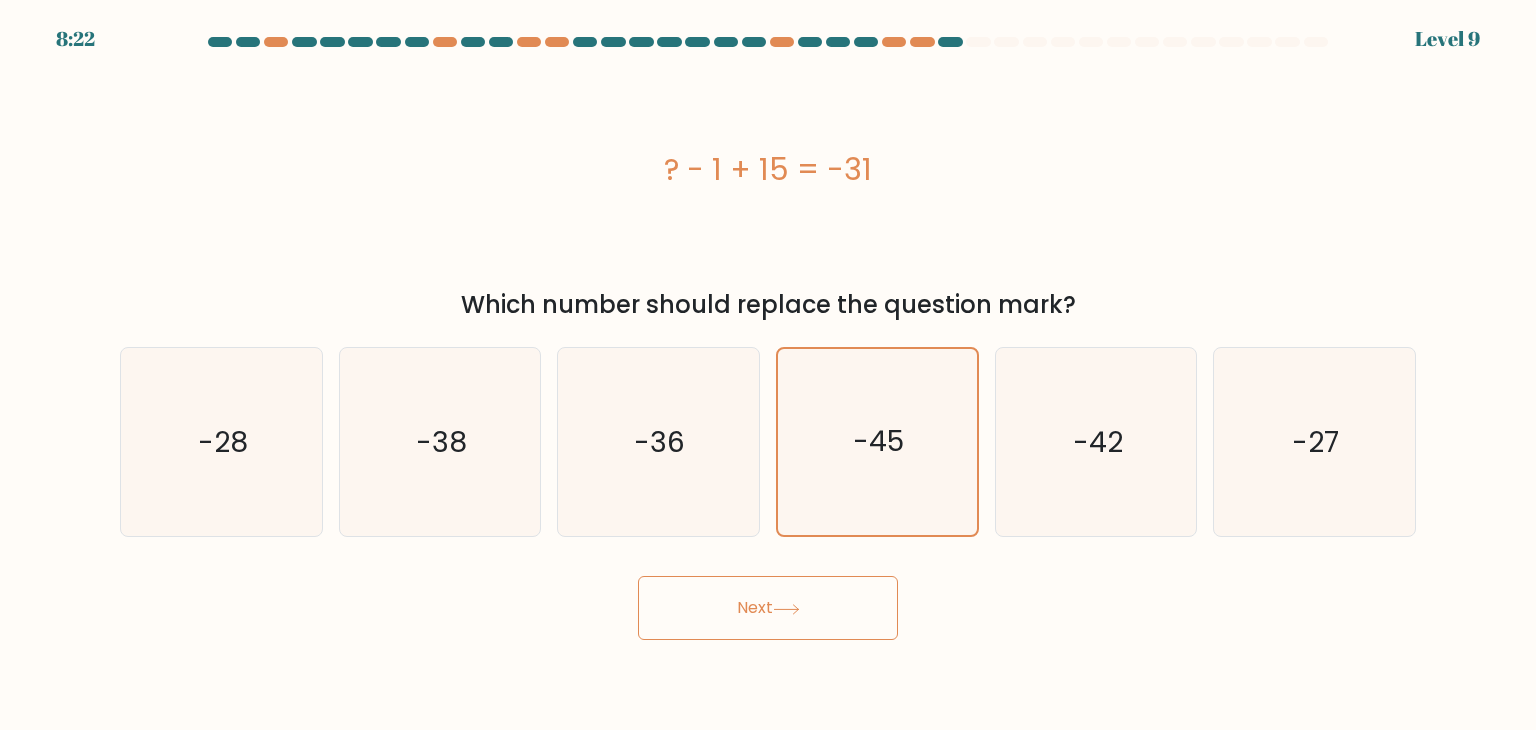 click on "Next" at bounding box center [768, 608] 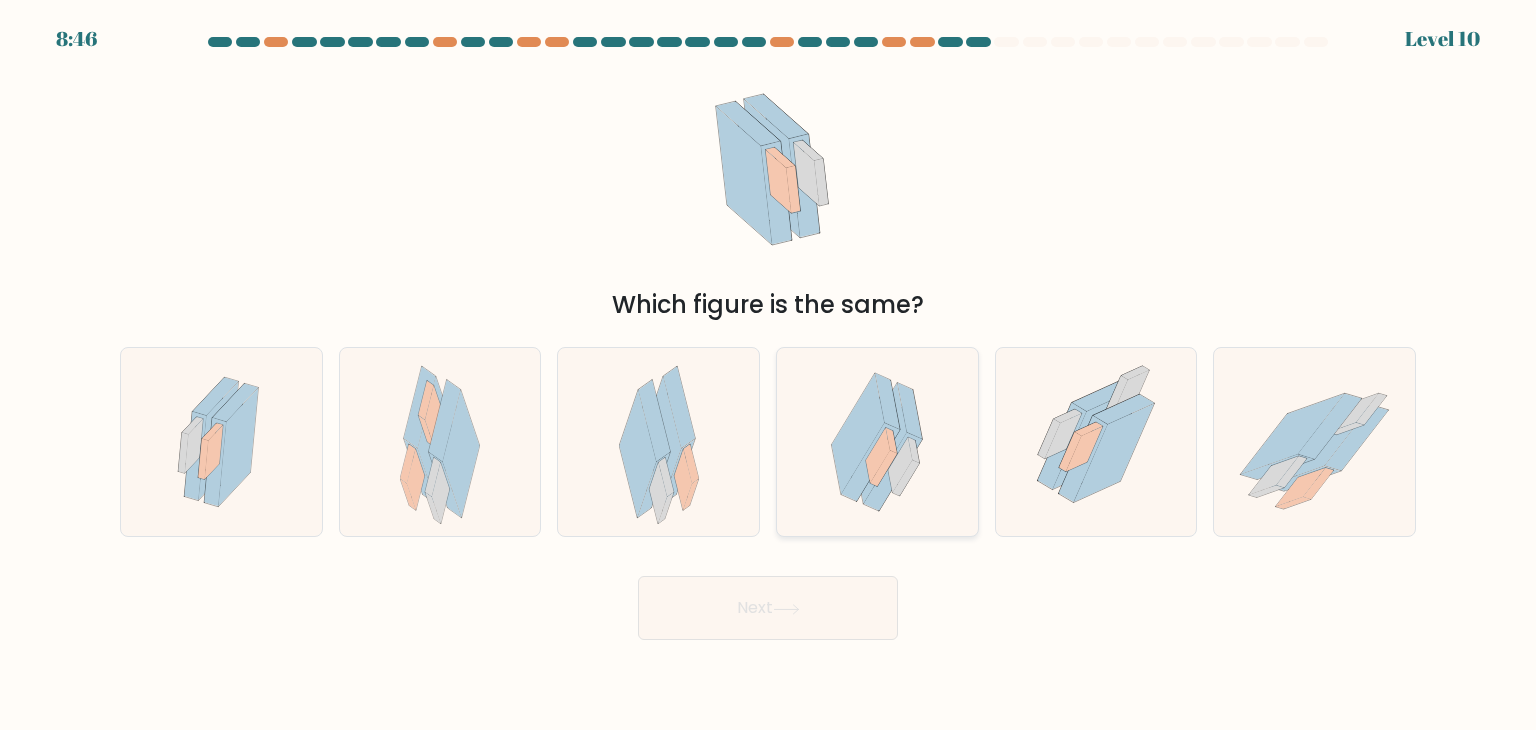 click at bounding box center (878, 455) 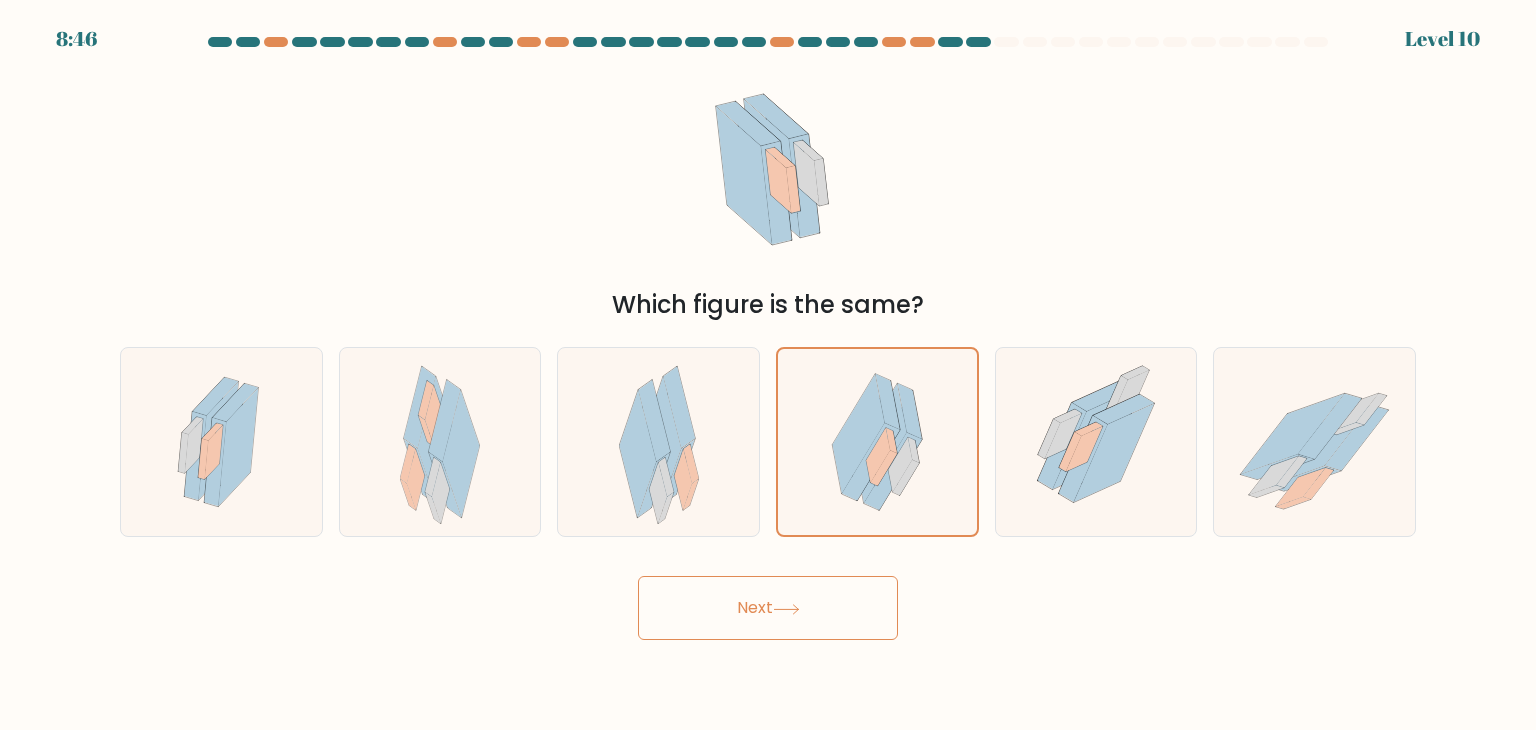 click on "Next" at bounding box center (768, 608) 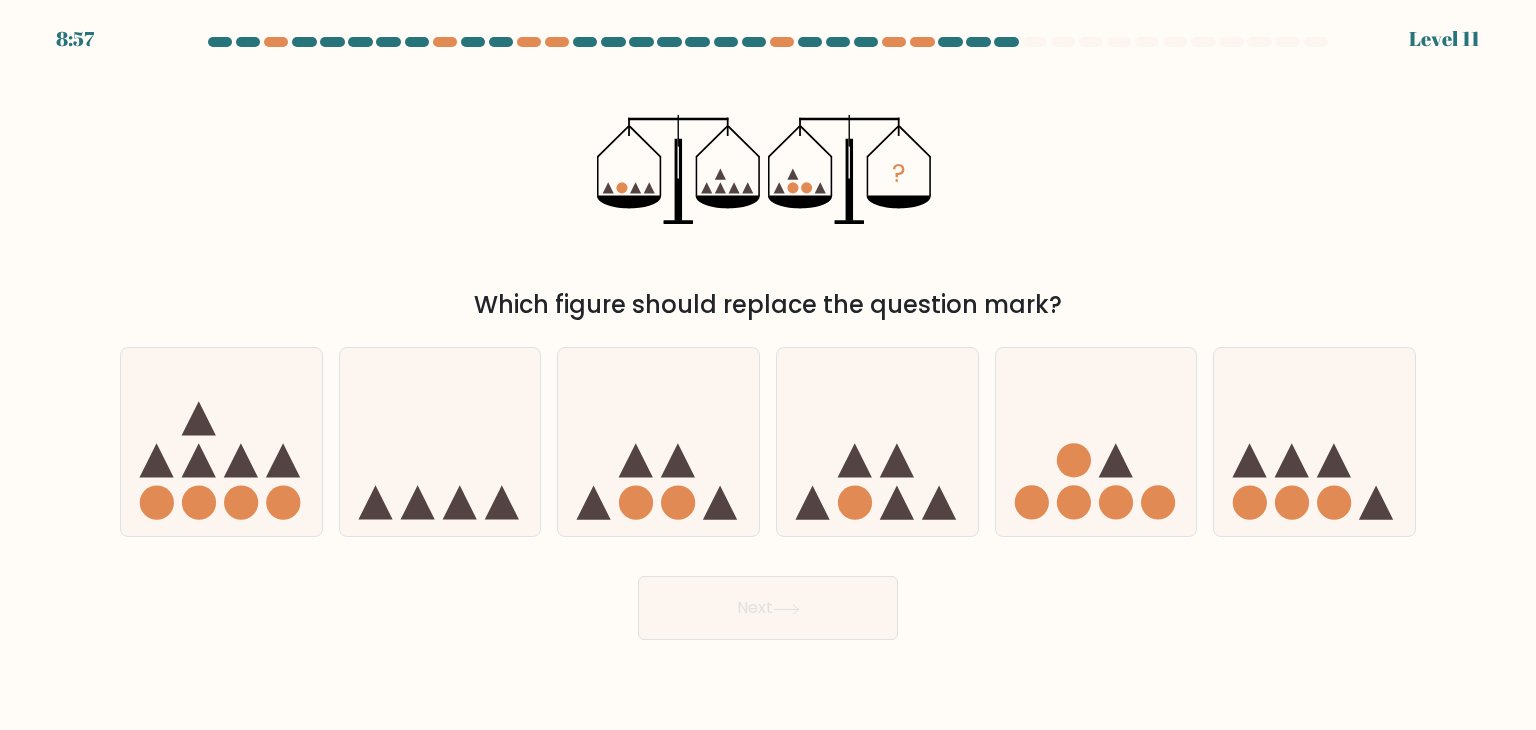 drag, startPoint x: 850, startPoint y: 491, endPoint x: 818, endPoint y: 538, distance: 56.859474 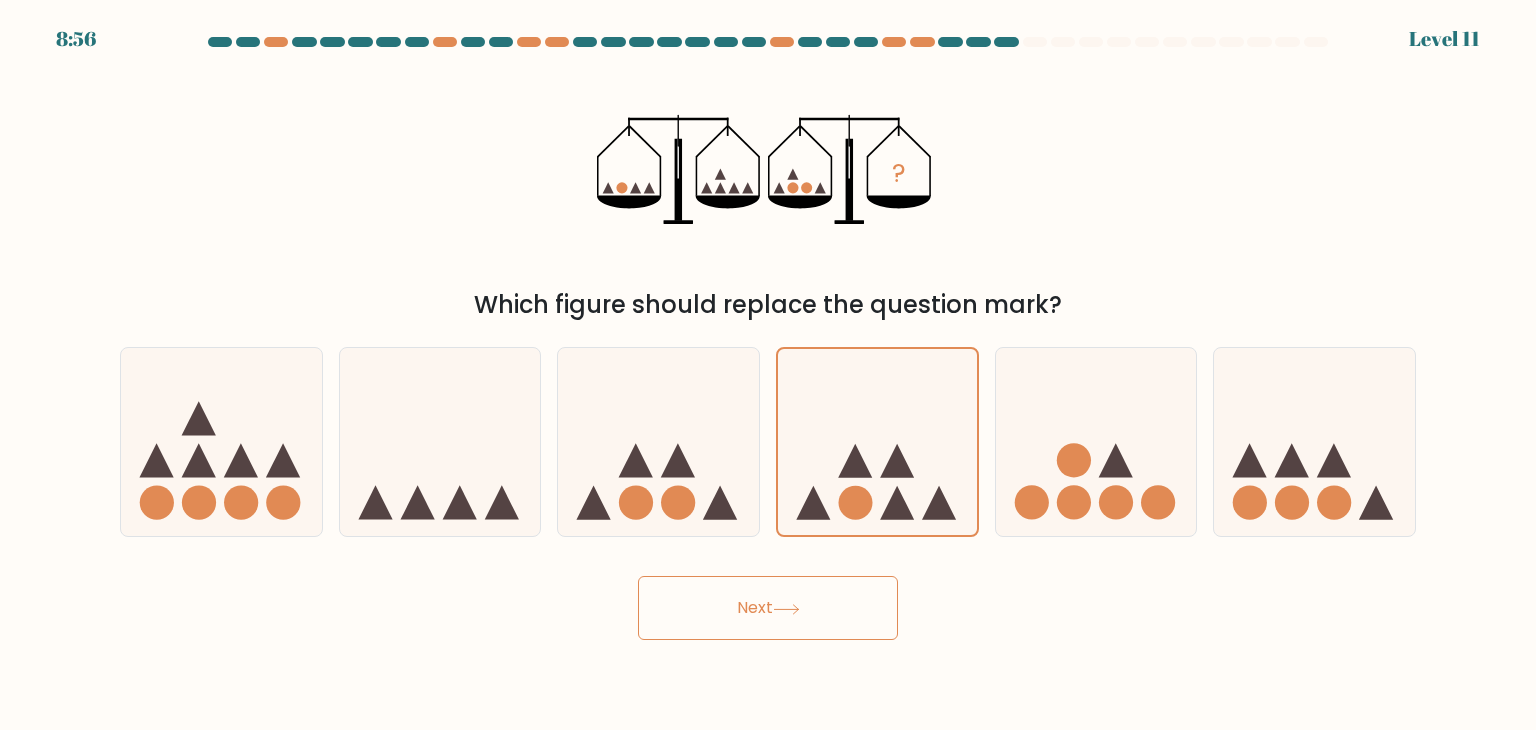click on "Next" at bounding box center [768, 608] 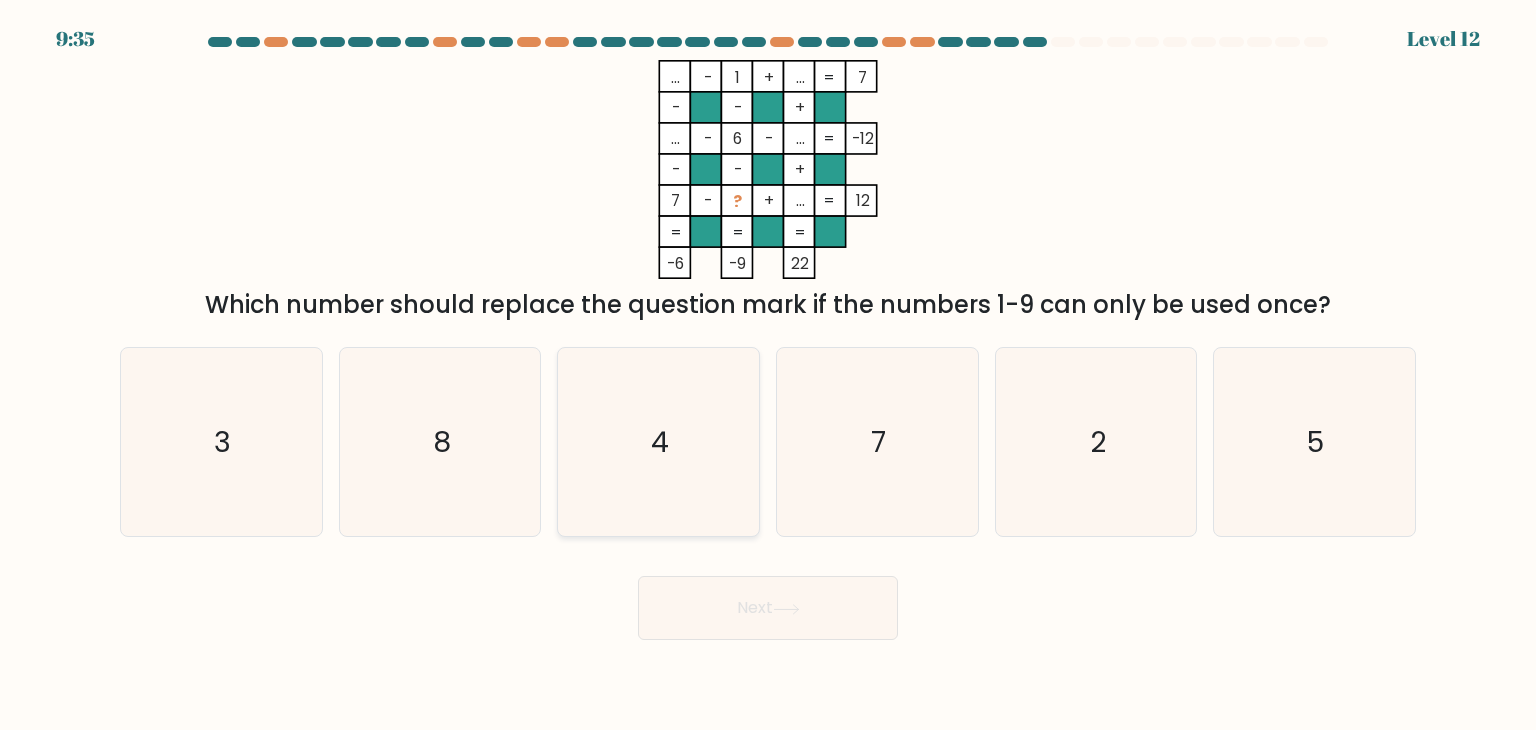 click on "4" at bounding box center (661, 442) 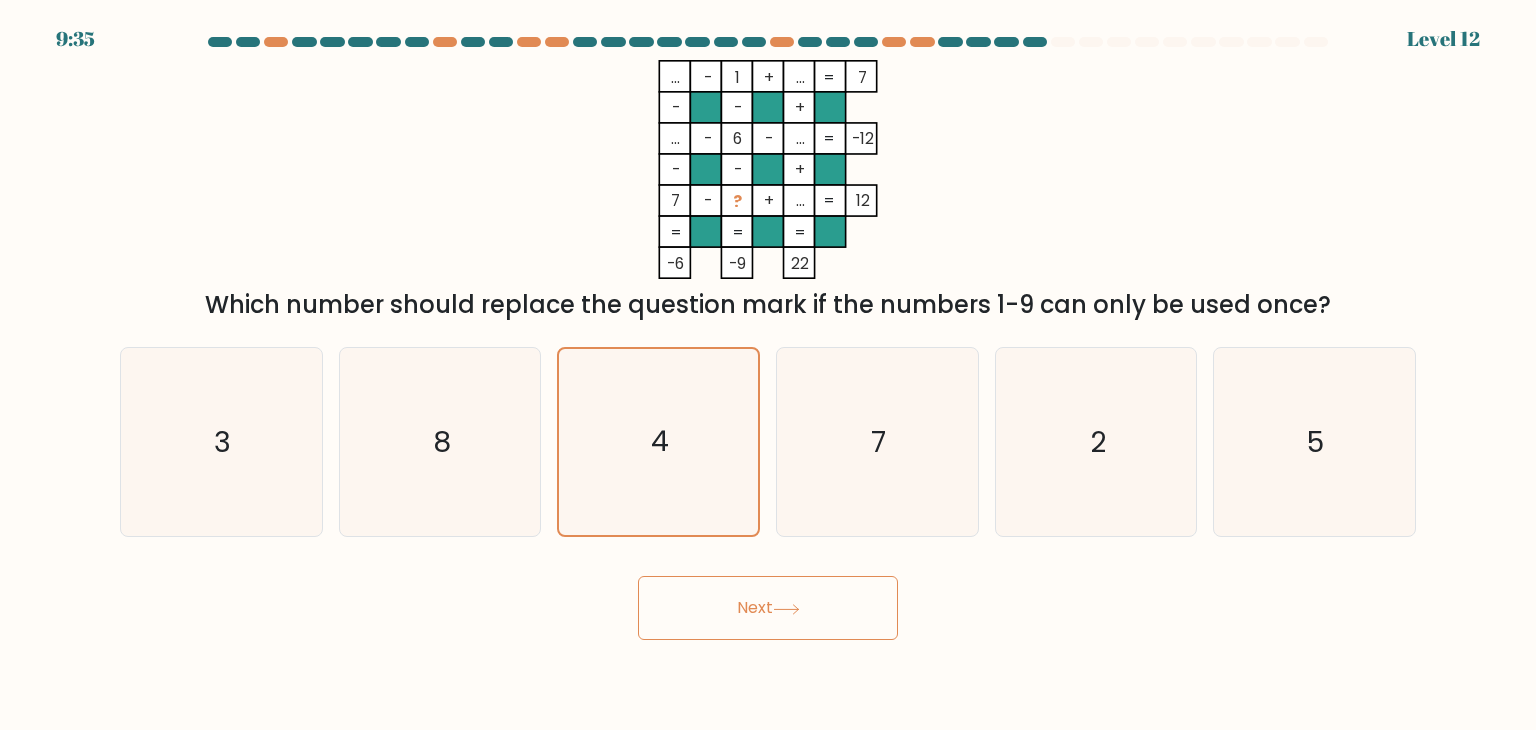 click on "Next" at bounding box center (768, 608) 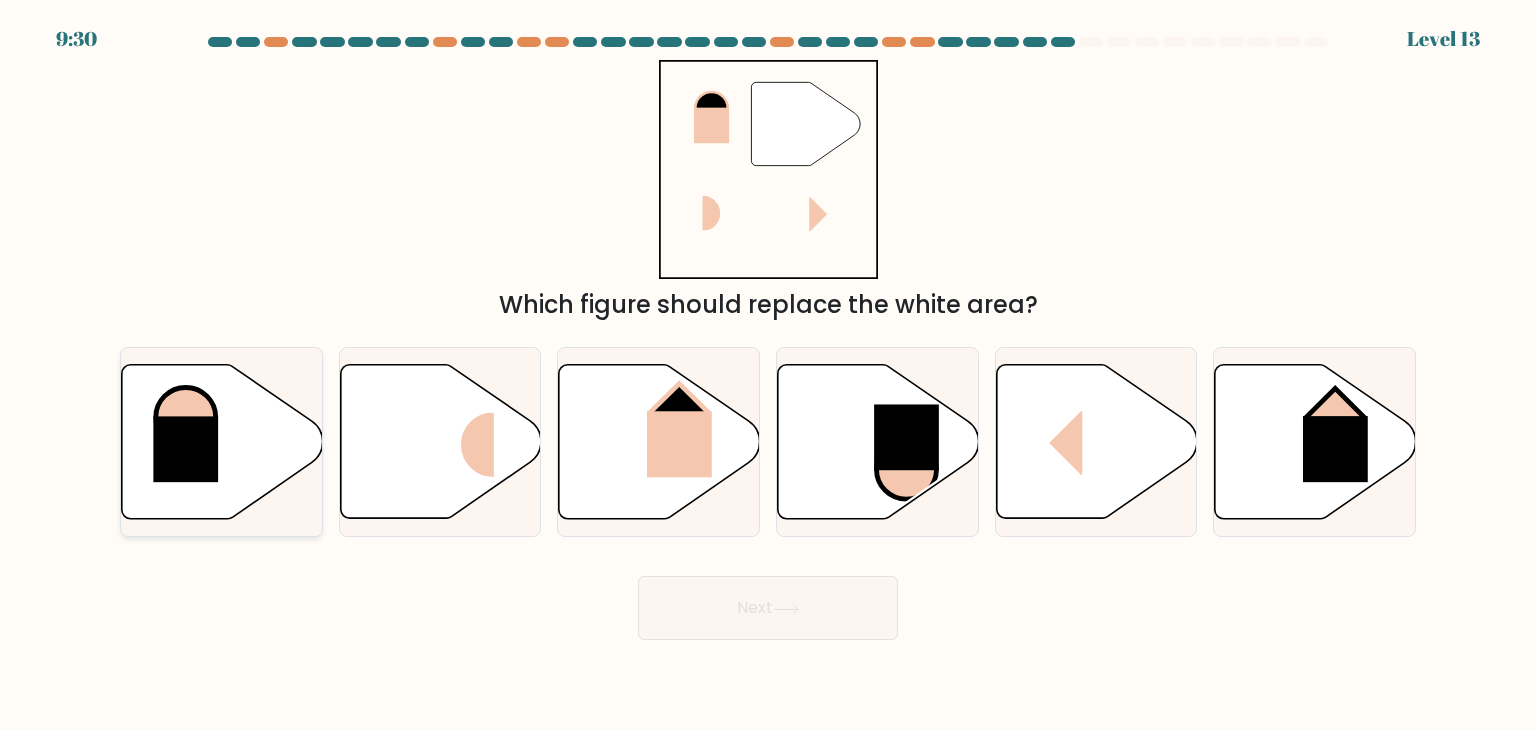 click at bounding box center (222, 442) 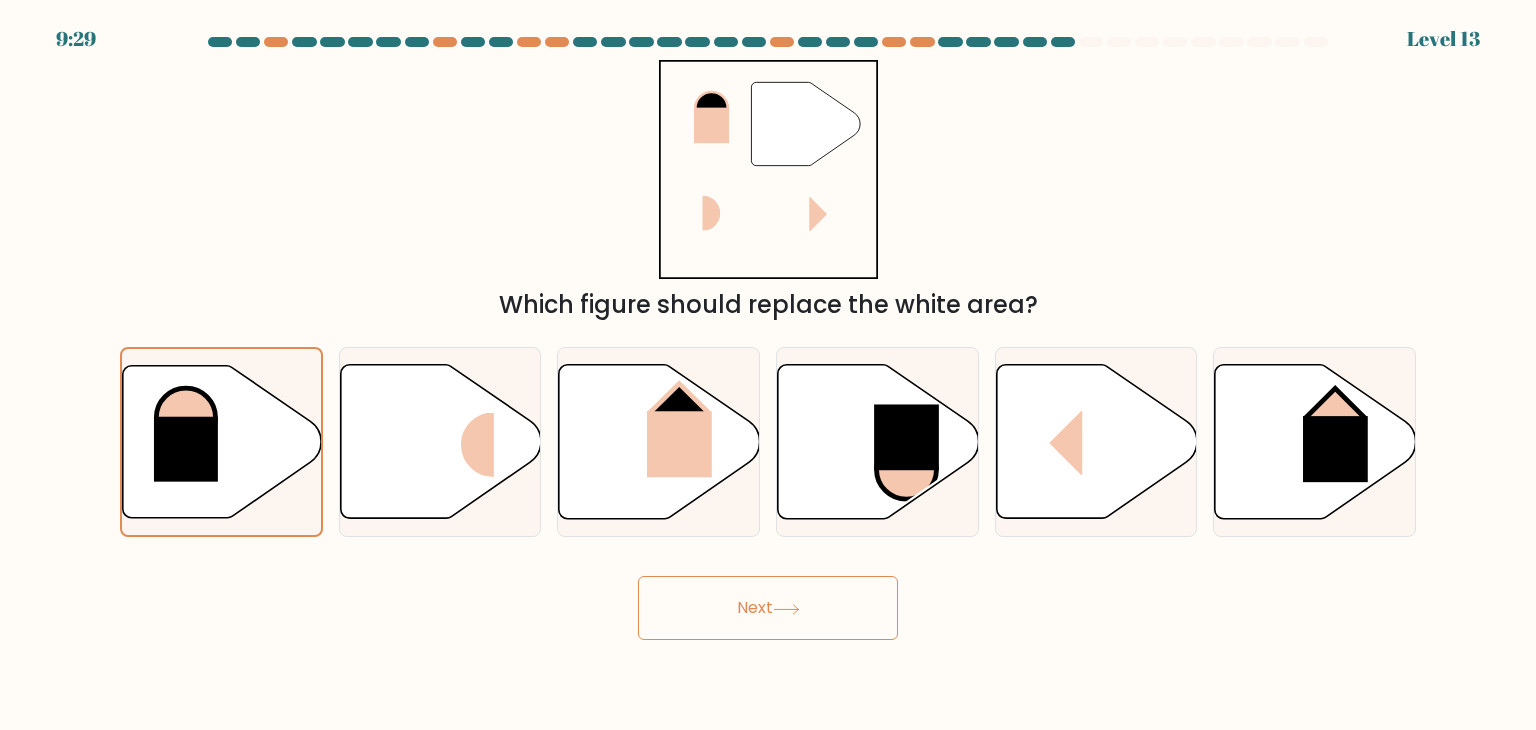click on "Next" at bounding box center (768, 608) 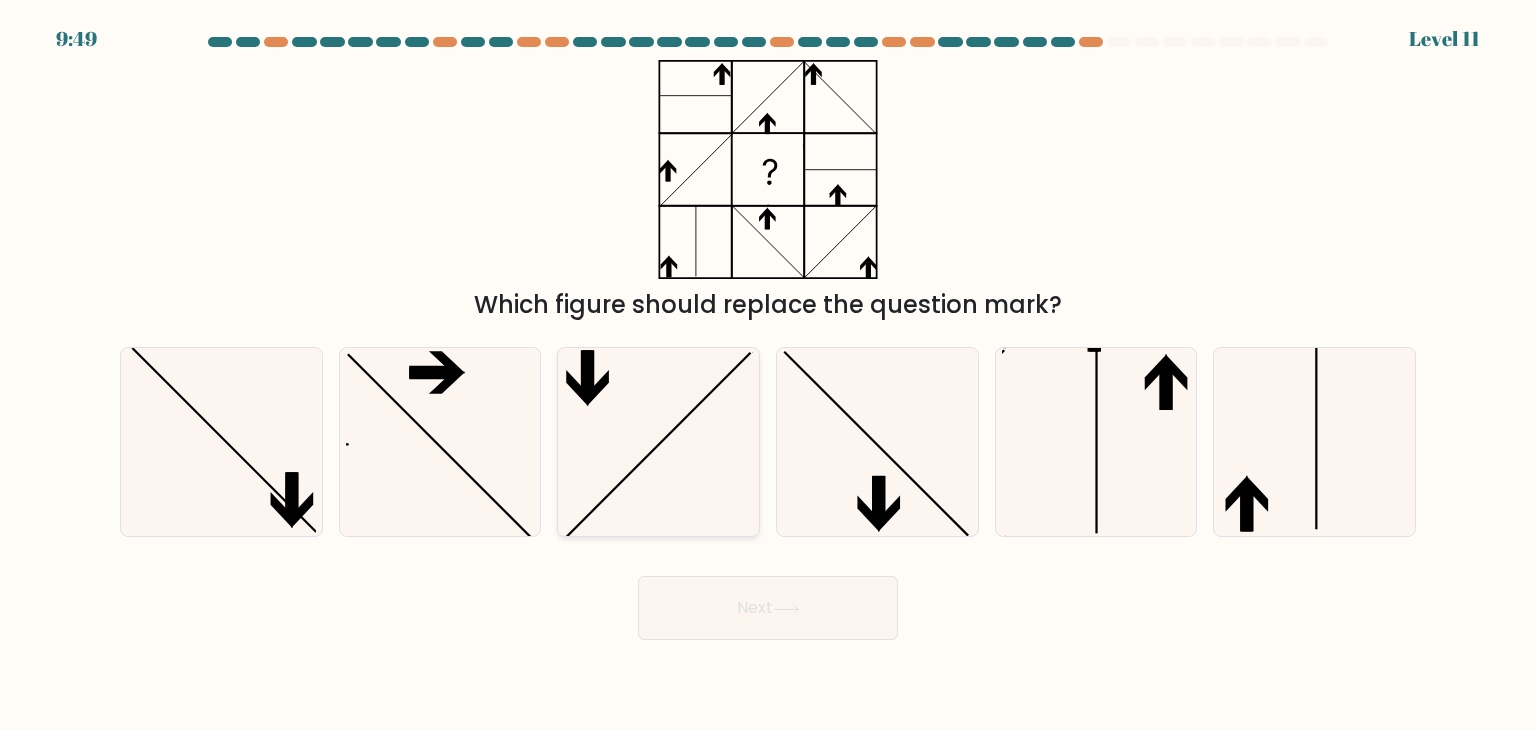click at bounding box center [658, 442] 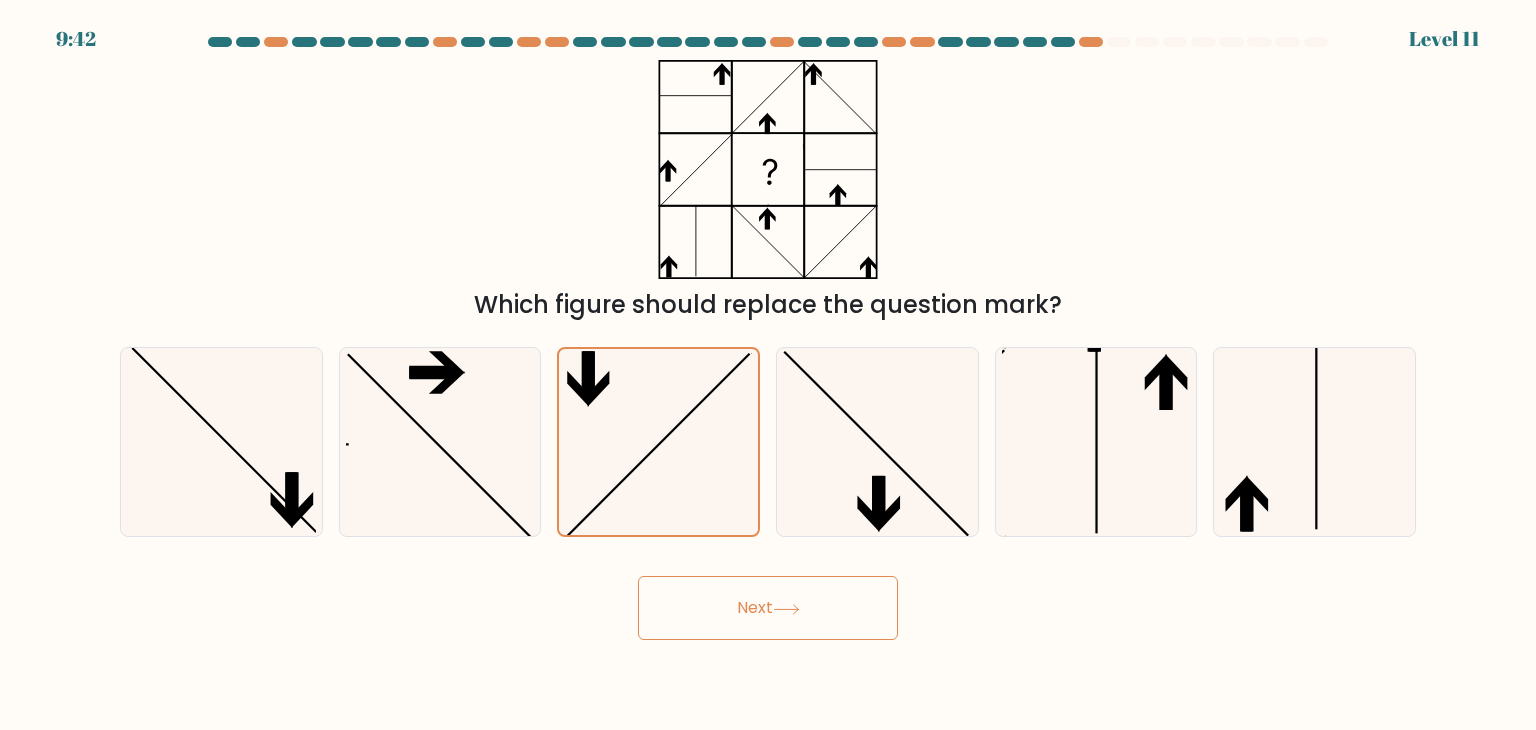 click on "Next" at bounding box center [768, 608] 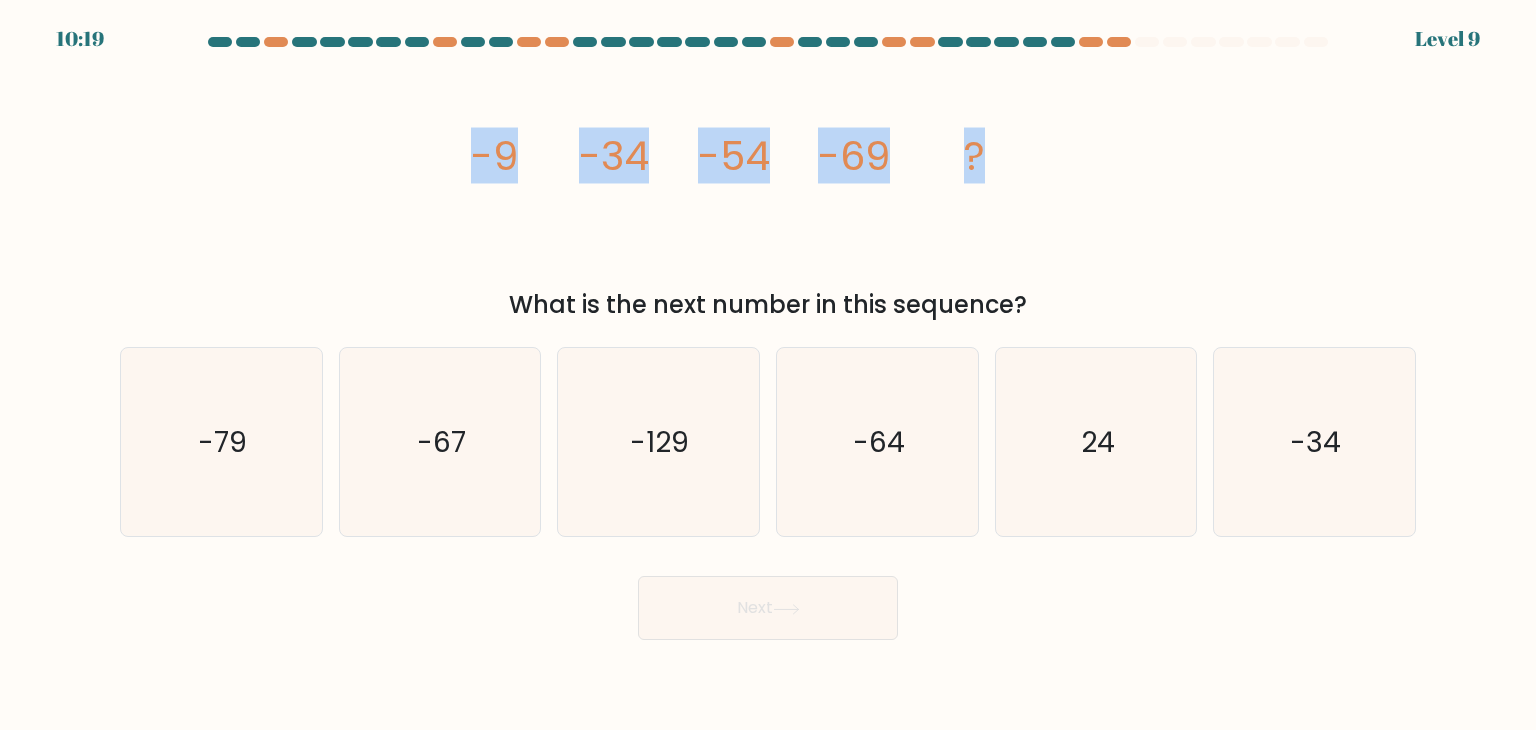 drag, startPoint x: 444, startPoint y: 145, endPoint x: 1316, endPoint y: 157, distance: 872.0826 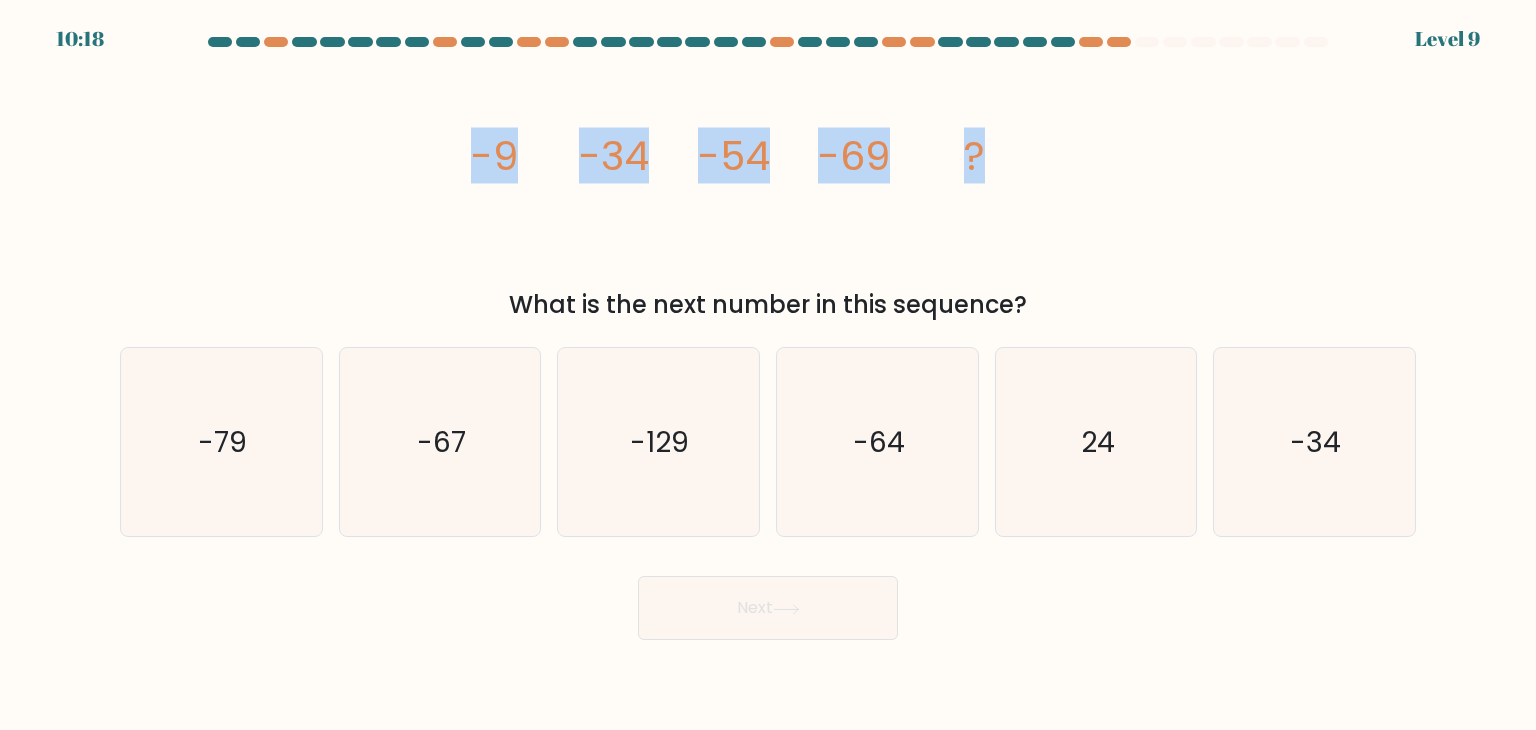 copy on "-9
-34
-54
-69
?" 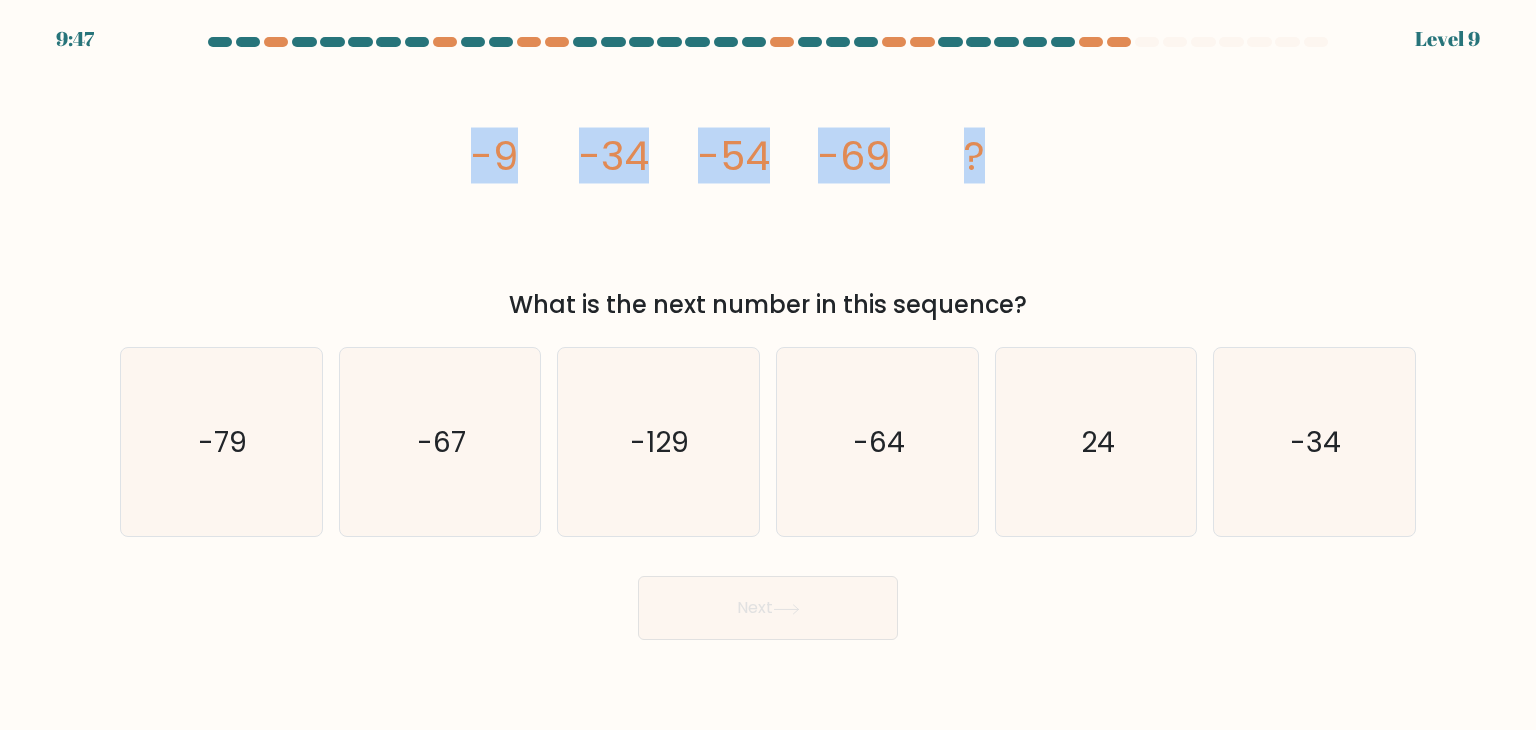 click on "image/svg+xml
-9
-34
-54
-69
?
What is the next number in this sequence?" at bounding box center [768, 191] 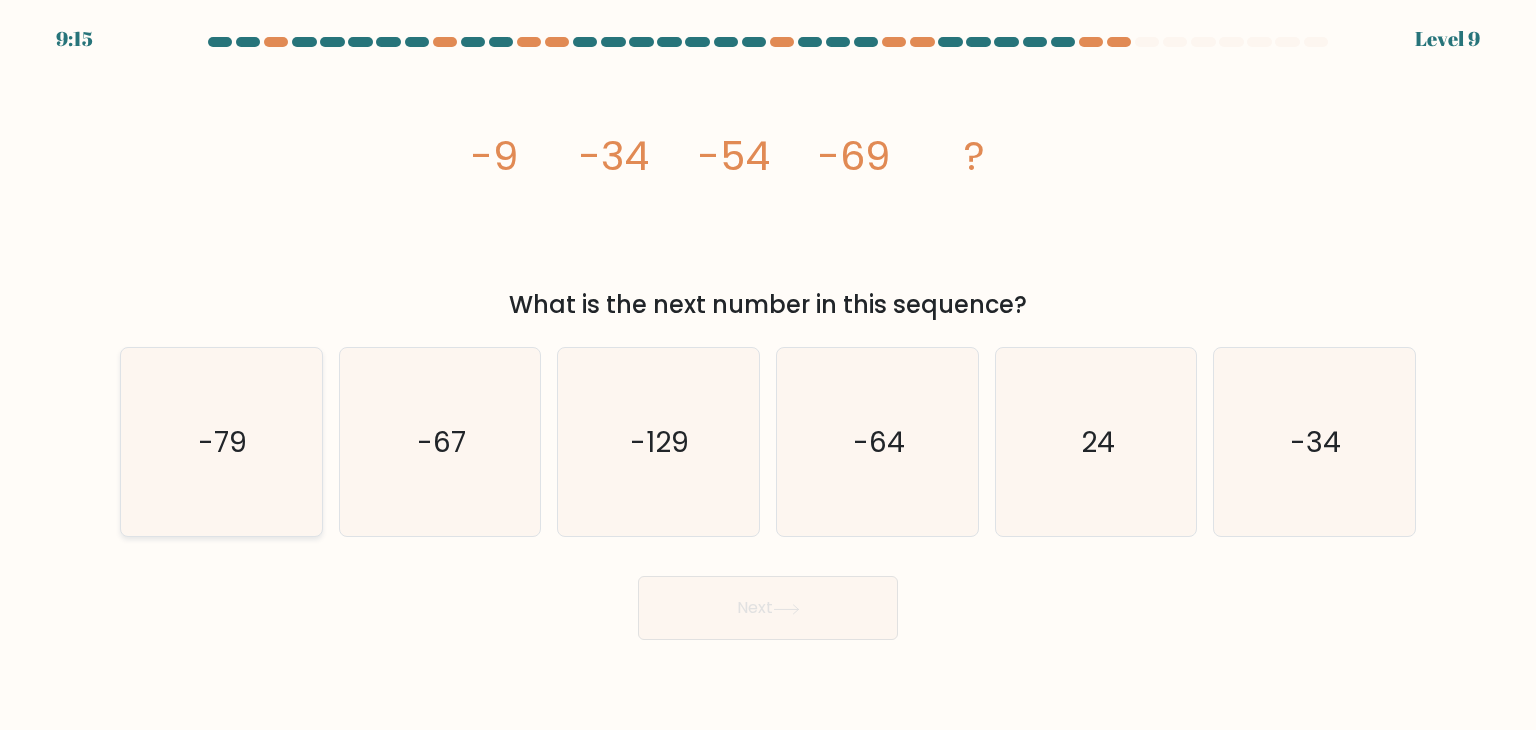 click on "-79" at bounding box center [221, 442] 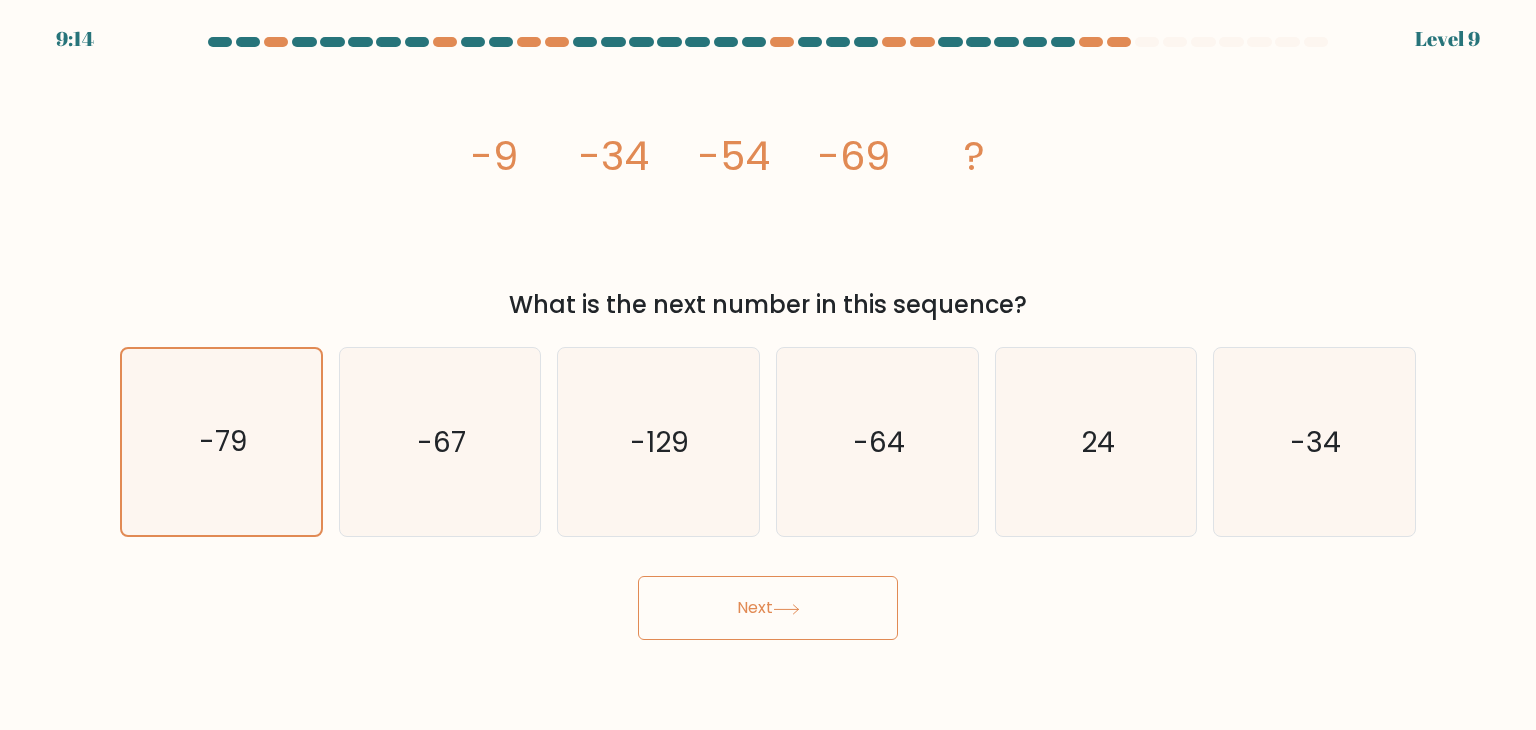 click at bounding box center (786, 609) 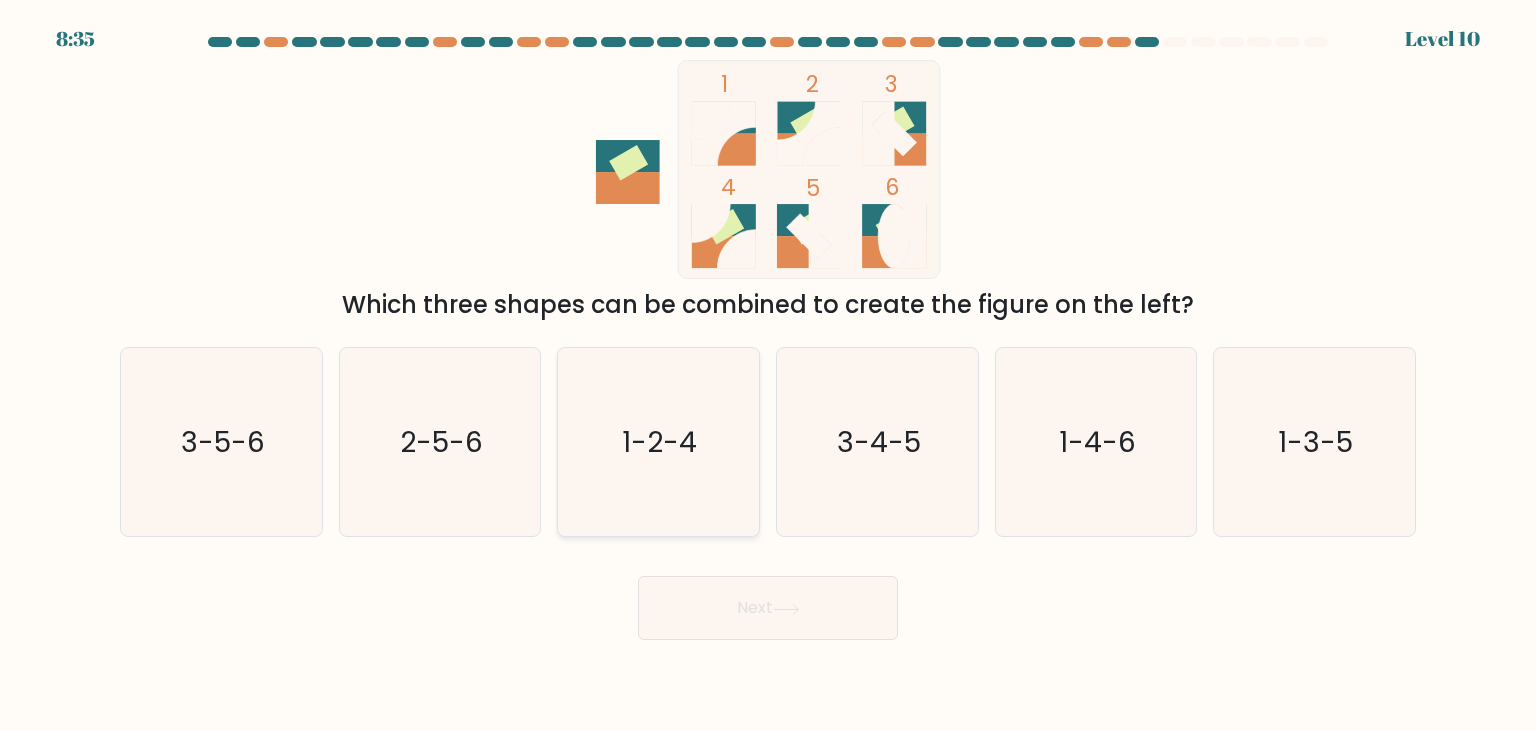 click on "1-2-4" at bounding box center [658, 442] 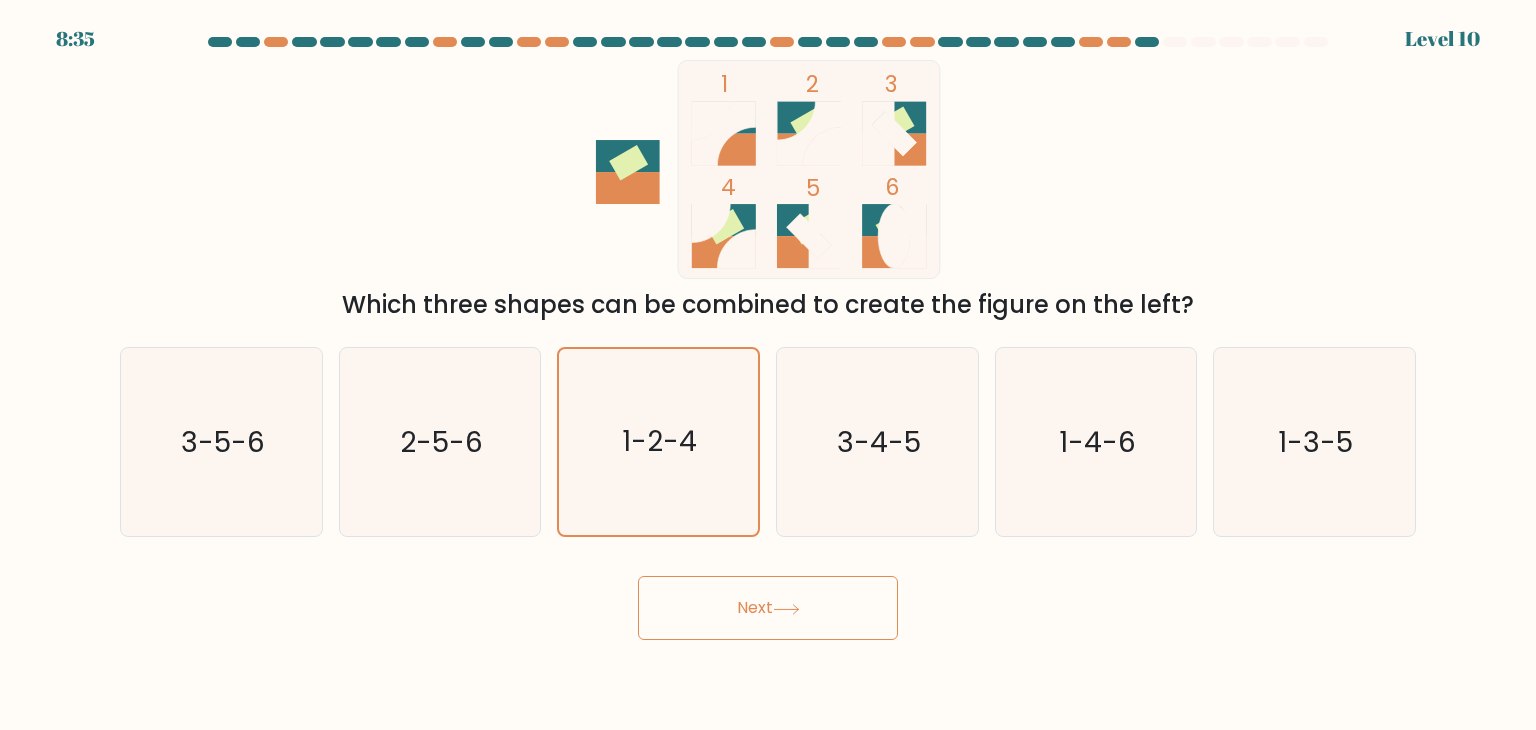 click on "Next" at bounding box center (768, 608) 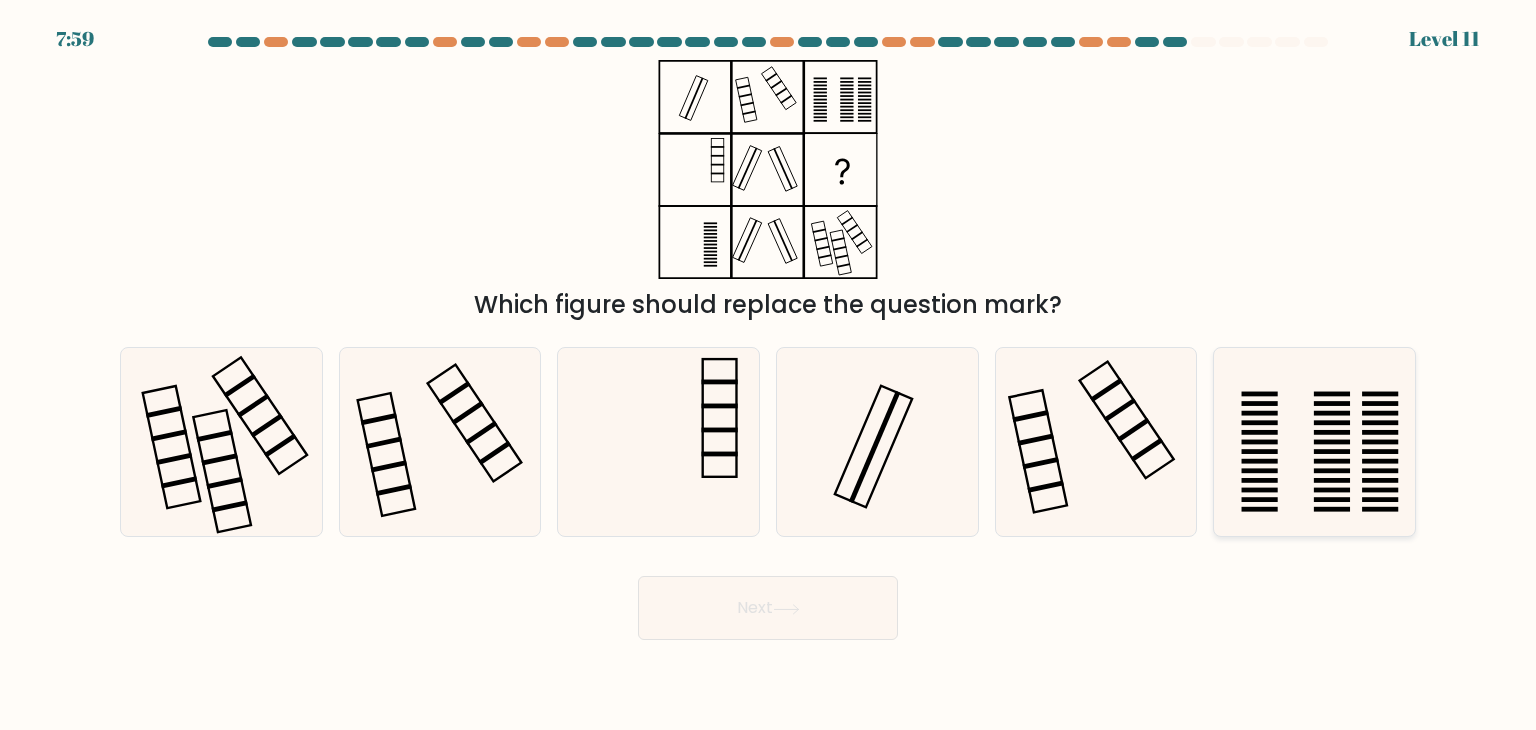 click at bounding box center [1381, 461] 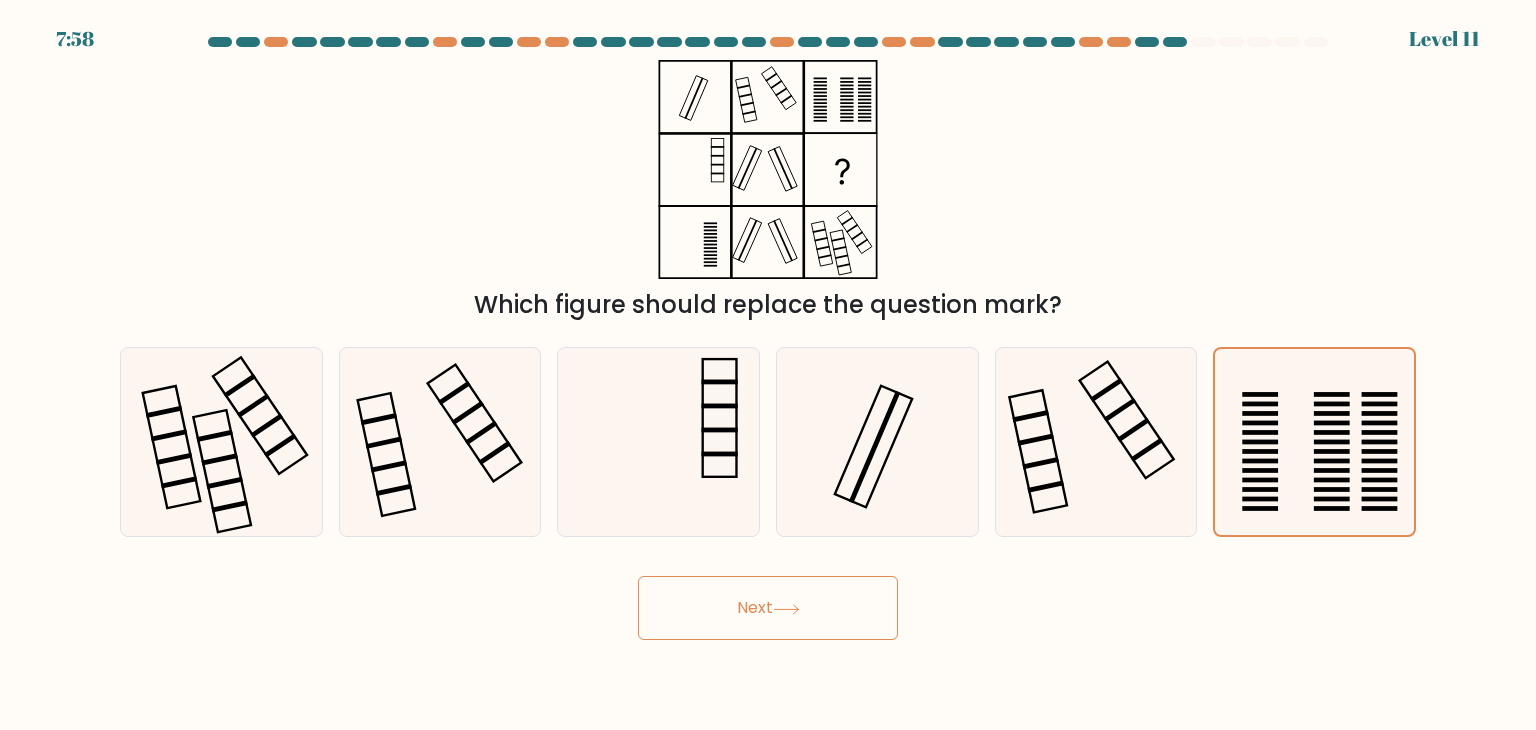 click on "Next" at bounding box center [768, 608] 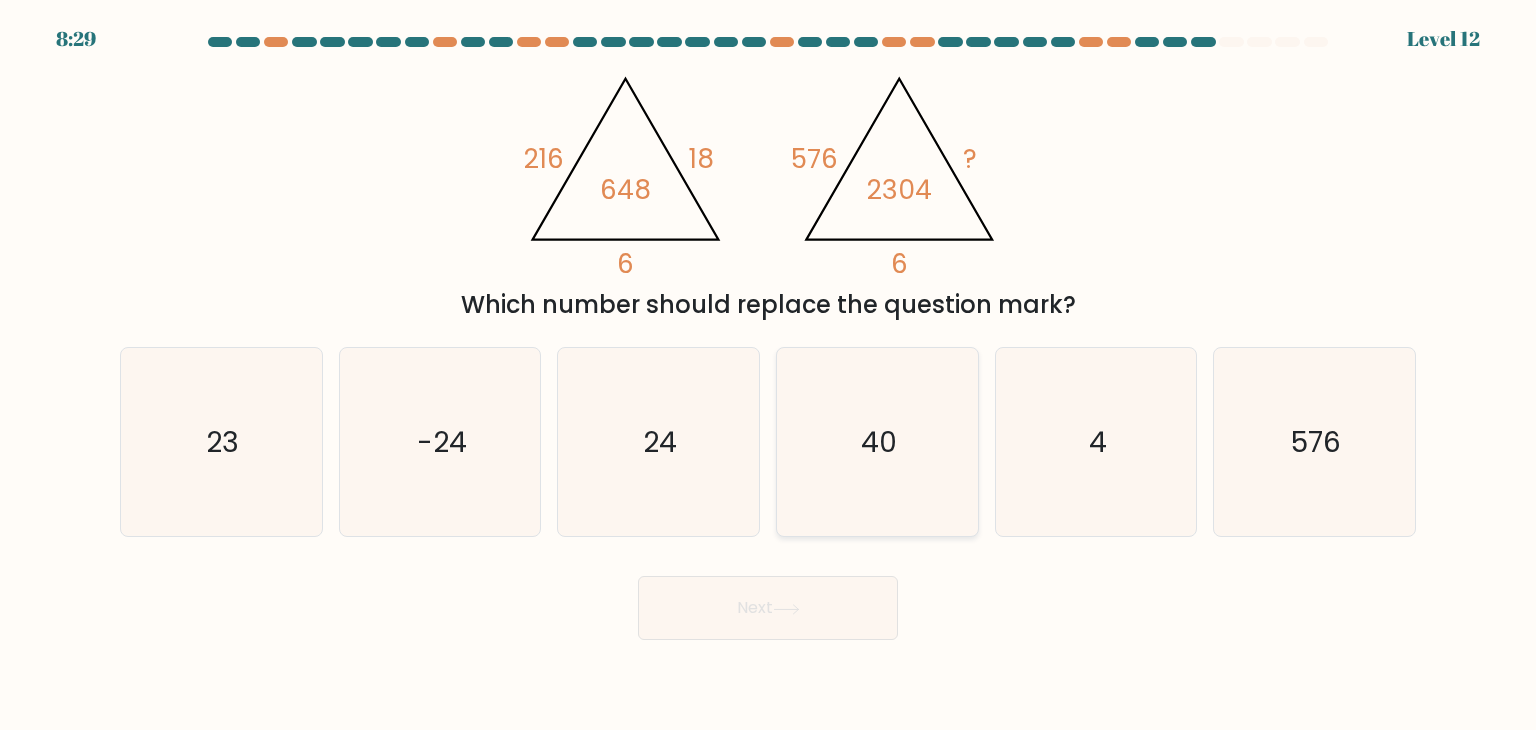 click on "40" at bounding box center (879, 442) 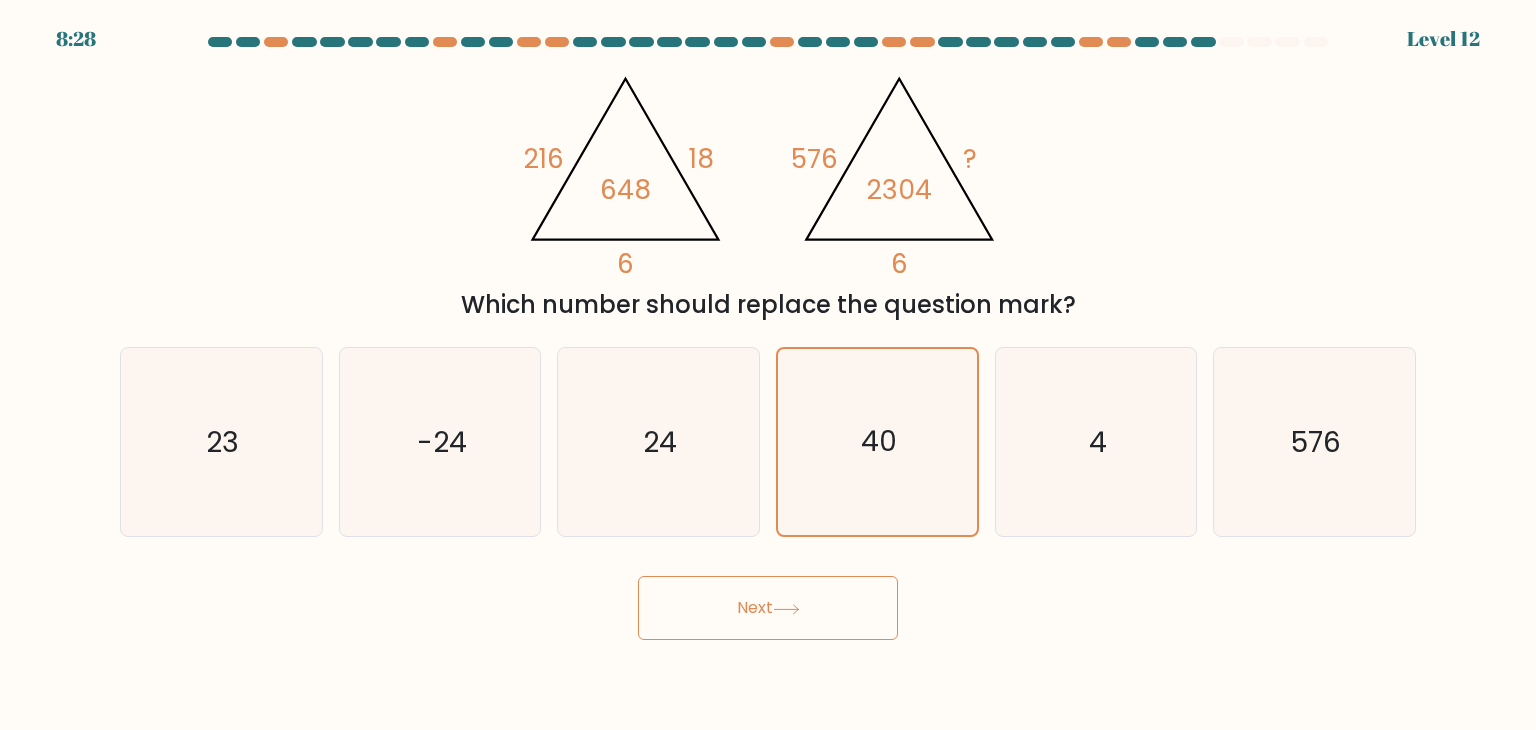 click at bounding box center (786, 609) 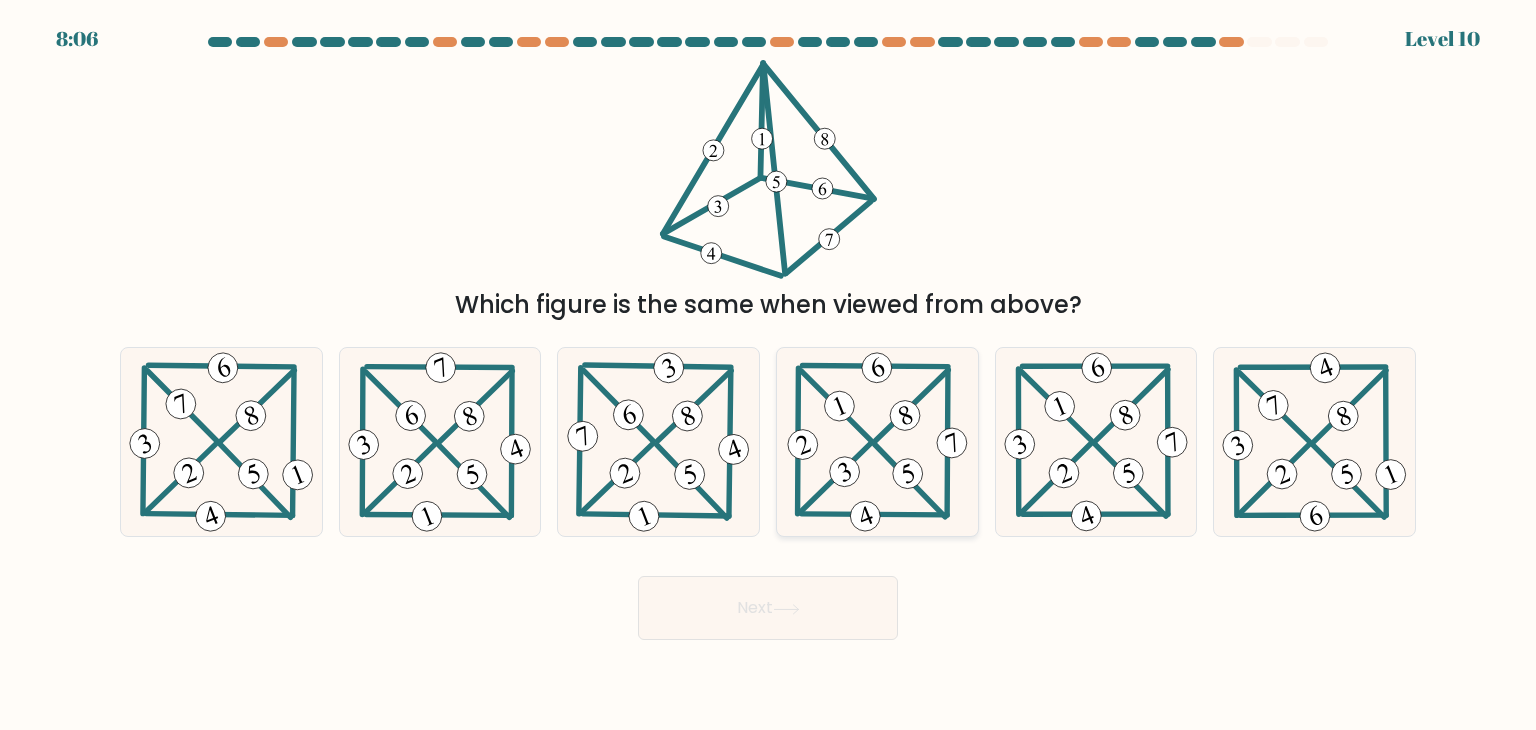 click at bounding box center (877, 442) 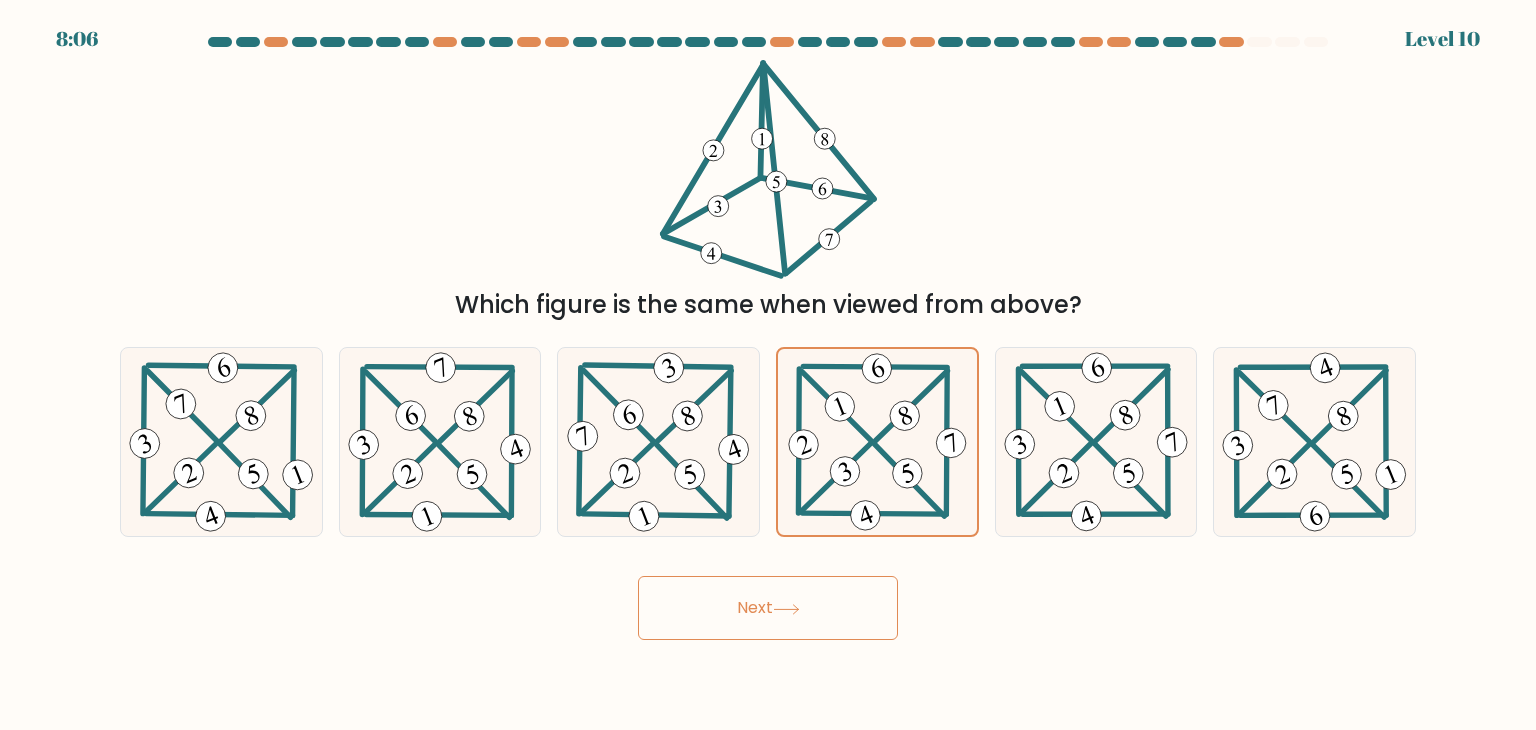 click on "Next" at bounding box center [768, 608] 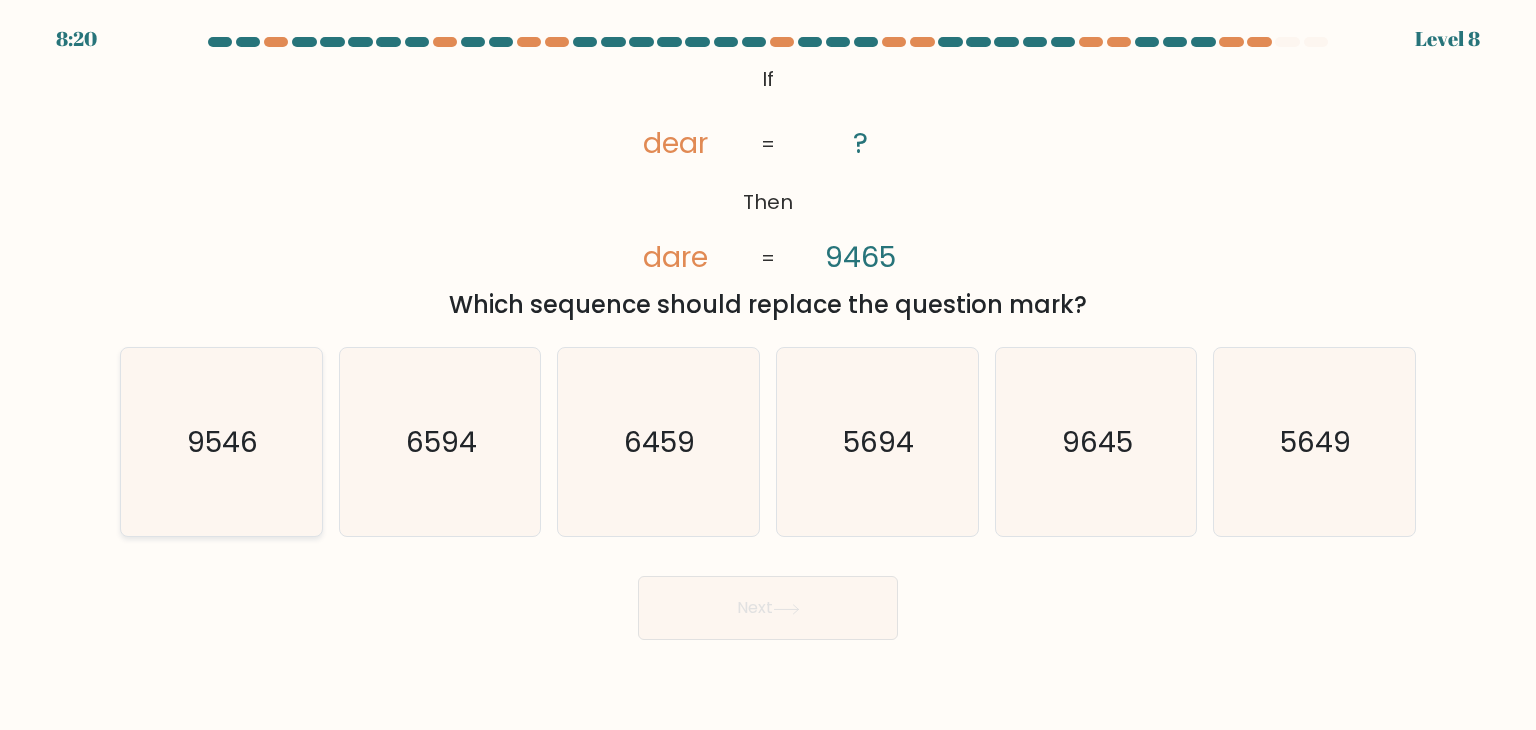 click on "9546" at bounding box center (221, 442) 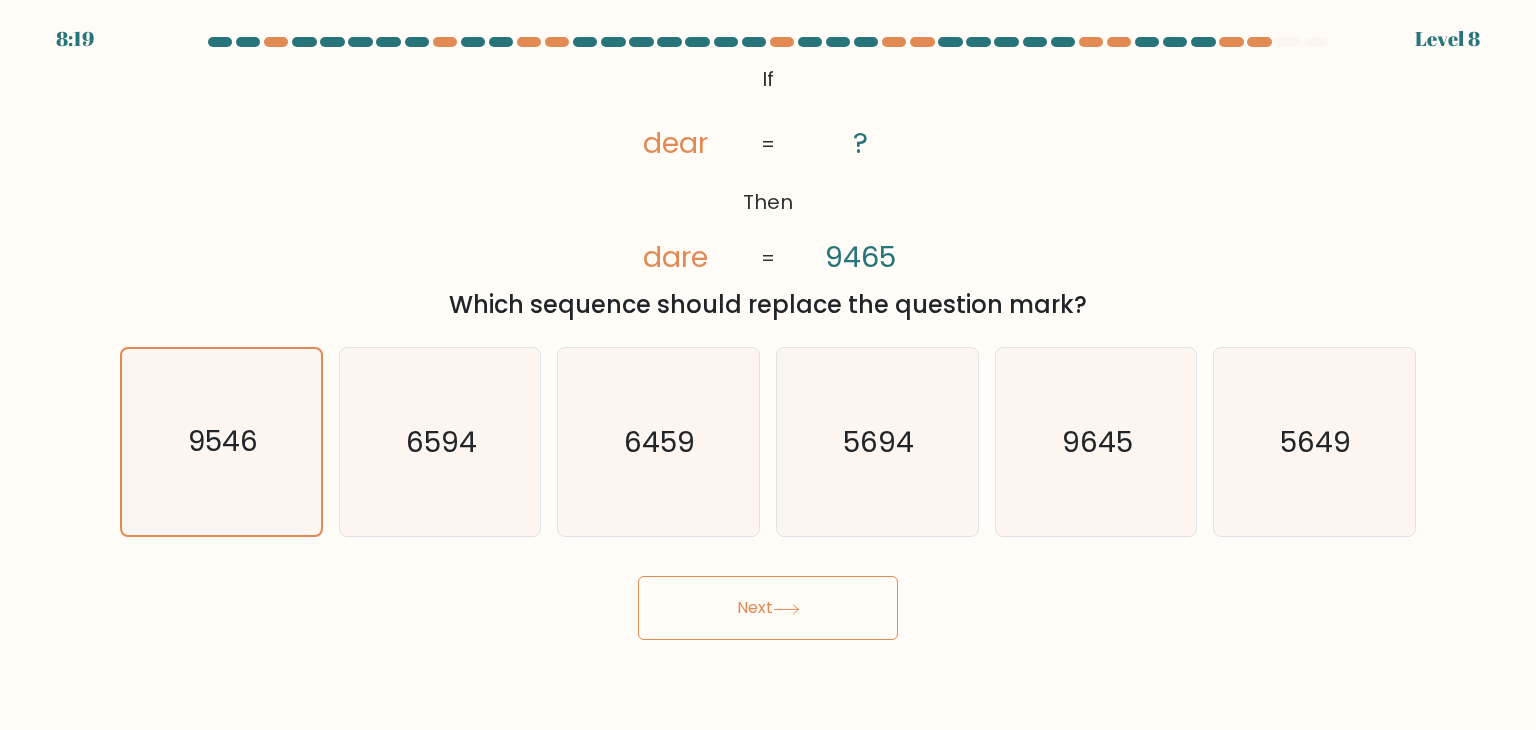 click on "Next" at bounding box center (768, 608) 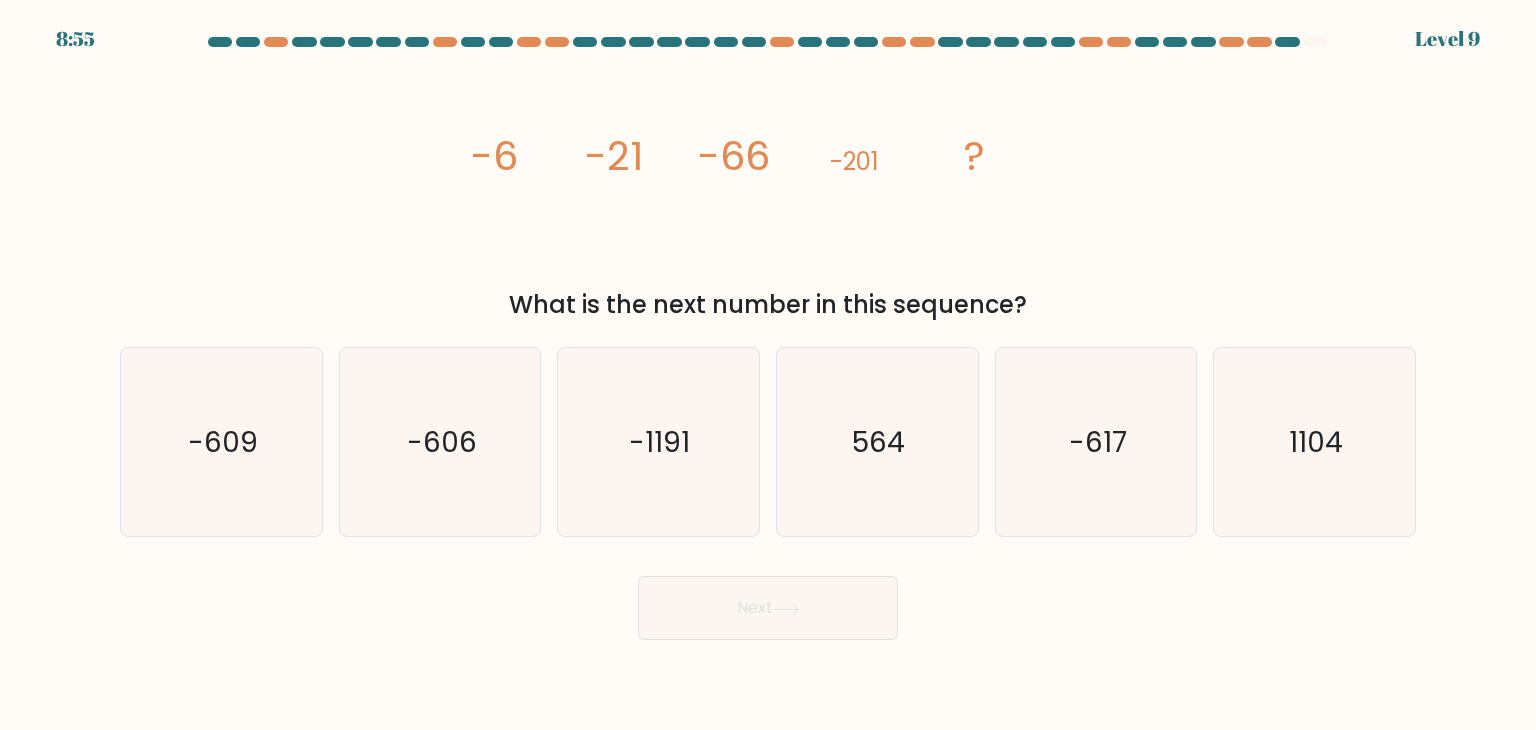drag, startPoint x: 497, startPoint y: 137, endPoint x: 256, endPoint y: 159, distance: 242.00206 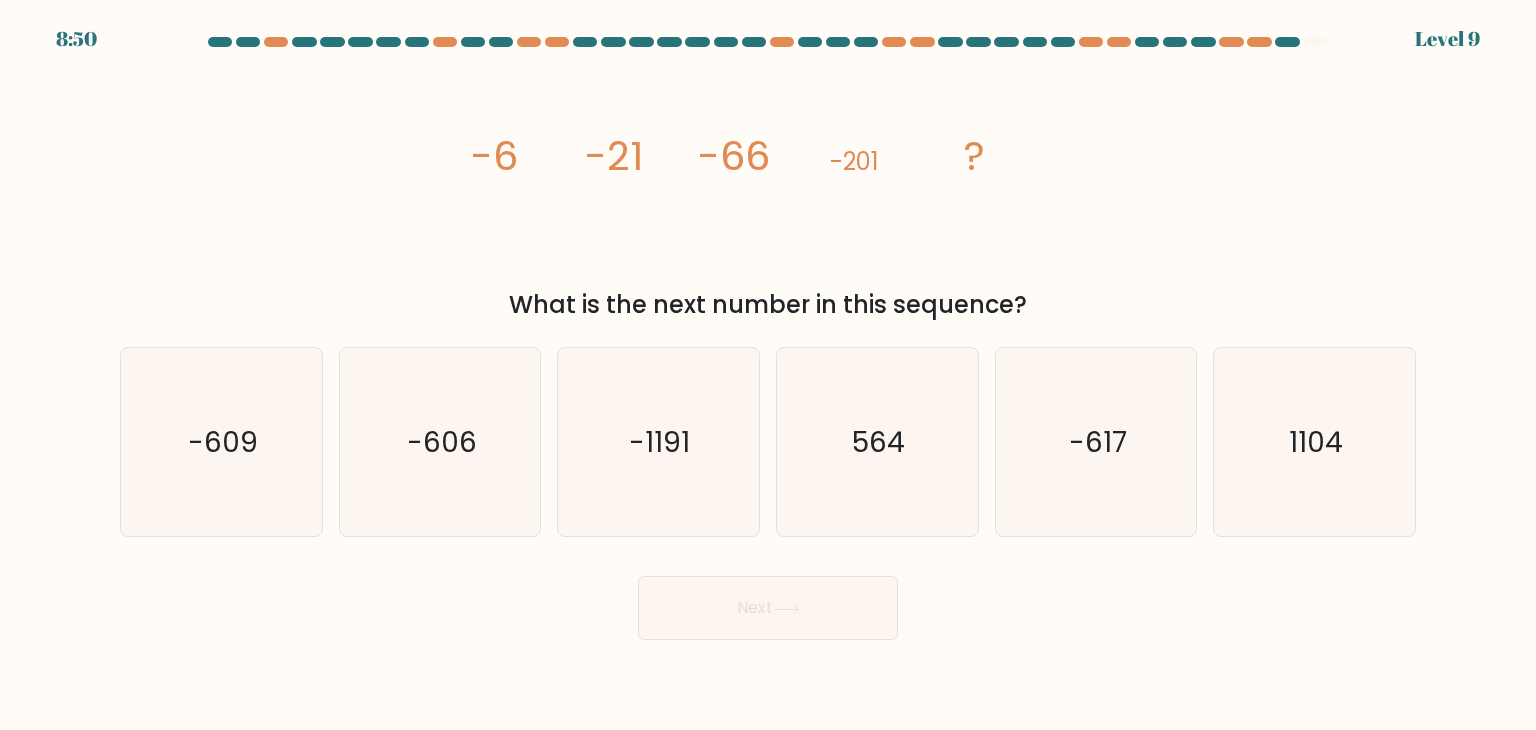 drag, startPoint x: 432, startPoint y: 144, endPoint x: 1066, endPoint y: 299, distance: 652.6722 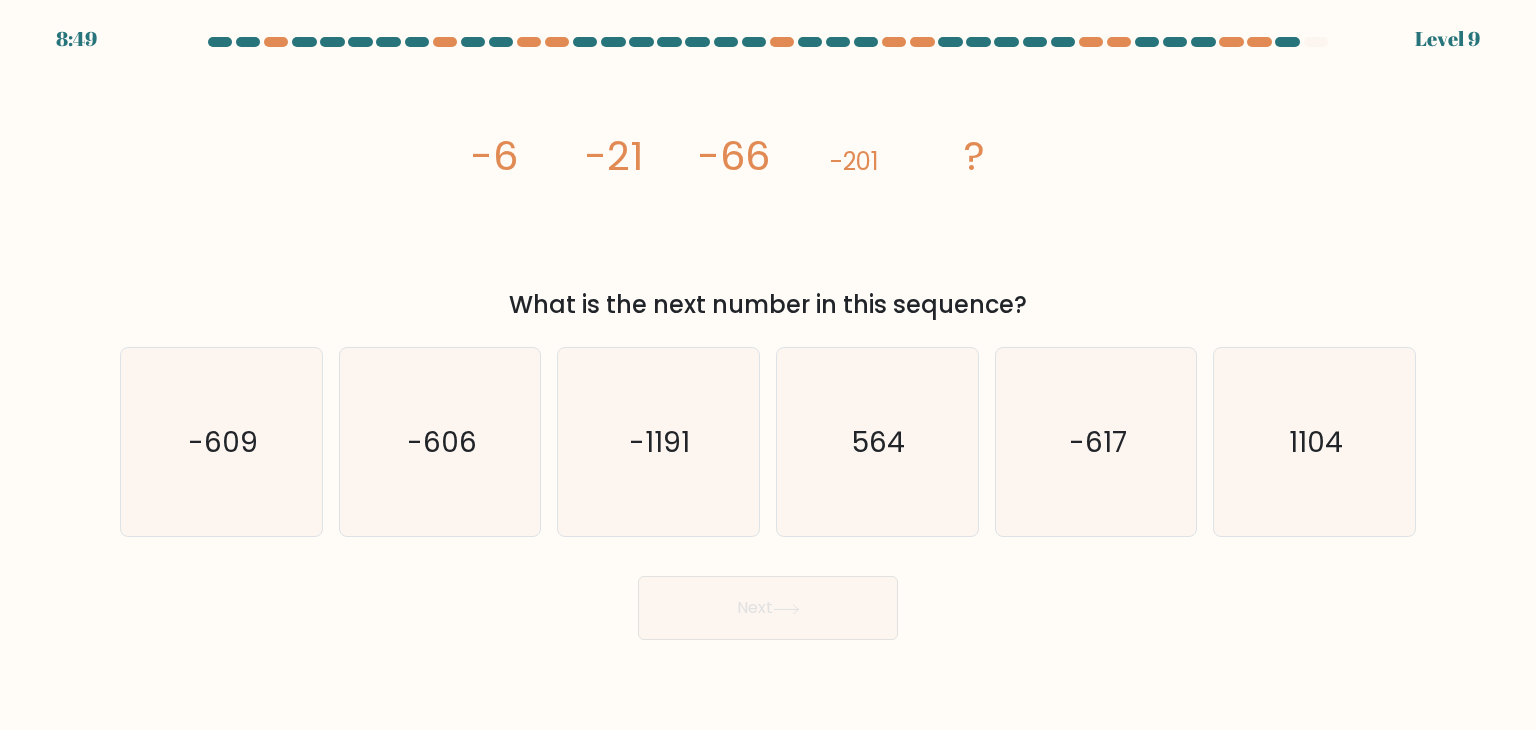 copy on "-6
-21
-66
-201
?
What is the next number in this sequence?" 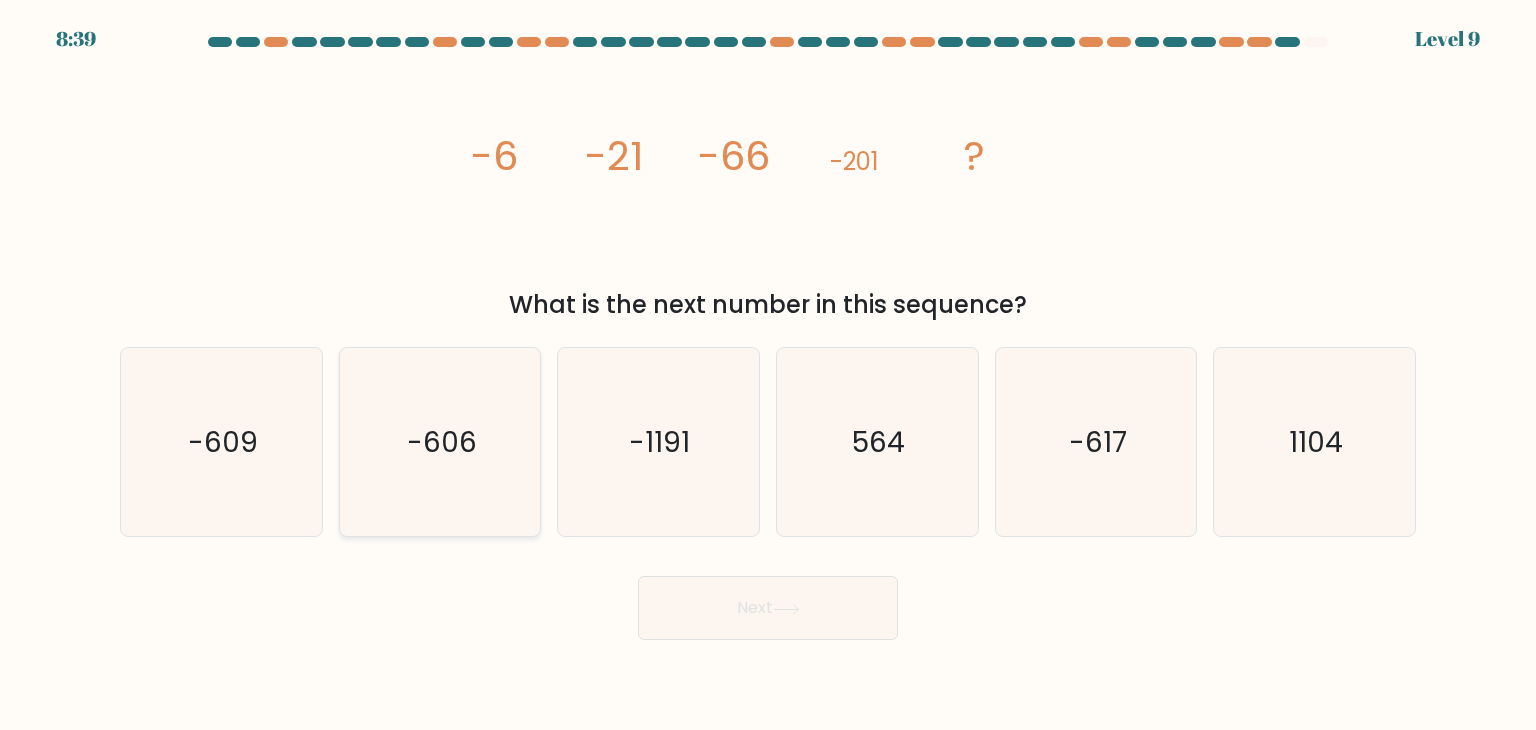 click on "-606" at bounding box center (442, 442) 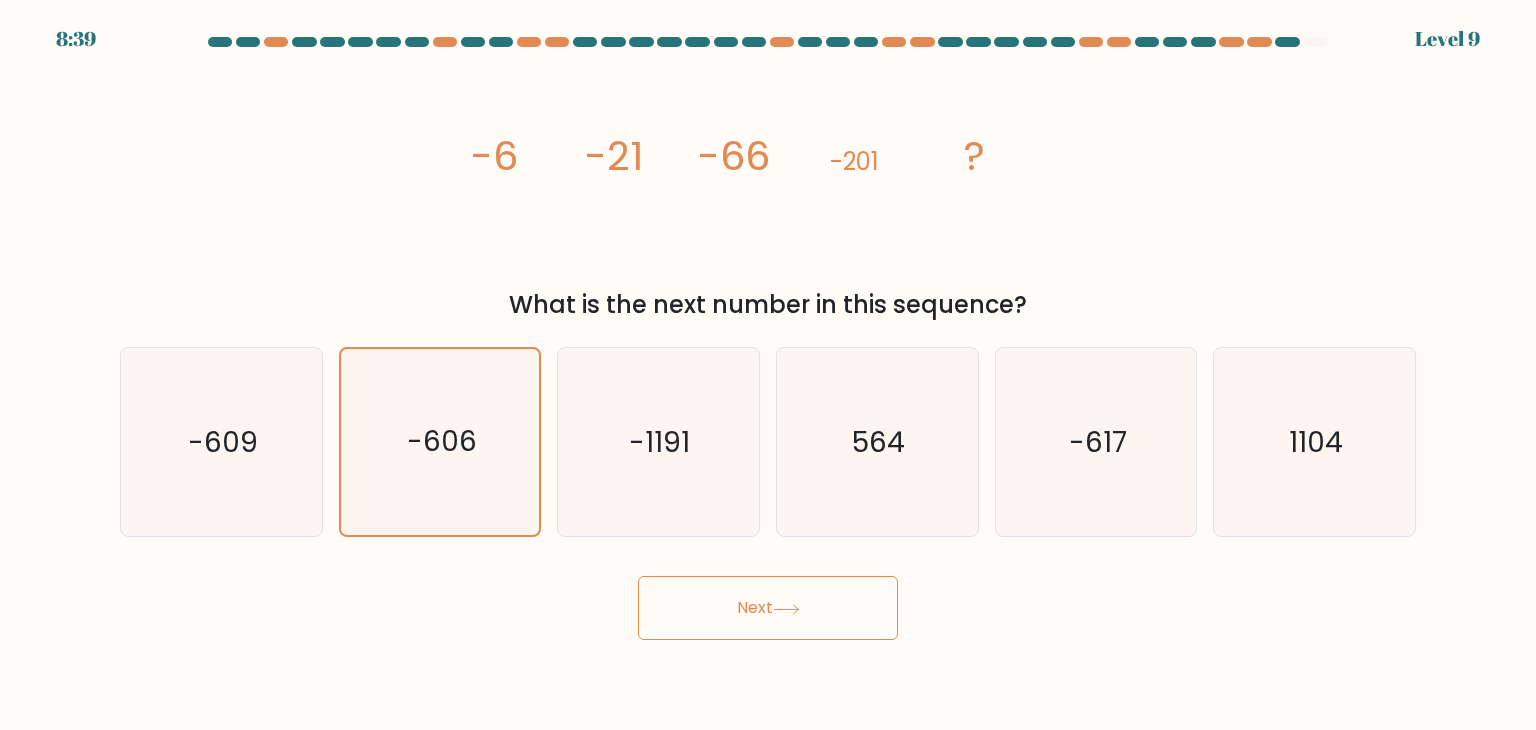 click on "Next" at bounding box center (768, 608) 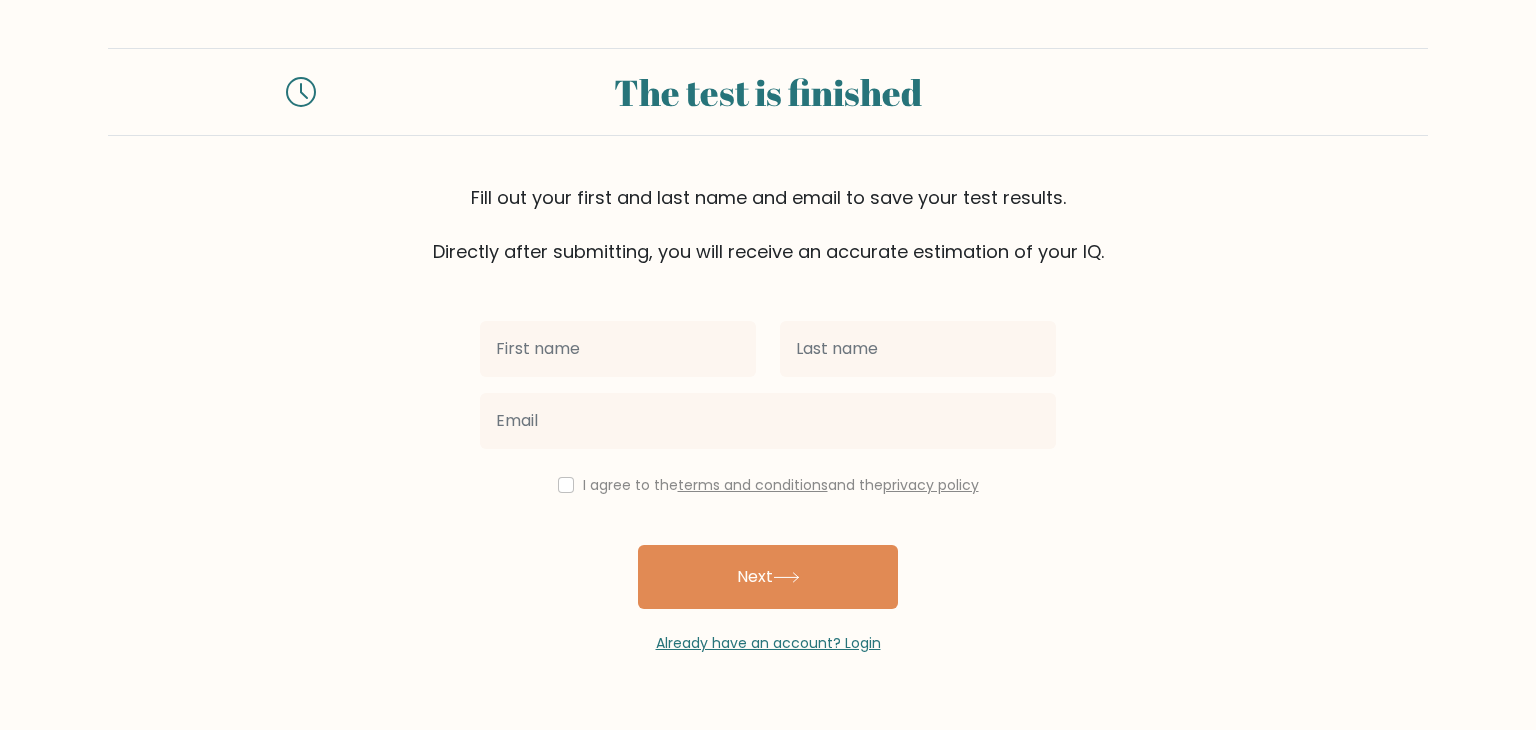 scroll, scrollTop: 0, scrollLeft: 0, axis: both 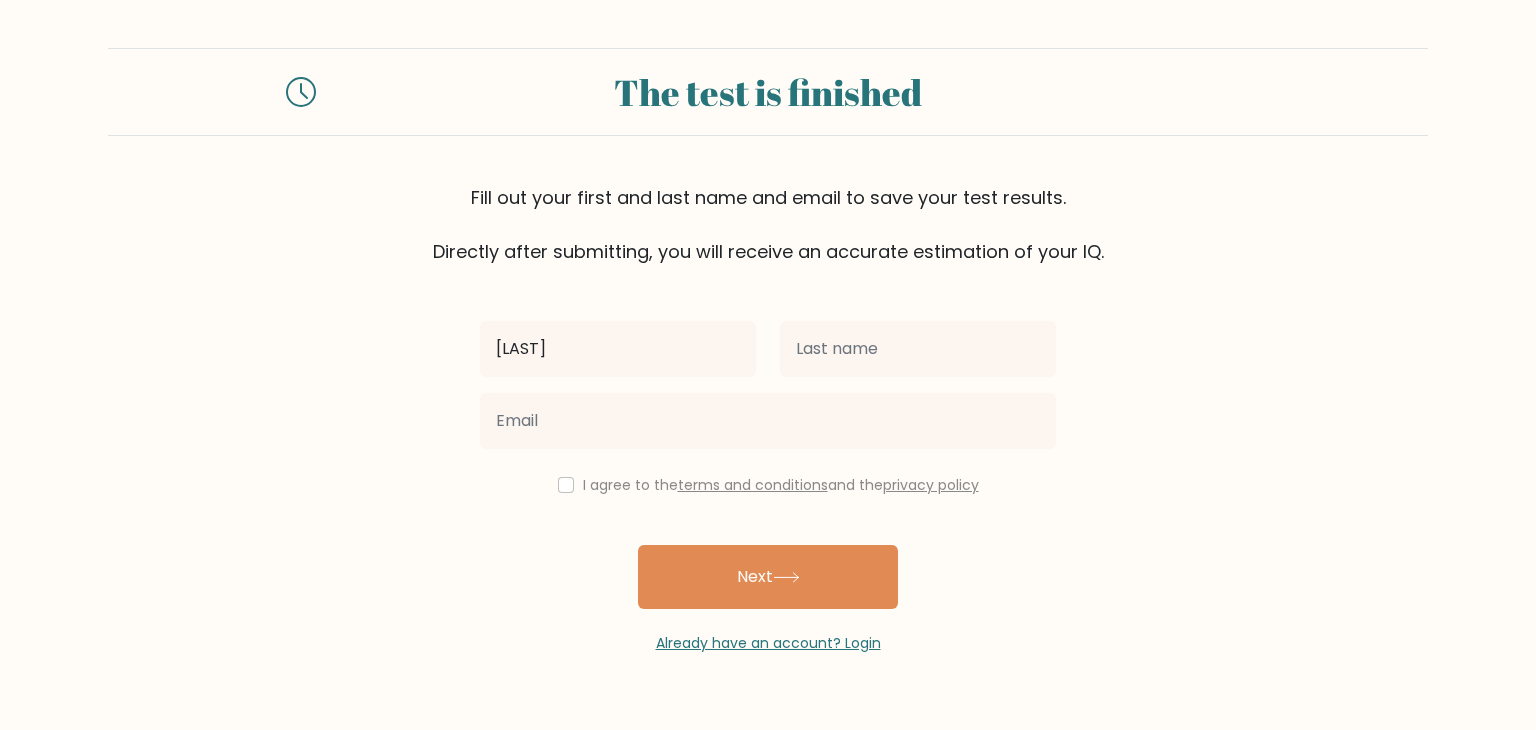 type on "[LAST]" 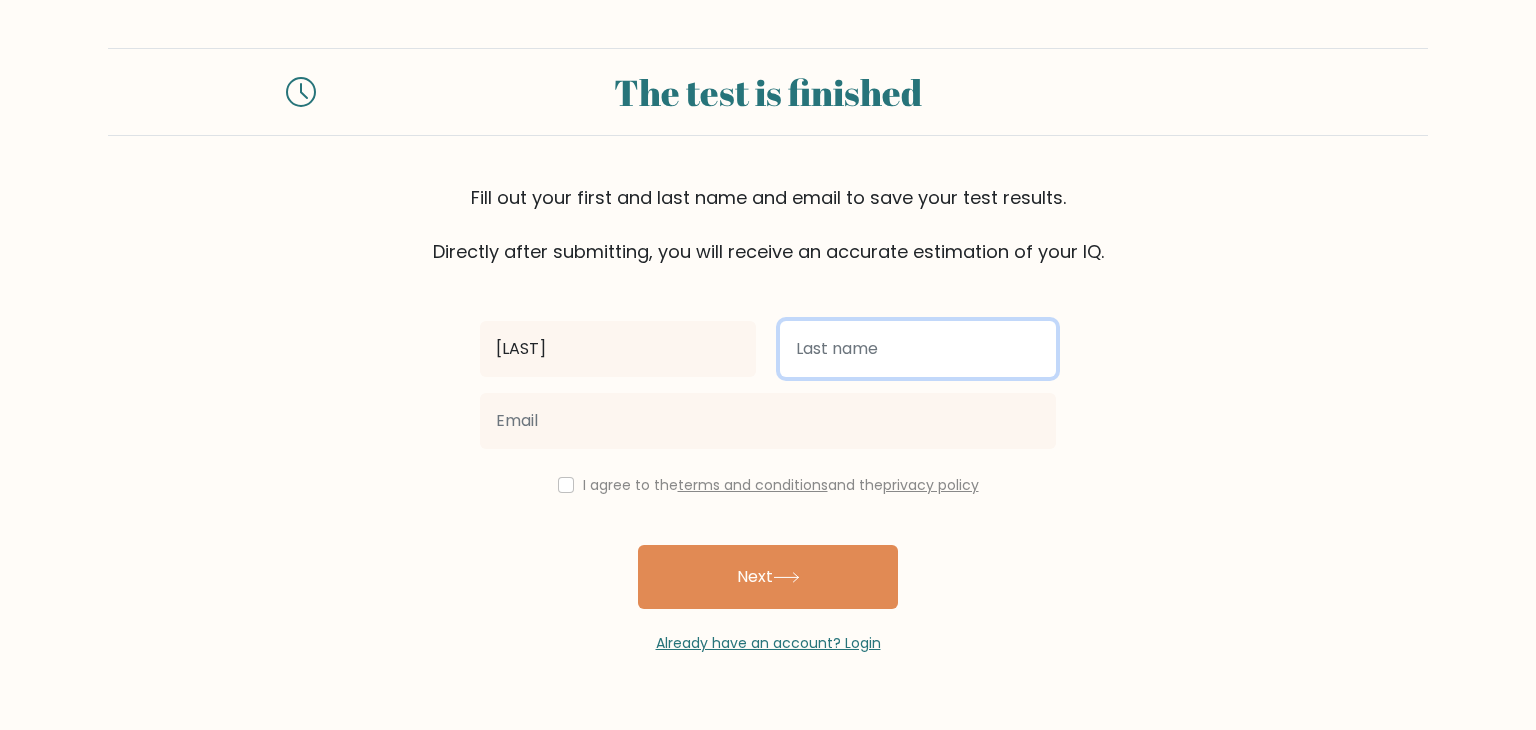 click at bounding box center (918, 349) 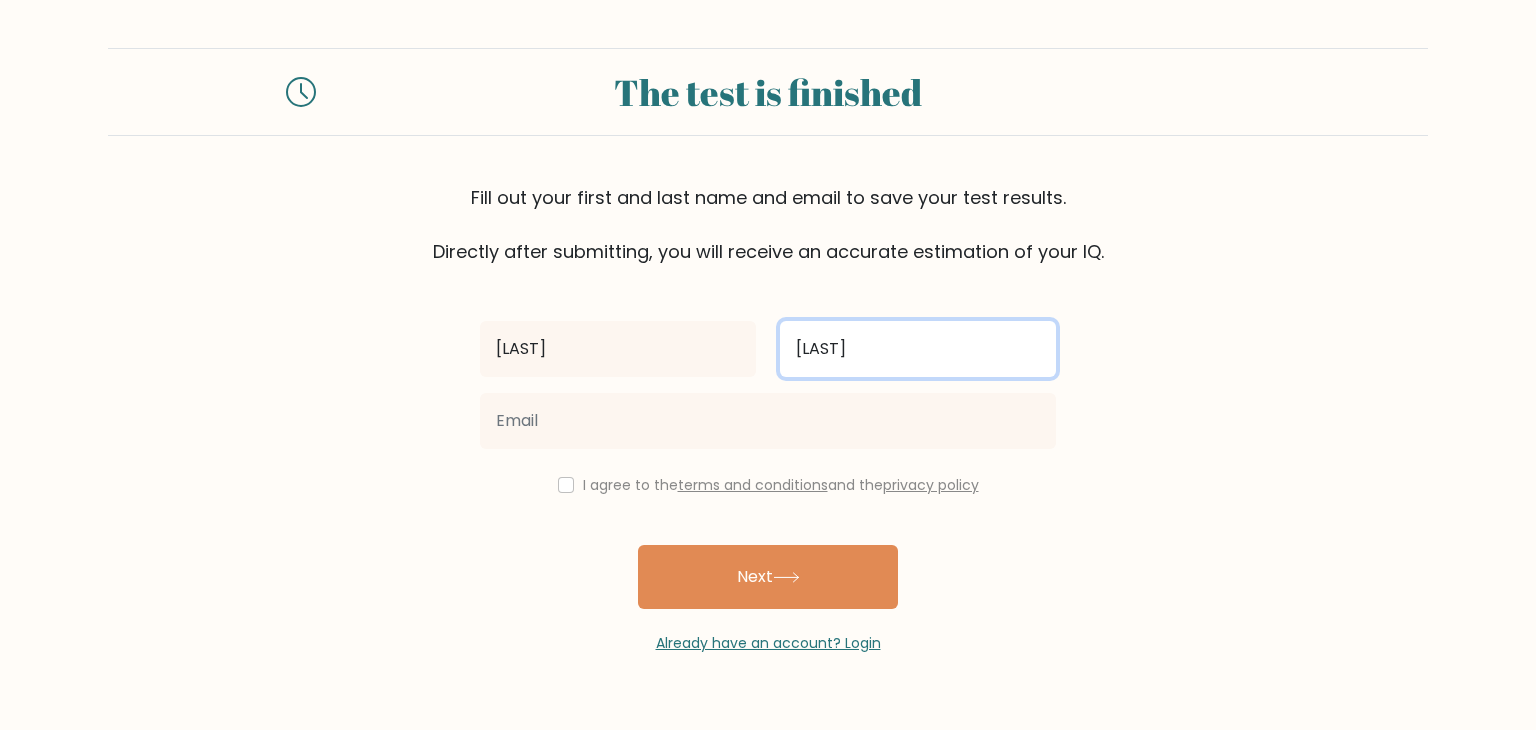 type on "prajapati" 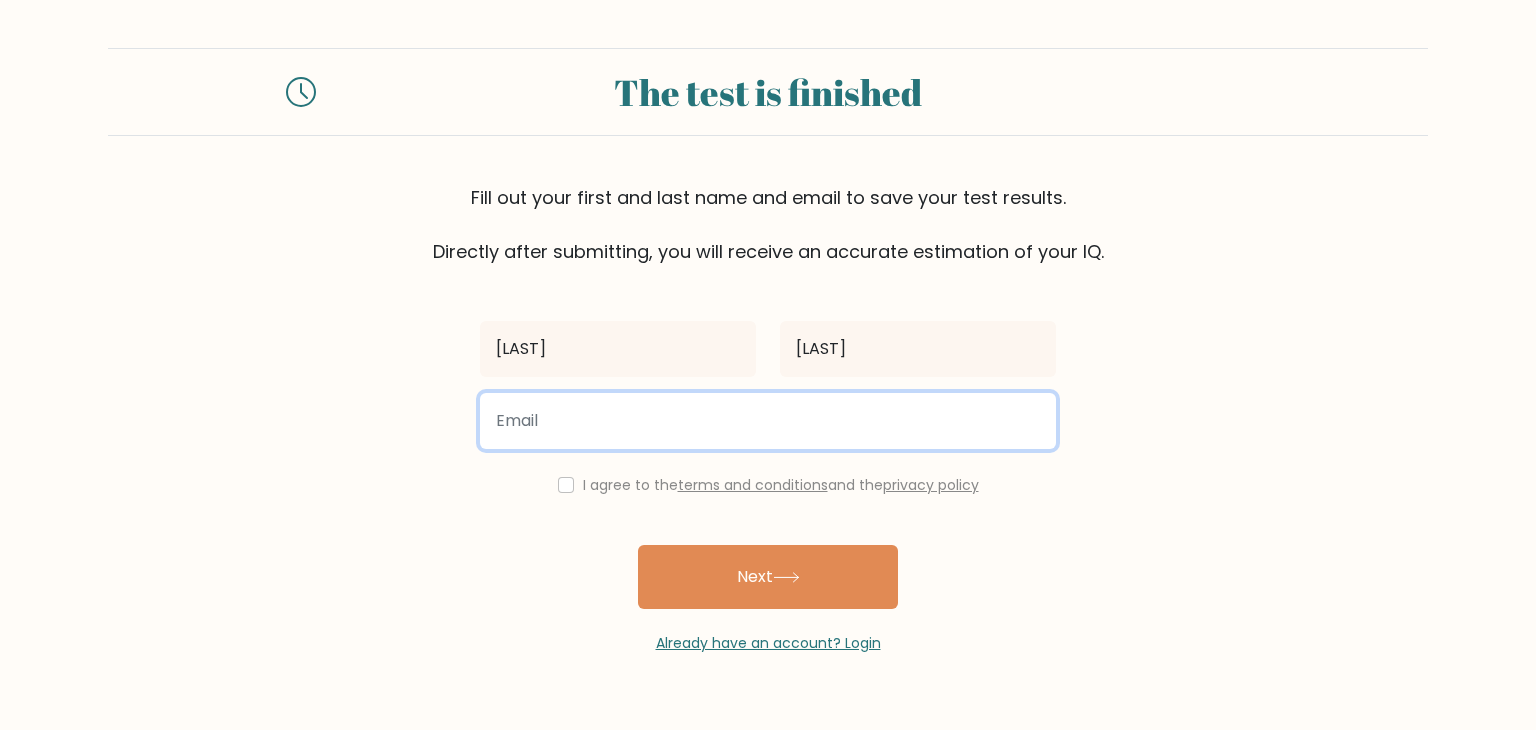 click at bounding box center (768, 421) 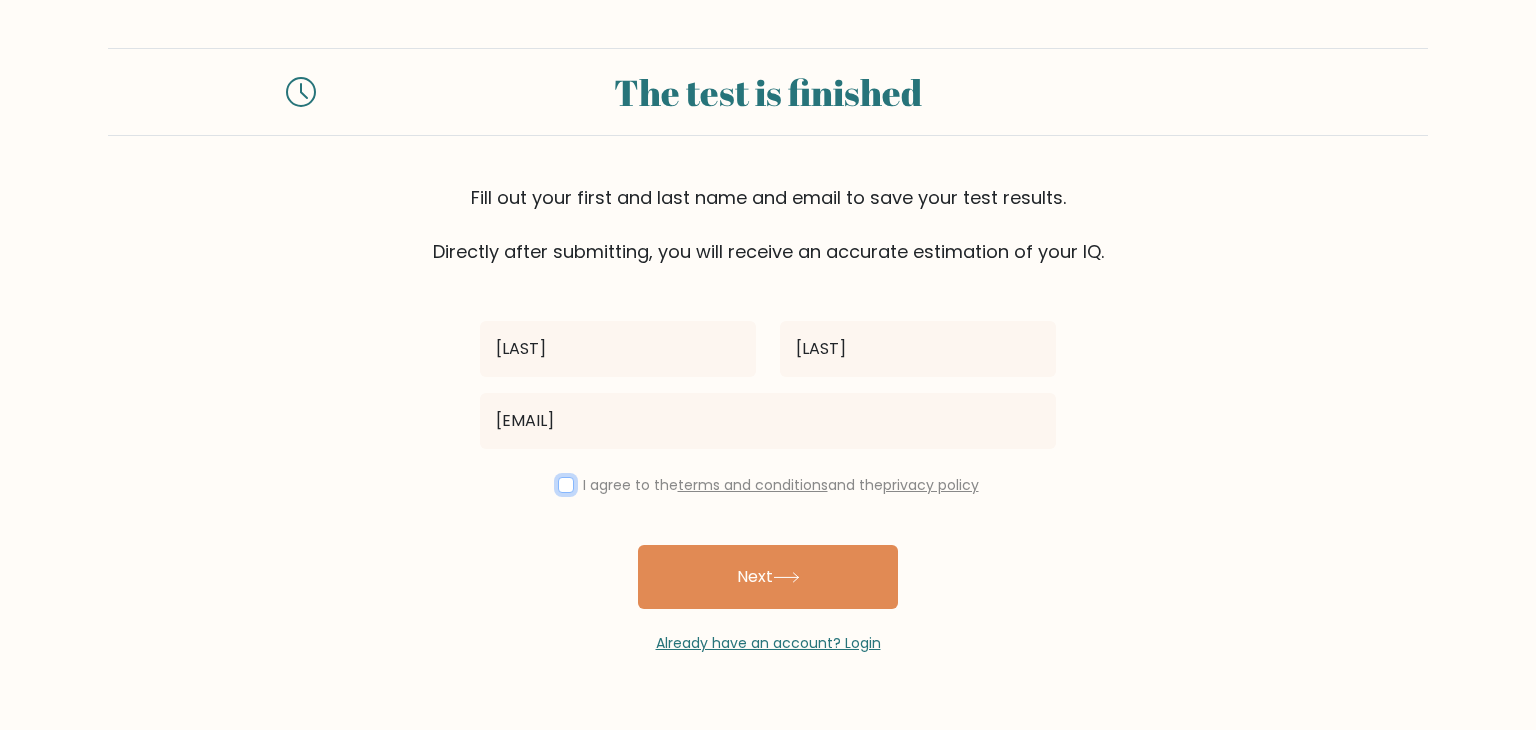 click at bounding box center [566, 485] 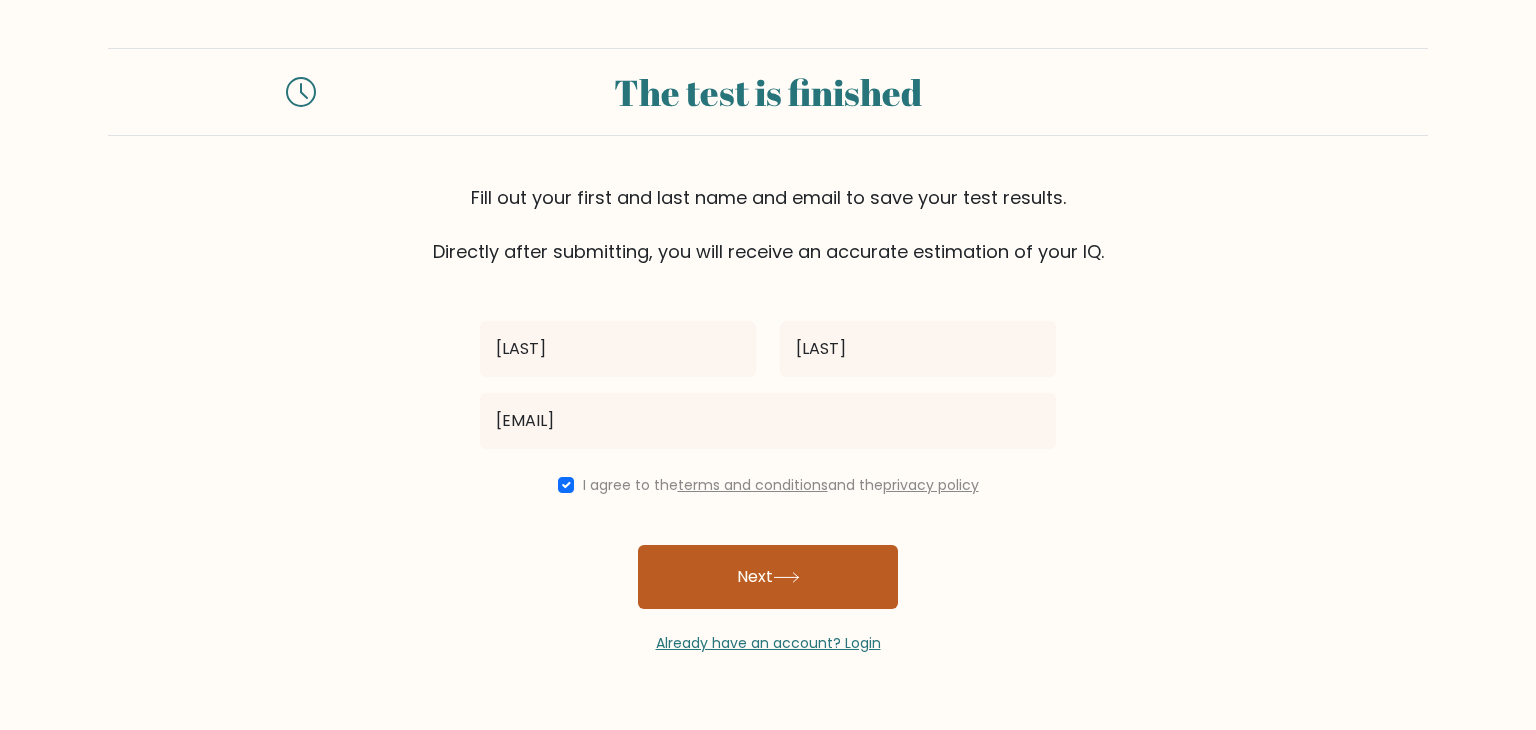click on "Next" at bounding box center (768, 577) 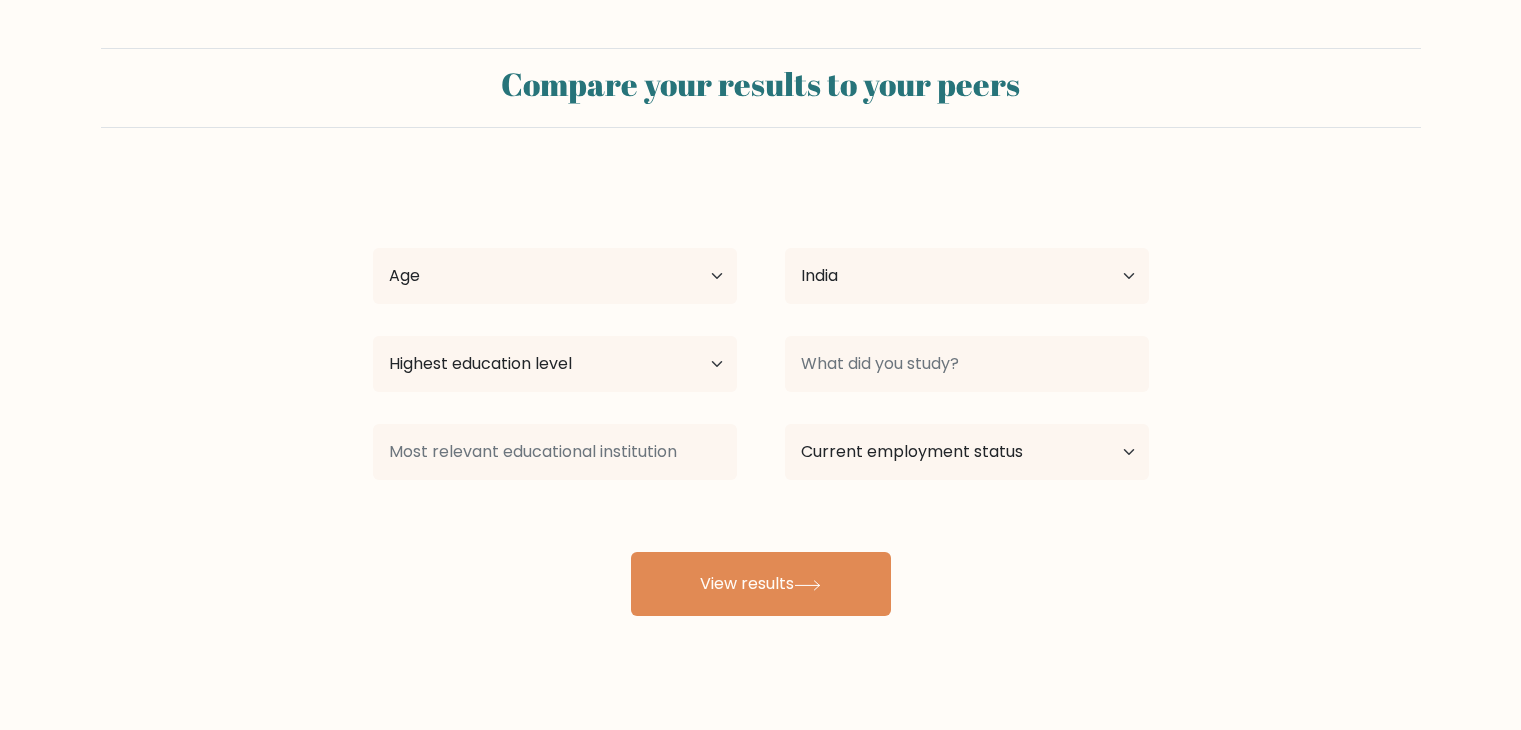 scroll, scrollTop: 0, scrollLeft: 0, axis: both 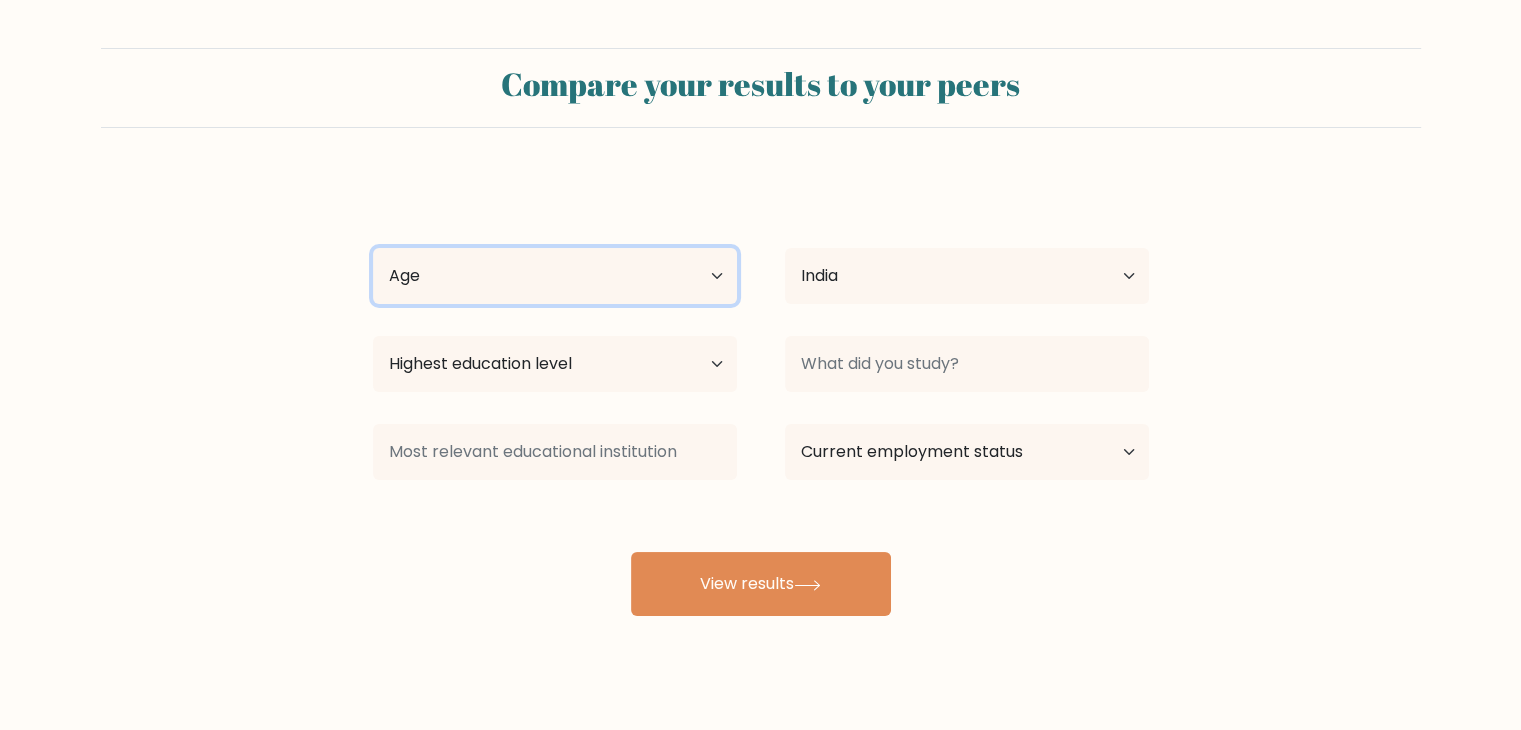 click on "Age
Under 18 years old
18-24 years old
25-34 years old
35-44 years old
45-54 years old
55-64 years old
65 years old and above" at bounding box center [555, 276] 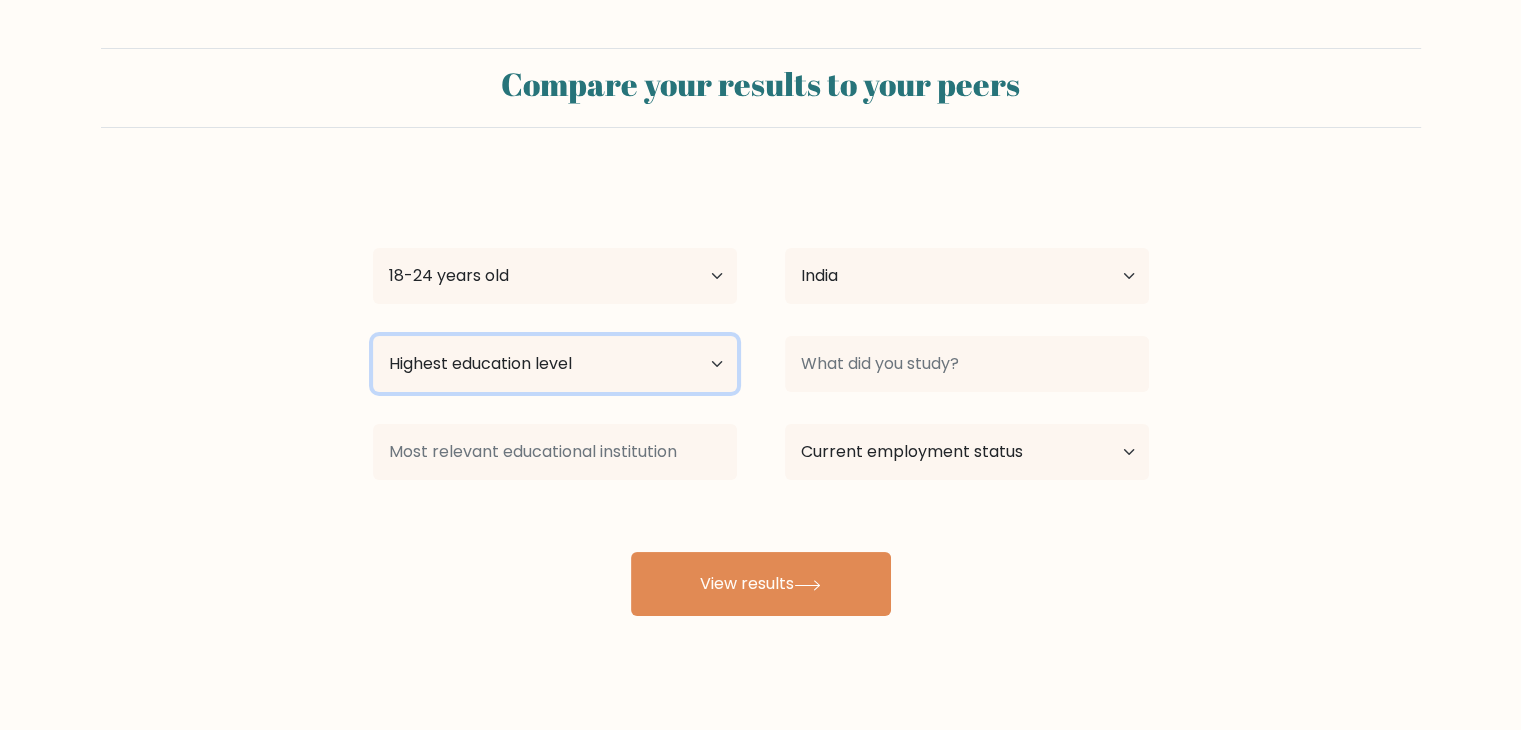 click on "Highest education level
No schooling
Primary
Lower Secondary
Upper Secondary
Occupation Specific
Bachelor's degree
Master's degree
Doctoral degree" at bounding box center (555, 364) 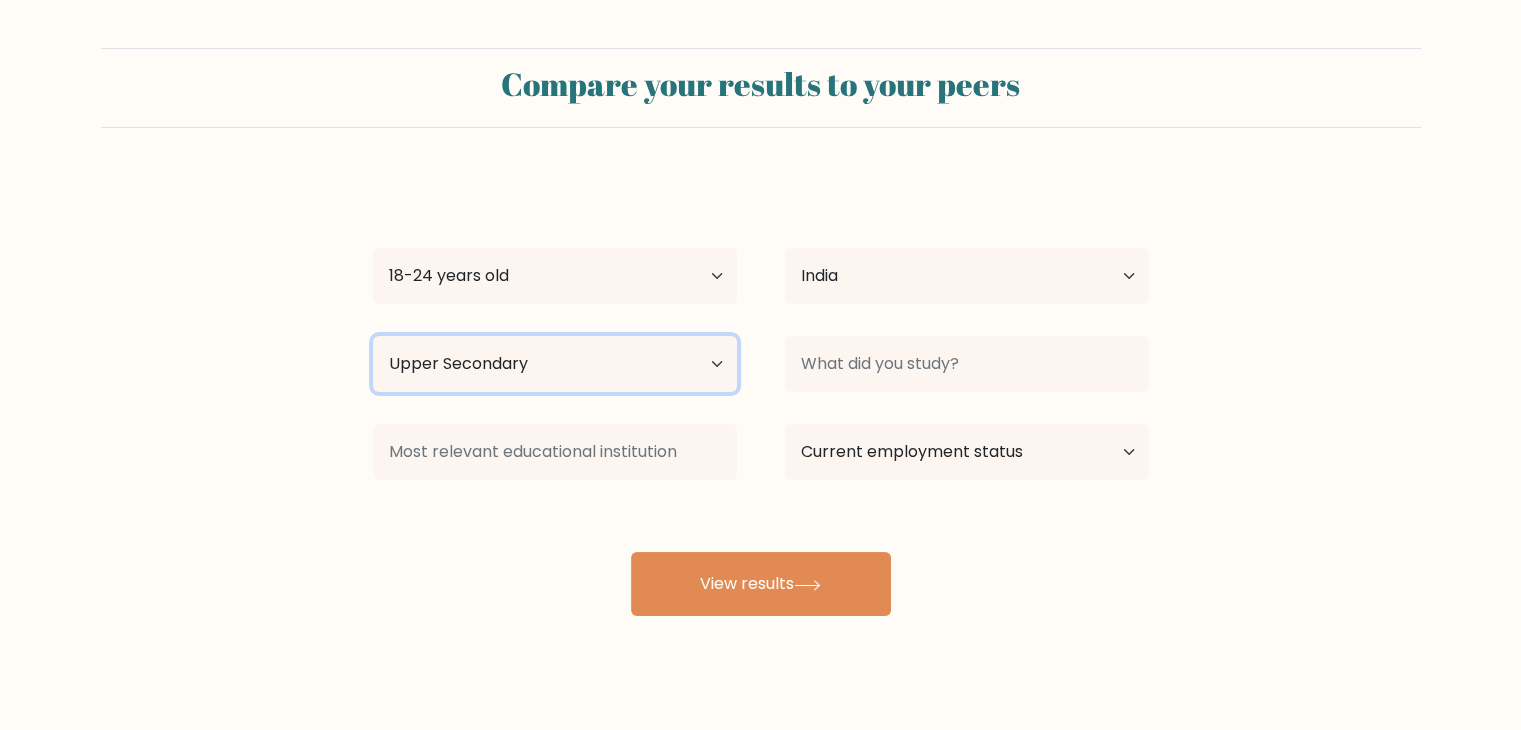 click on "Highest education level
No schooling
Primary
Lower Secondary
Upper Secondary
Occupation Specific
Bachelor's degree
Master's degree
Doctoral degree" at bounding box center (555, 364) 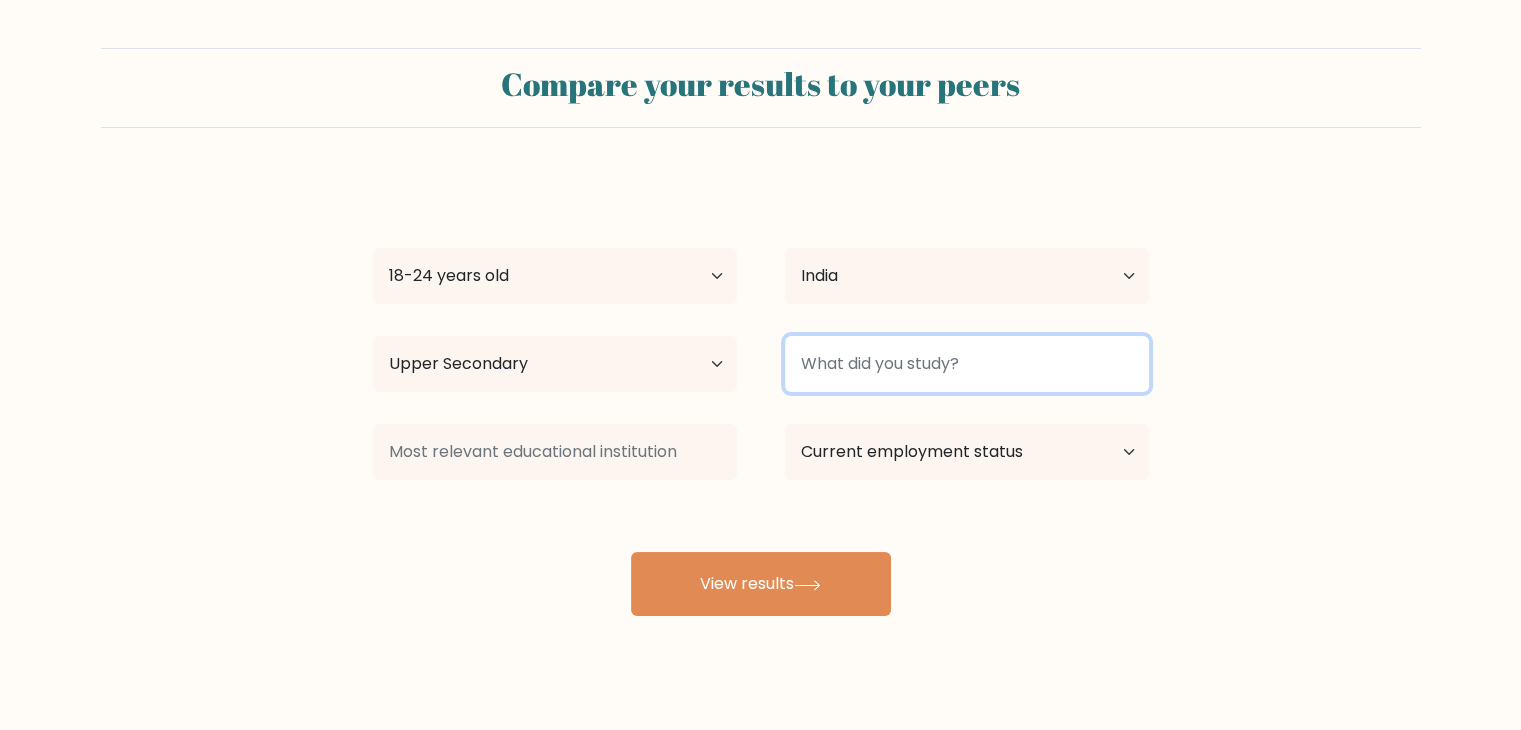 click at bounding box center [967, 364] 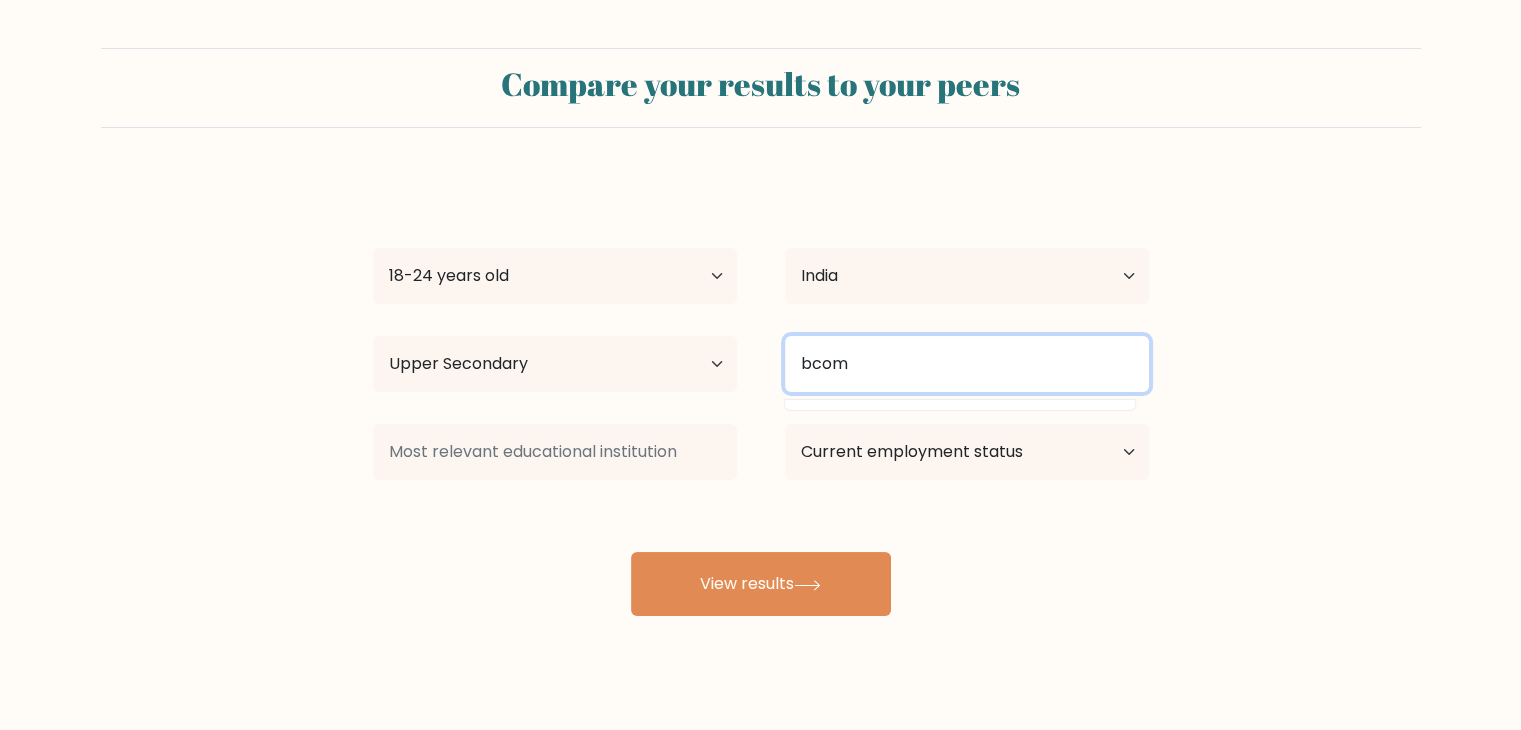 type on "bcom" 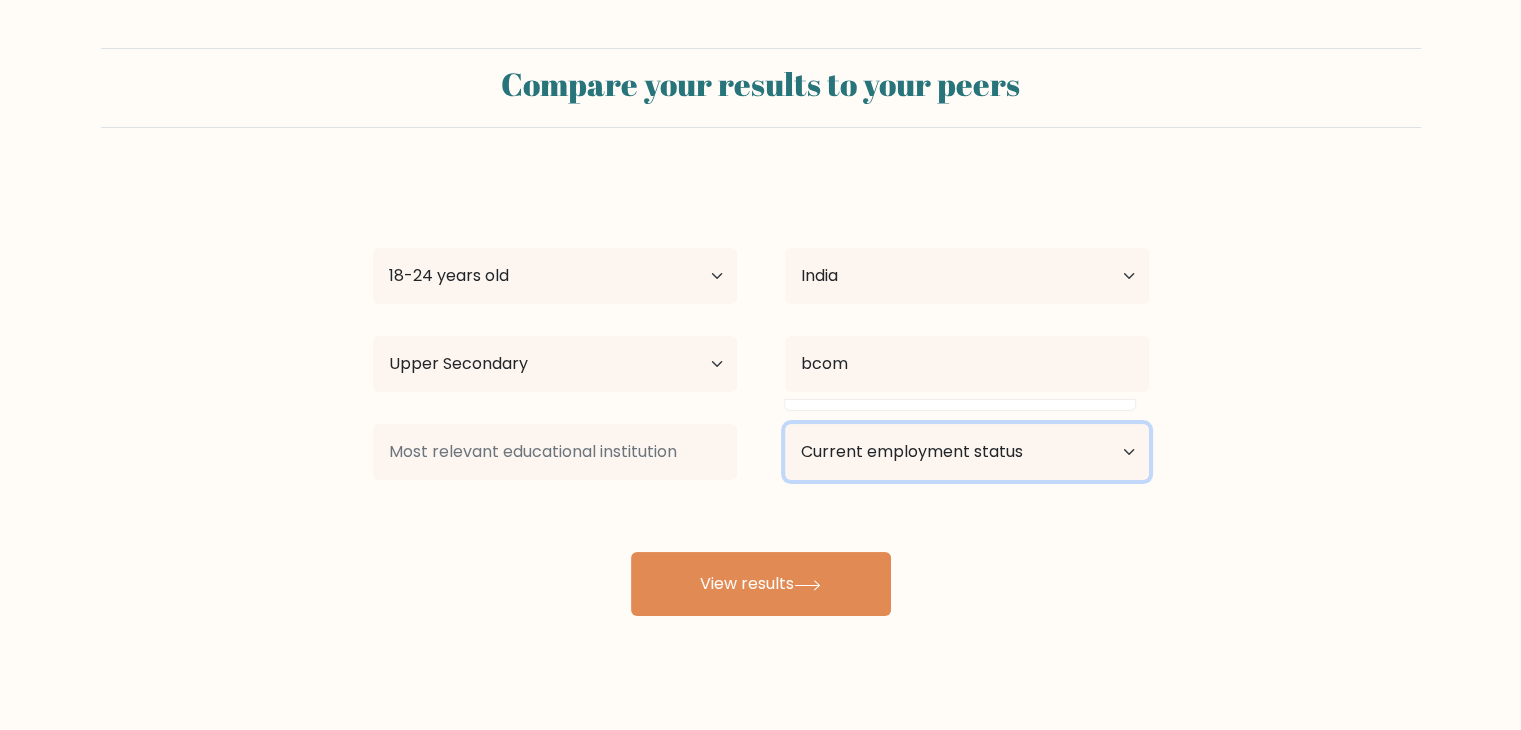 click on "Current employment status
Employed
Student
Retired
Other / prefer not to answer" at bounding box center [967, 452] 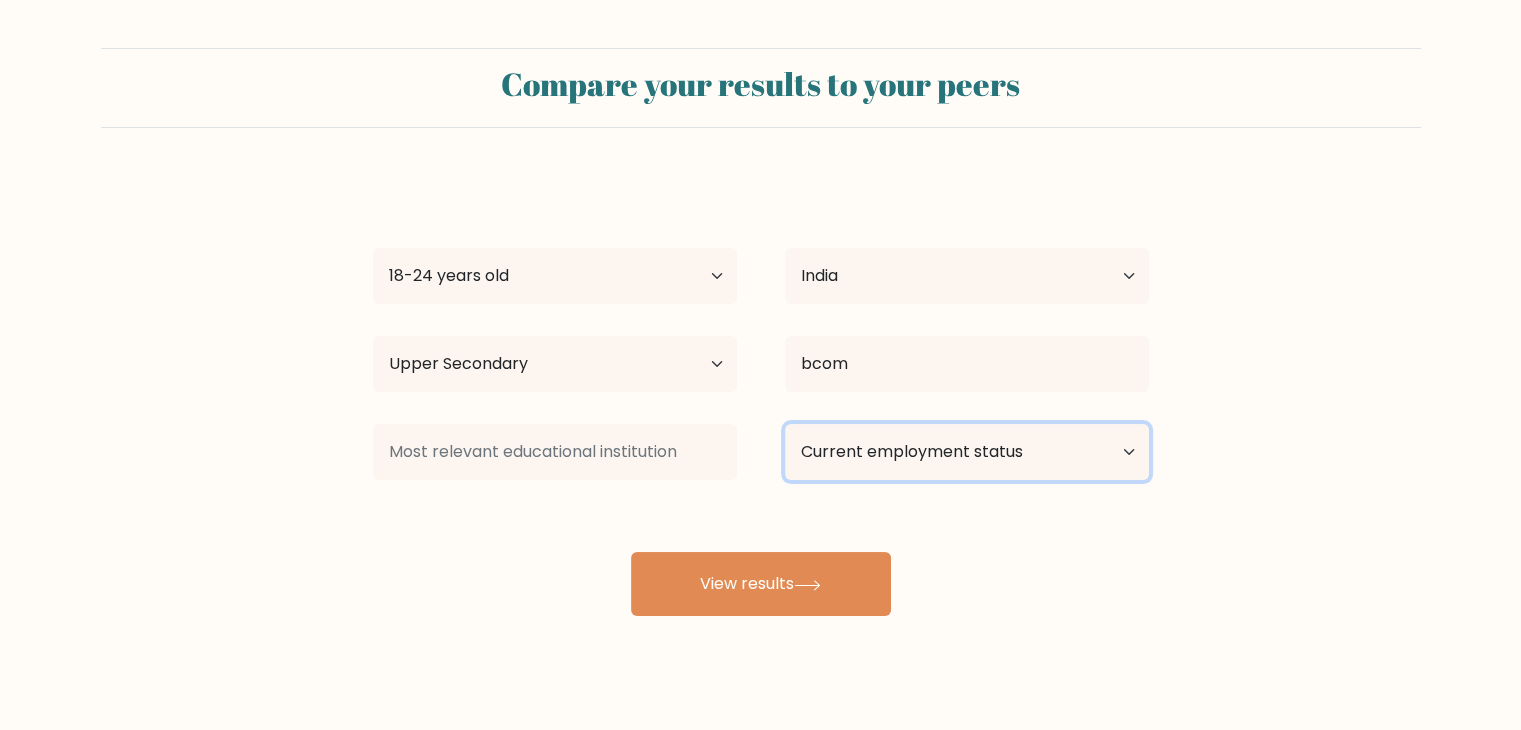 select on "student" 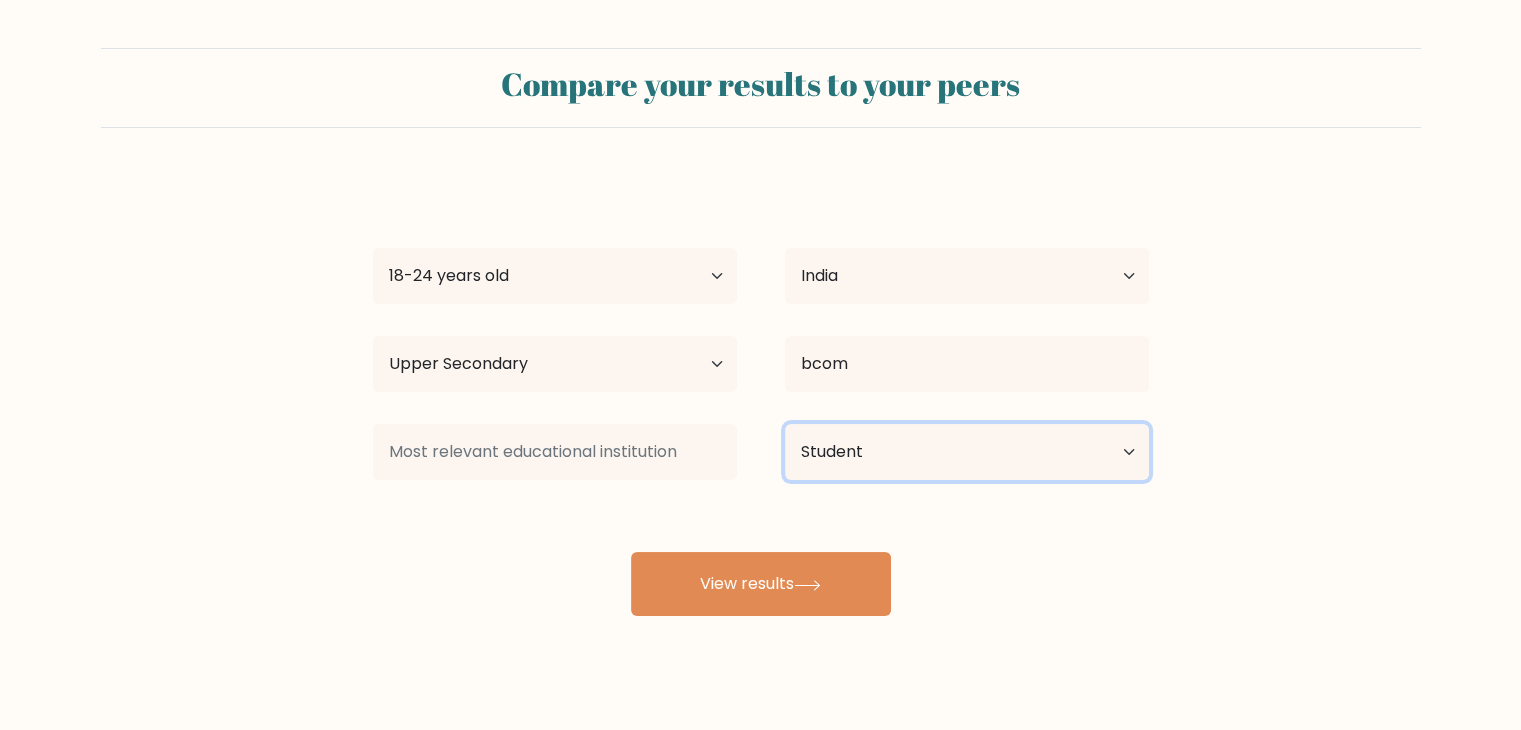 click on "Current employment status
Employed
Student
Retired
Other / prefer not to answer" at bounding box center [967, 452] 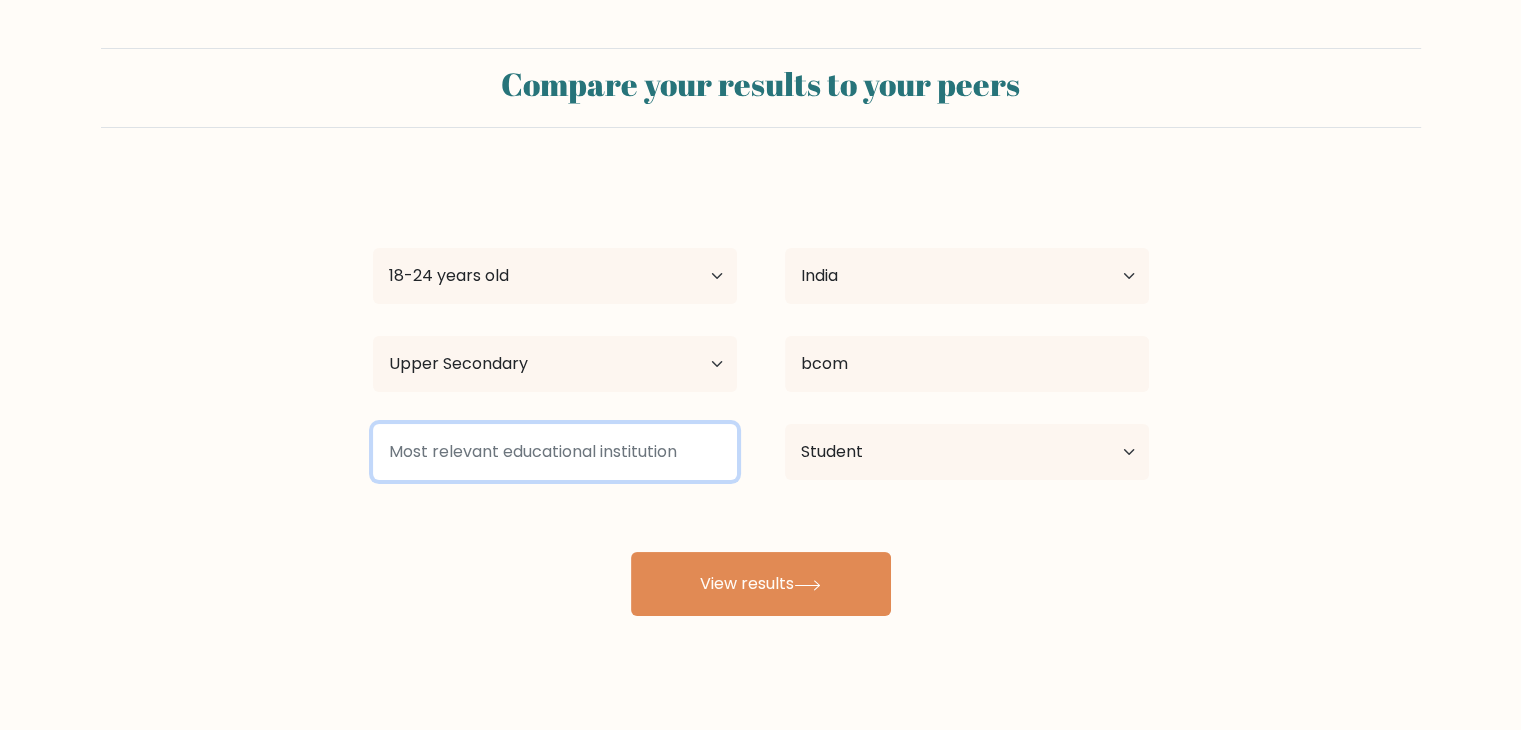 click at bounding box center [555, 452] 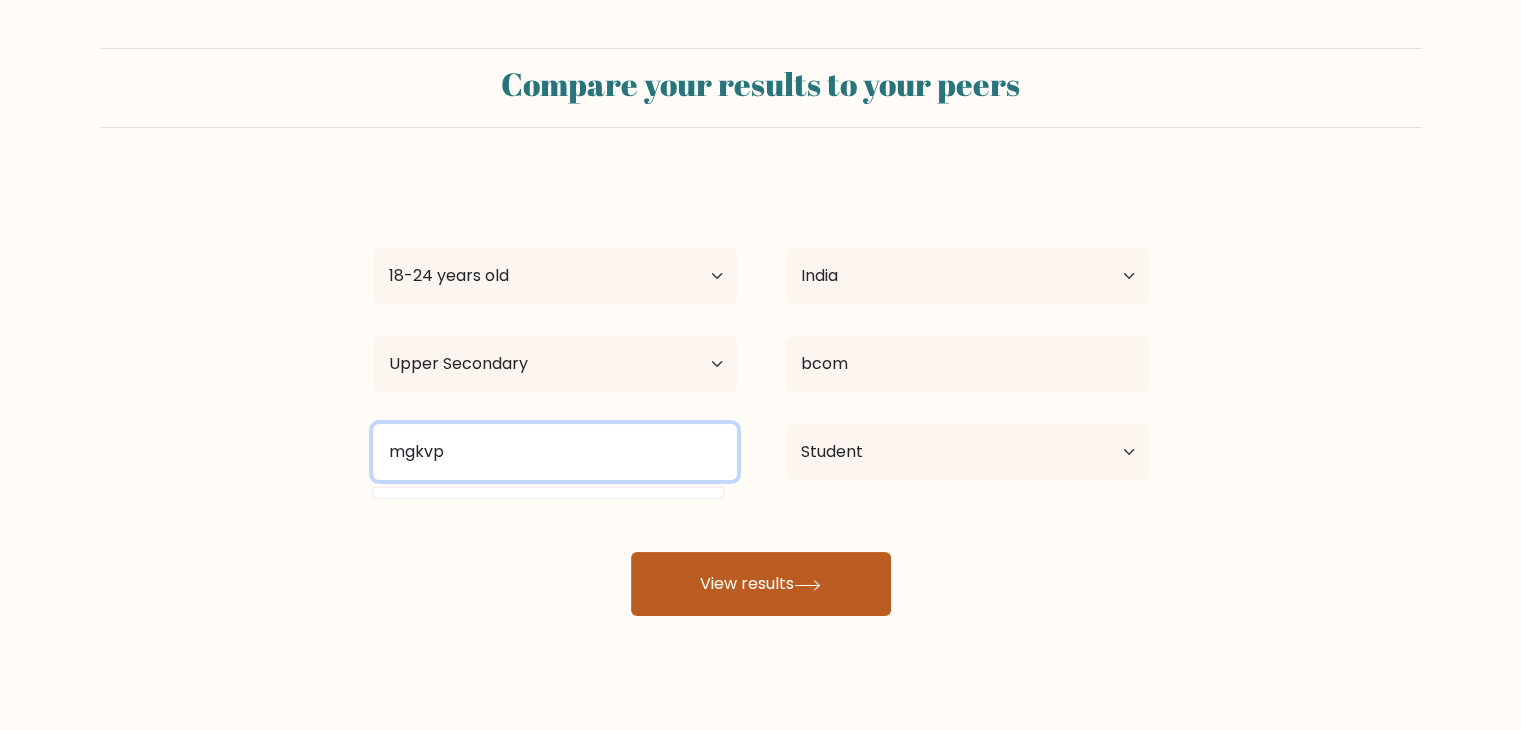 type on "mgkvp" 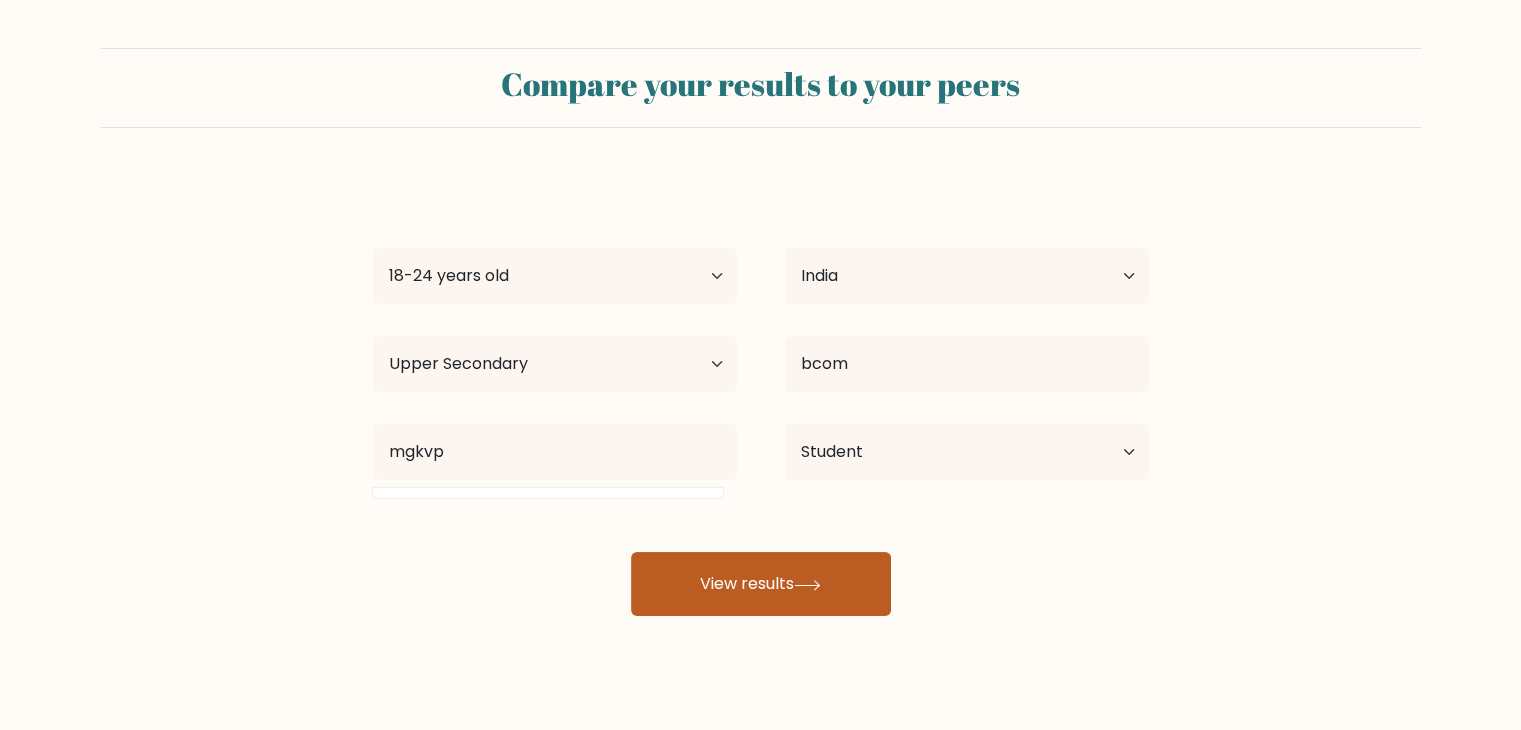 click on "View results" at bounding box center (761, 584) 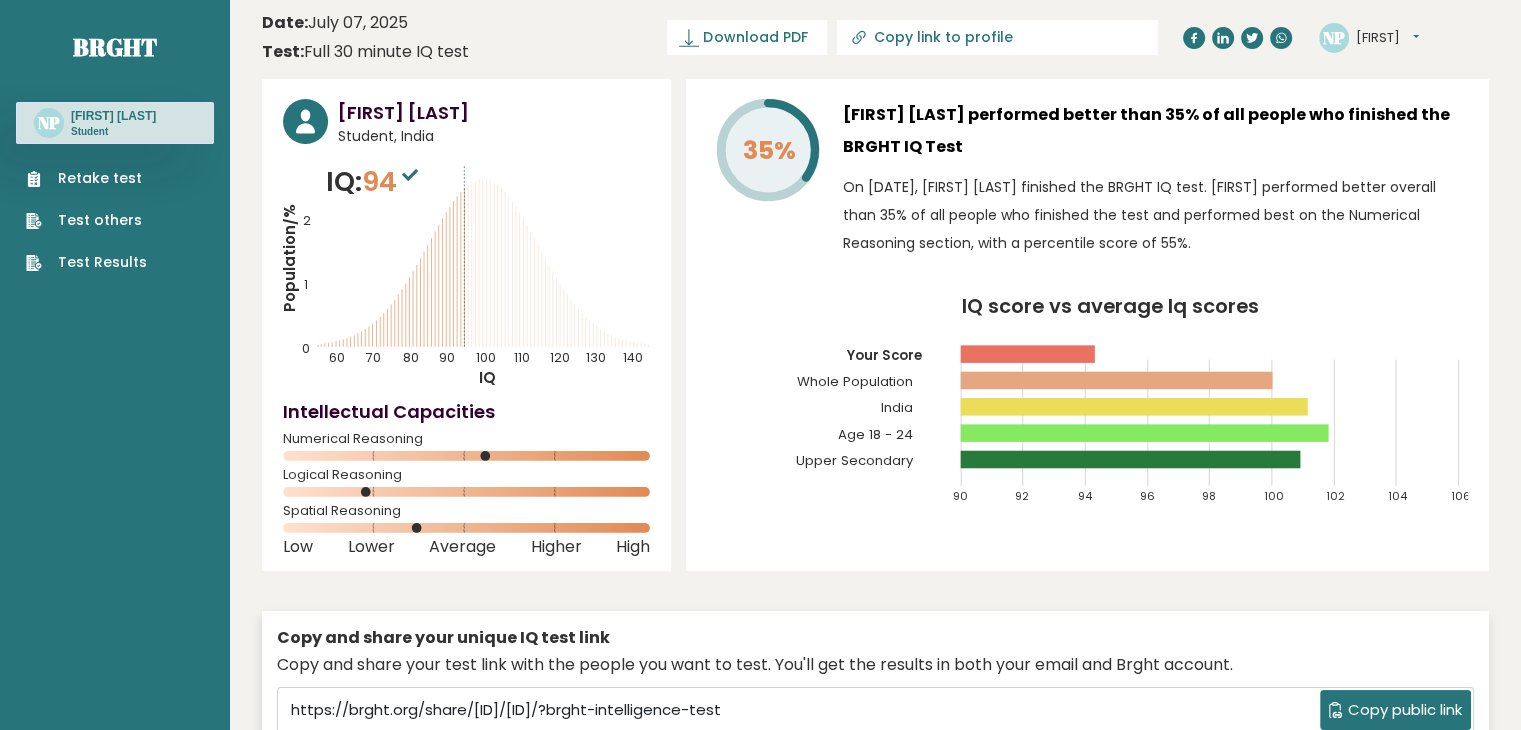 scroll, scrollTop: 0, scrollLeft: 0, axis: both 